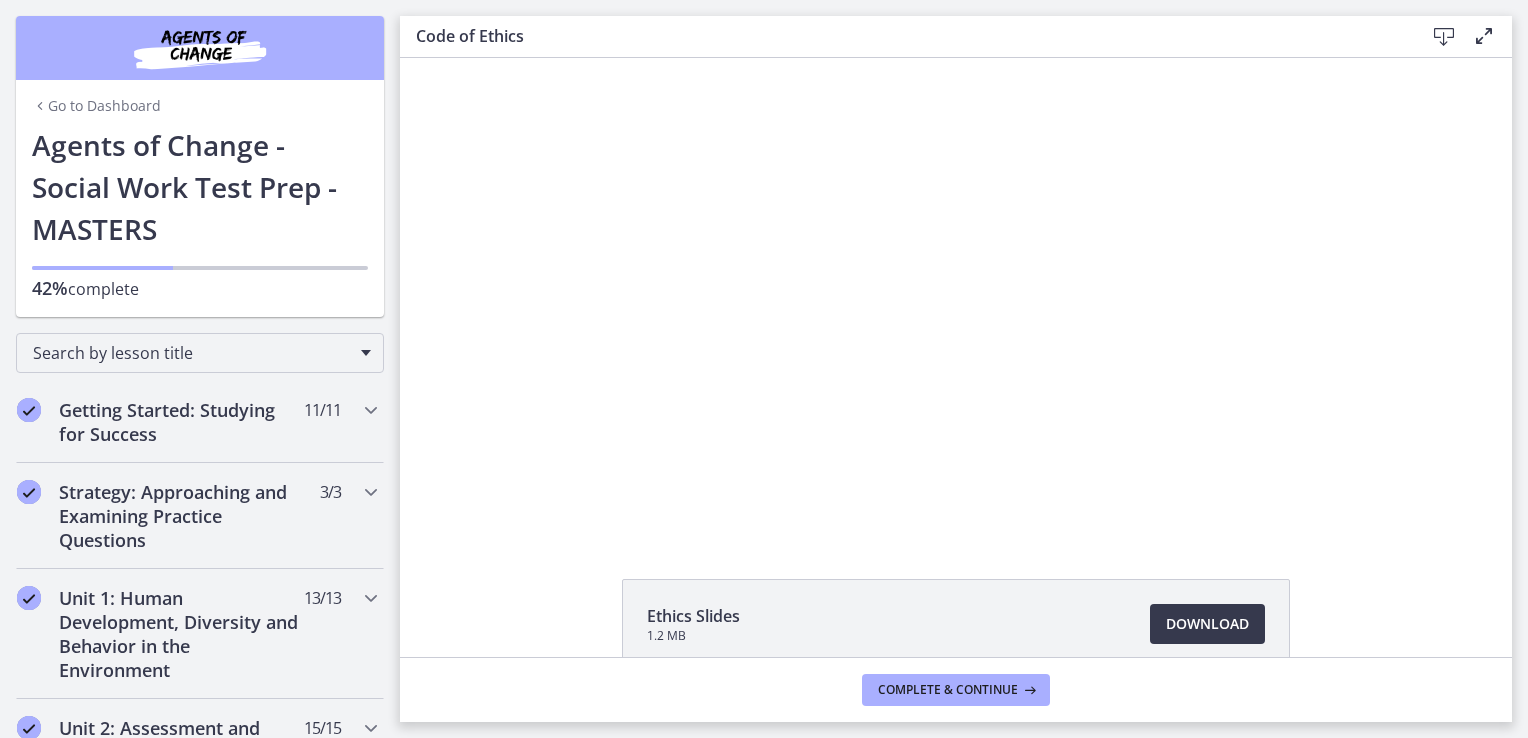 scroll, scrollTop: 0, scrollLeft: 0, axis: both 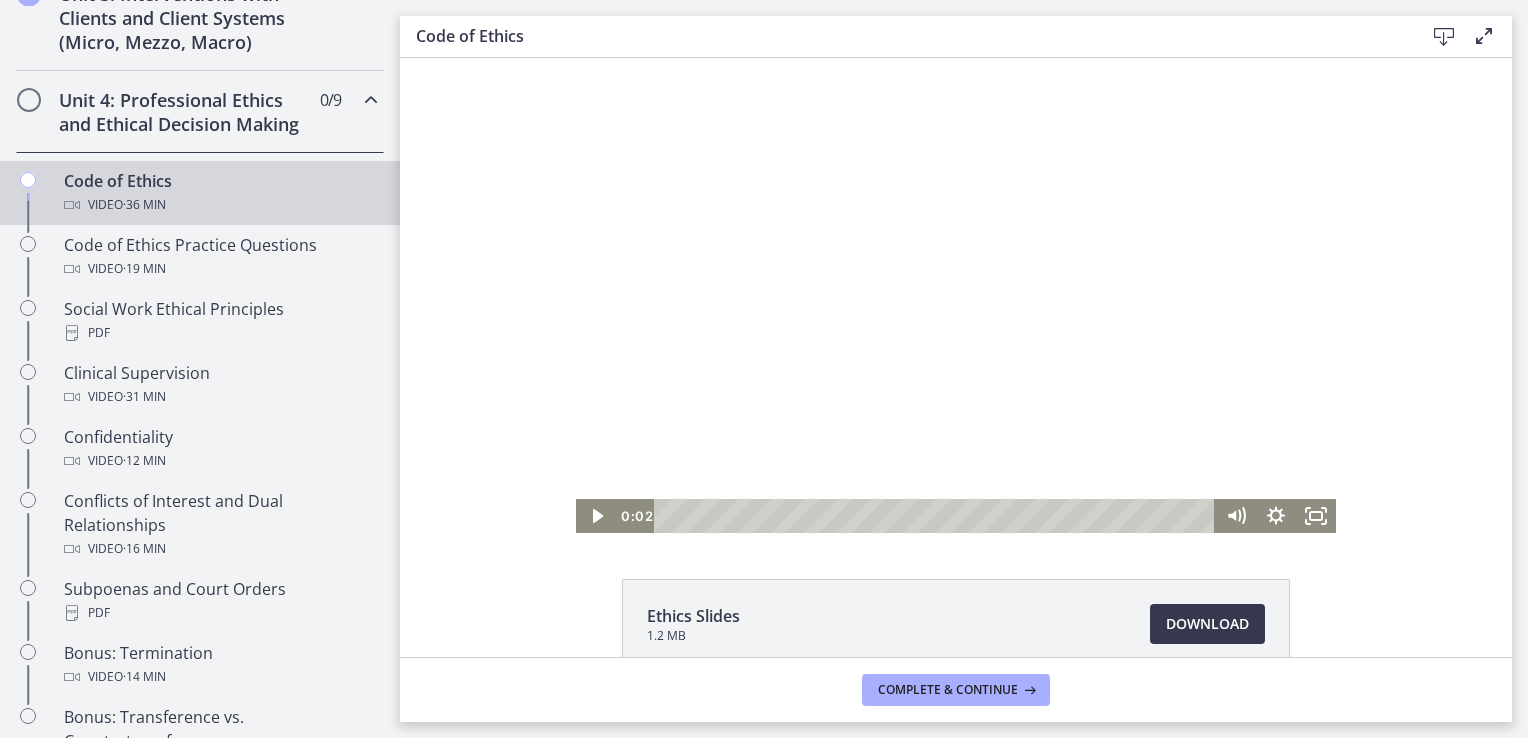click at bounding box center (956, 295) 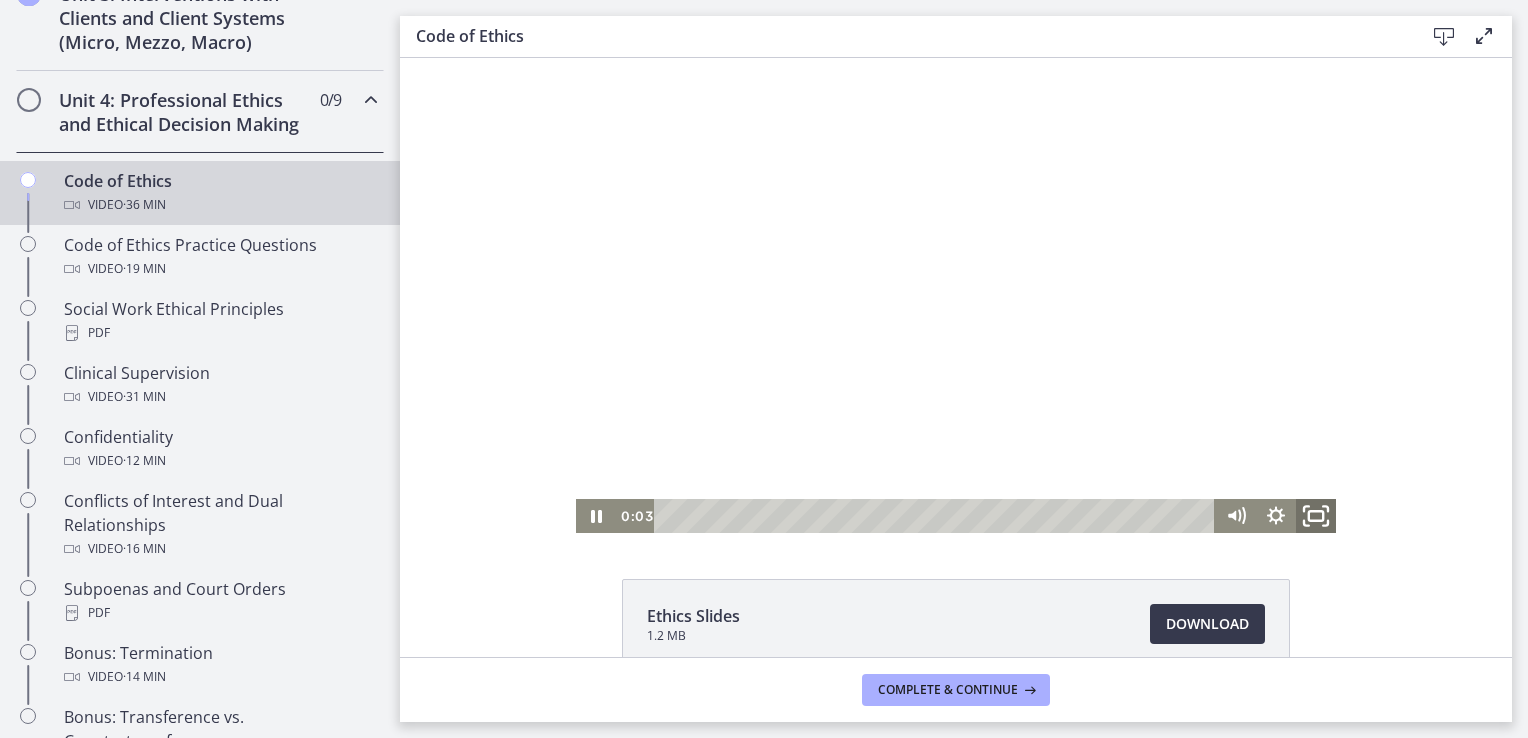 click 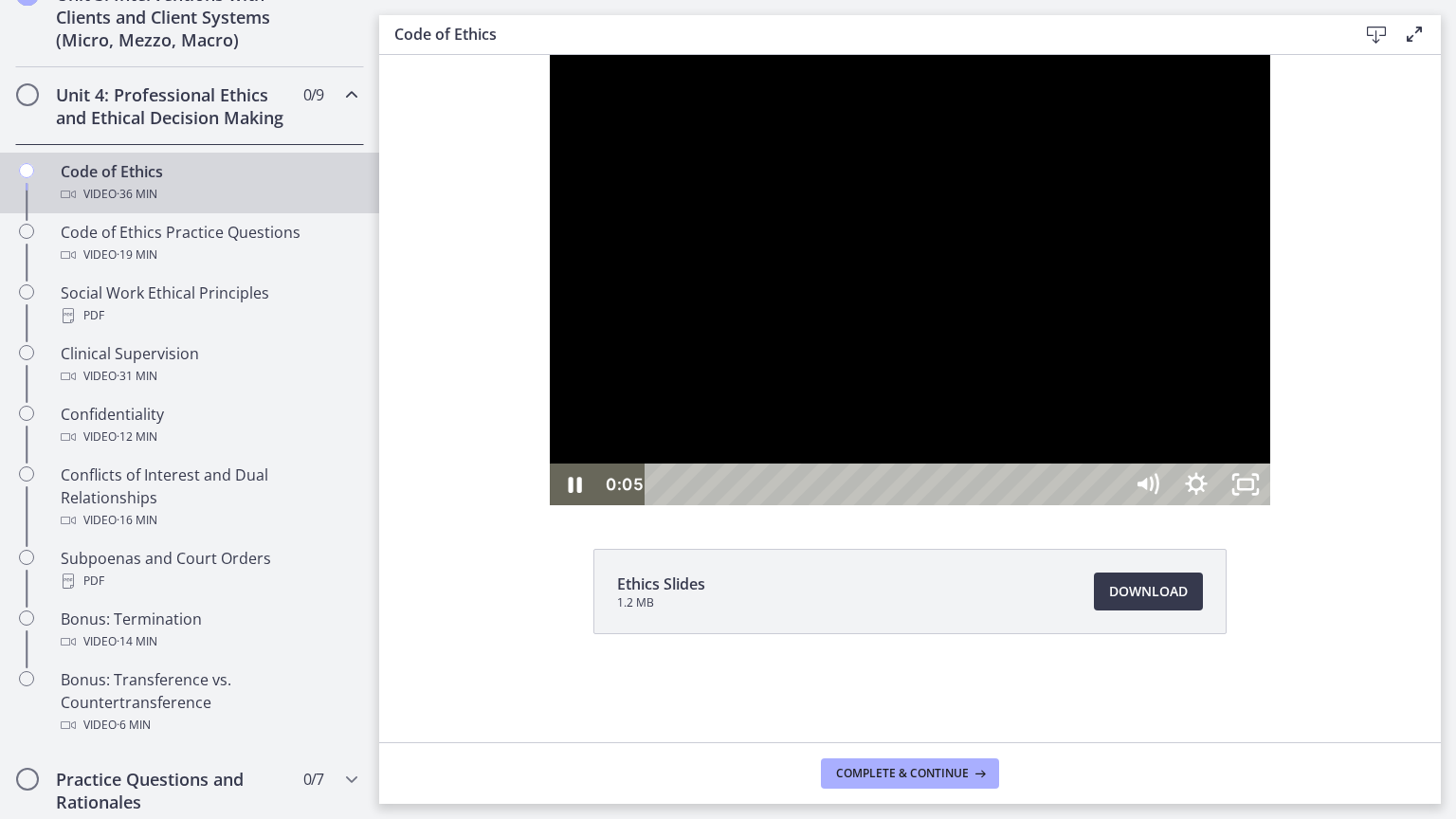 type 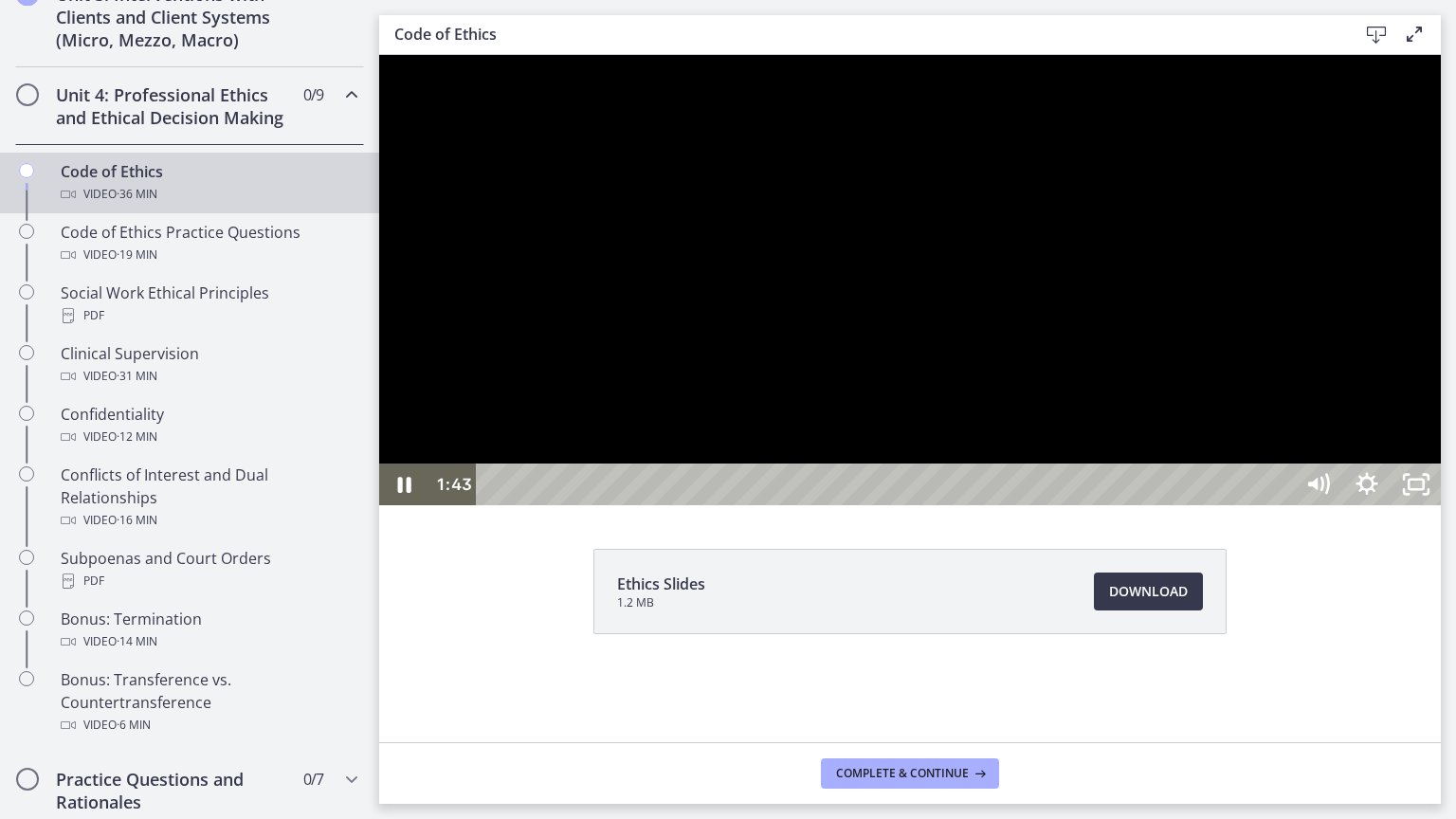 click at bounding box center (910, 280) 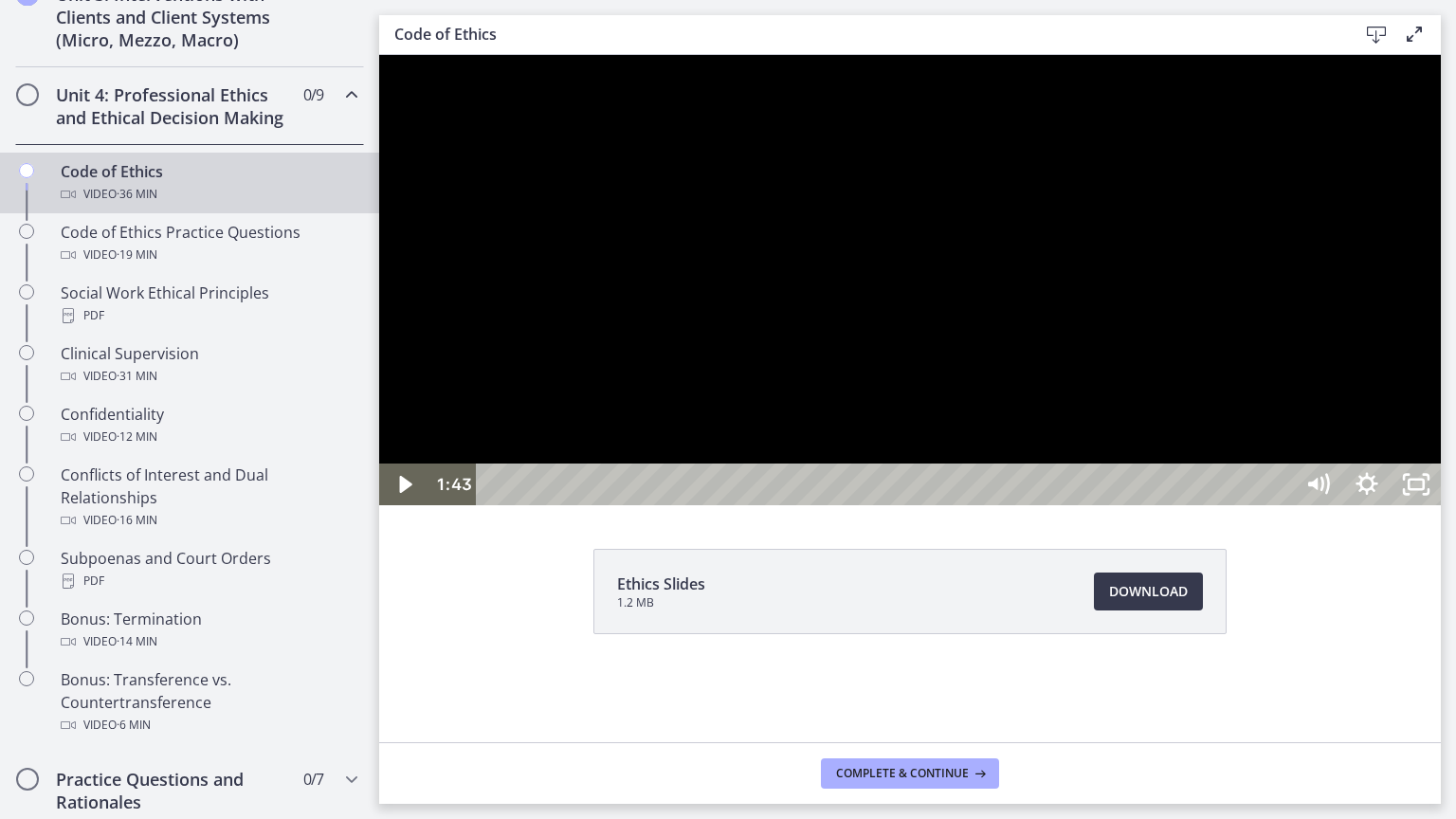 click at bounding box center [910, 280] 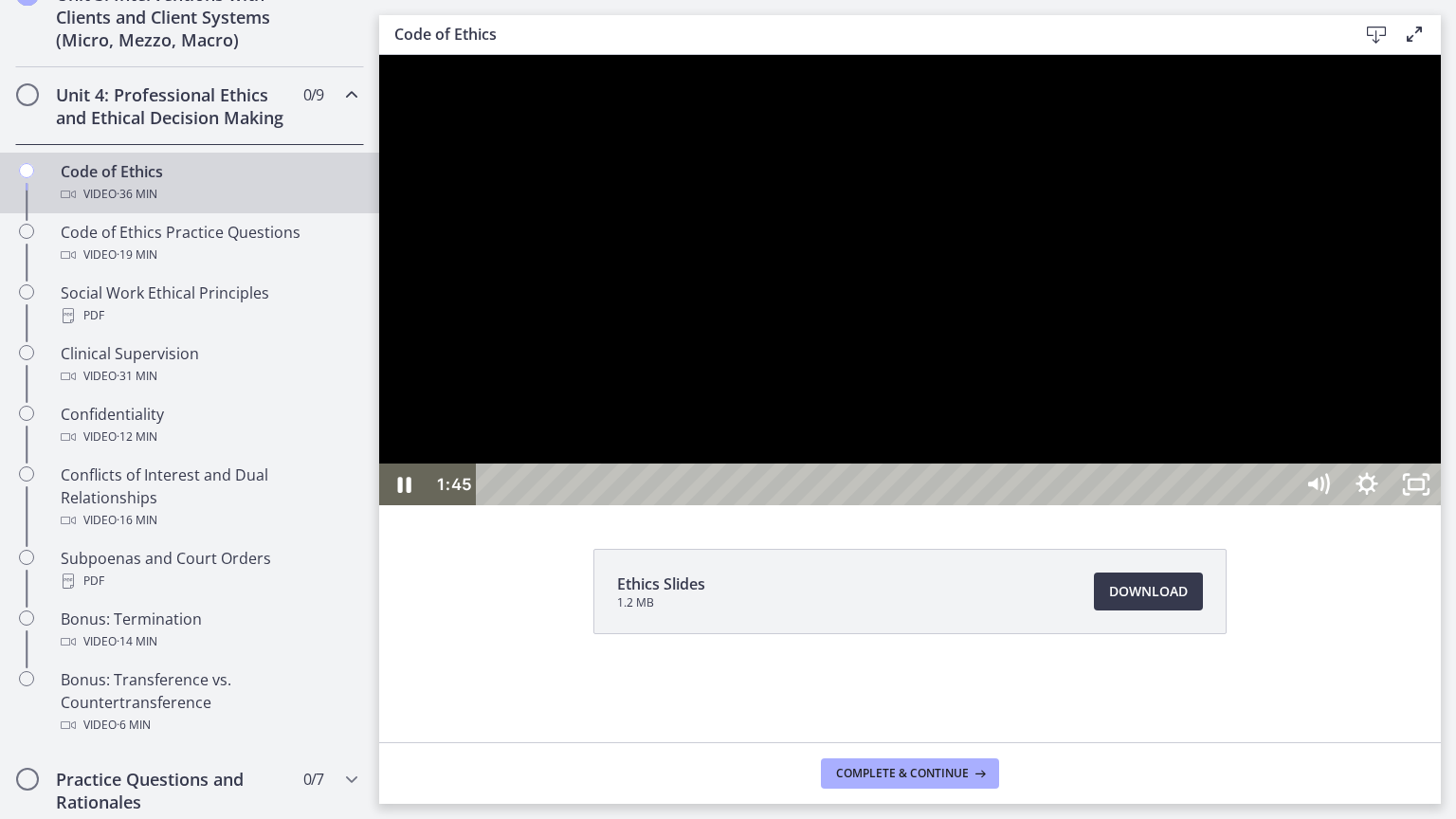 click at bounding box center (910, 280) 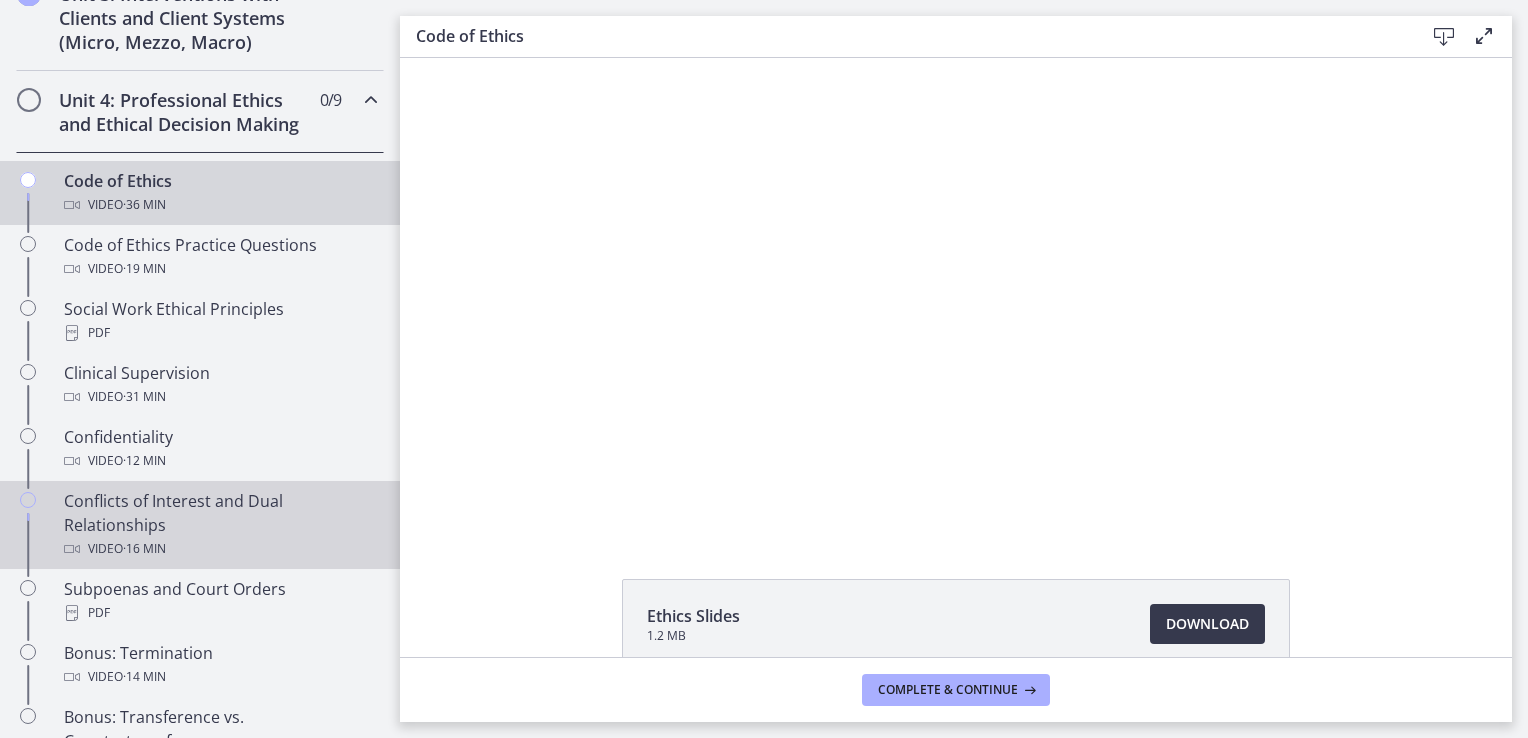 drag, startPoint x: 300, startPoint y: 555, endPoint x: 334, endPoint y: 558, distance: 34.132095 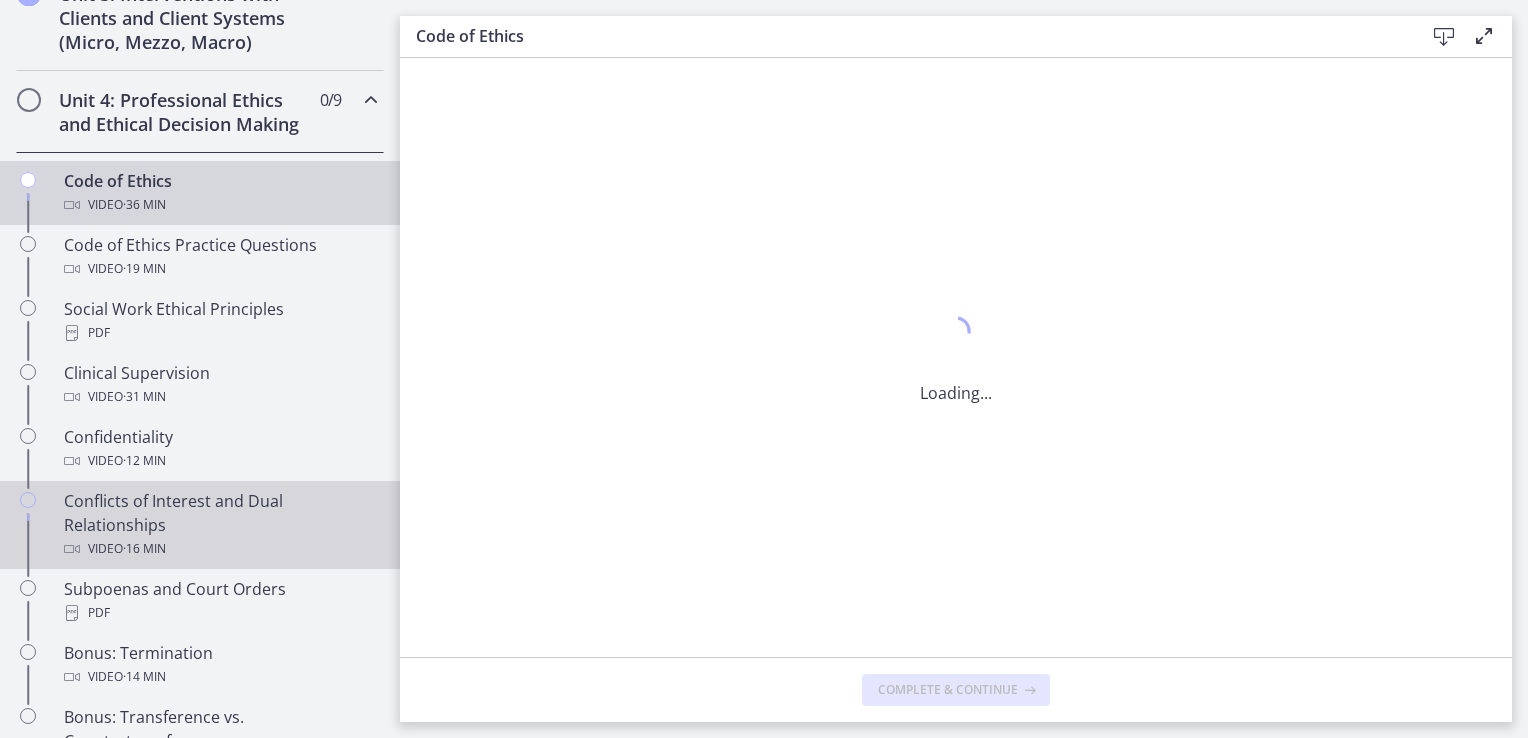 click on "Video
·  16 min" at bounding box center [220, 549] 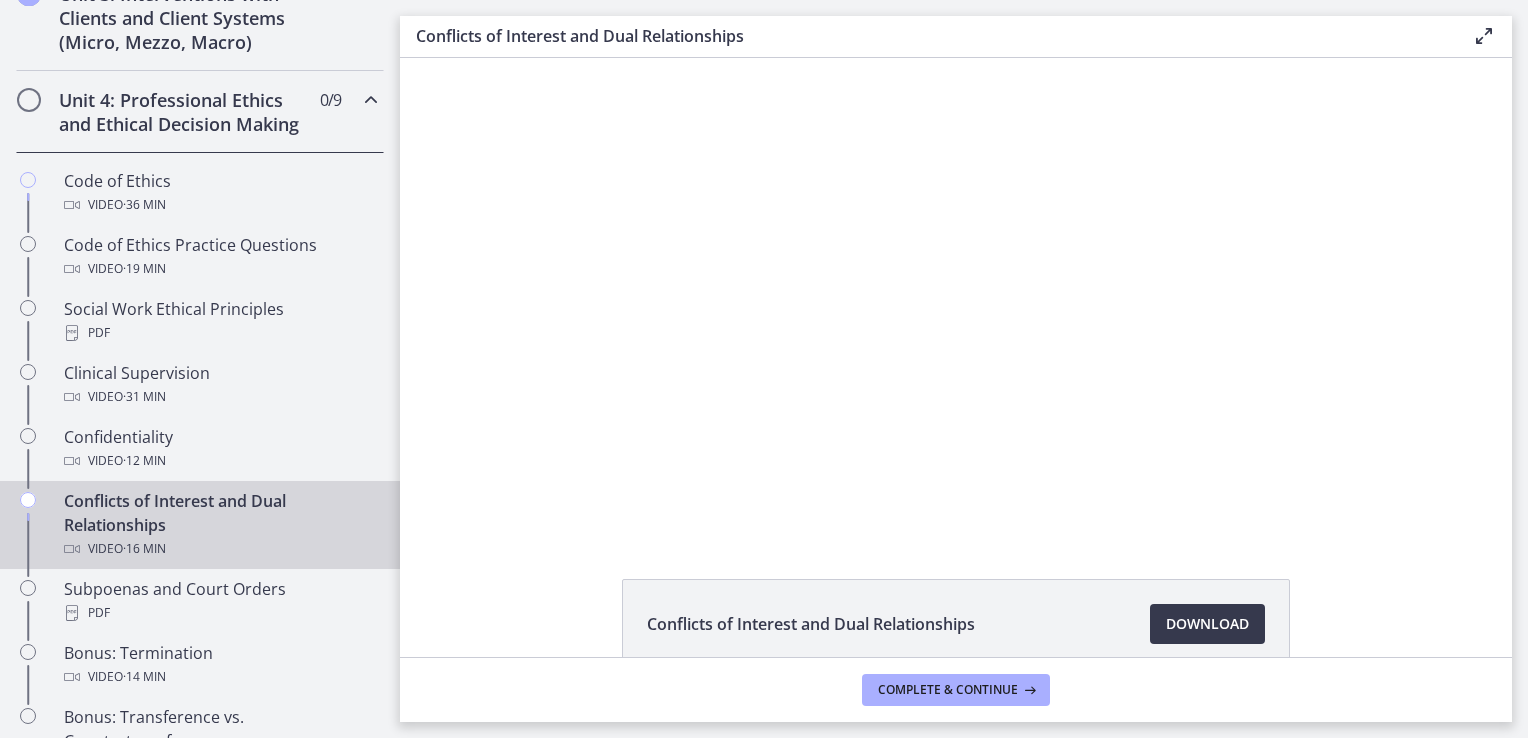 scroll, scrollTop: 0, scrollLeft: 0, axis: both 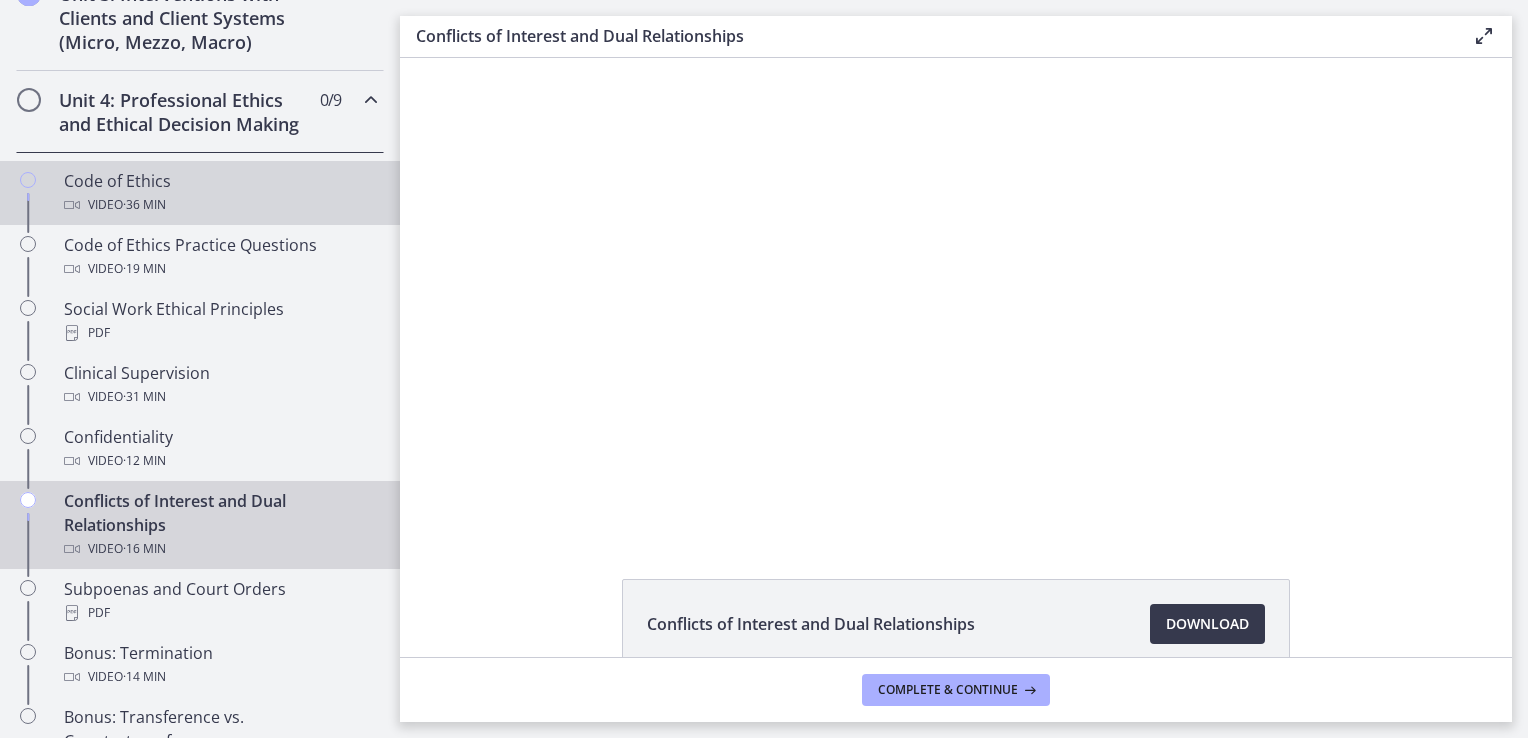 click on "·  36 min" at bounding box center (144, 205) 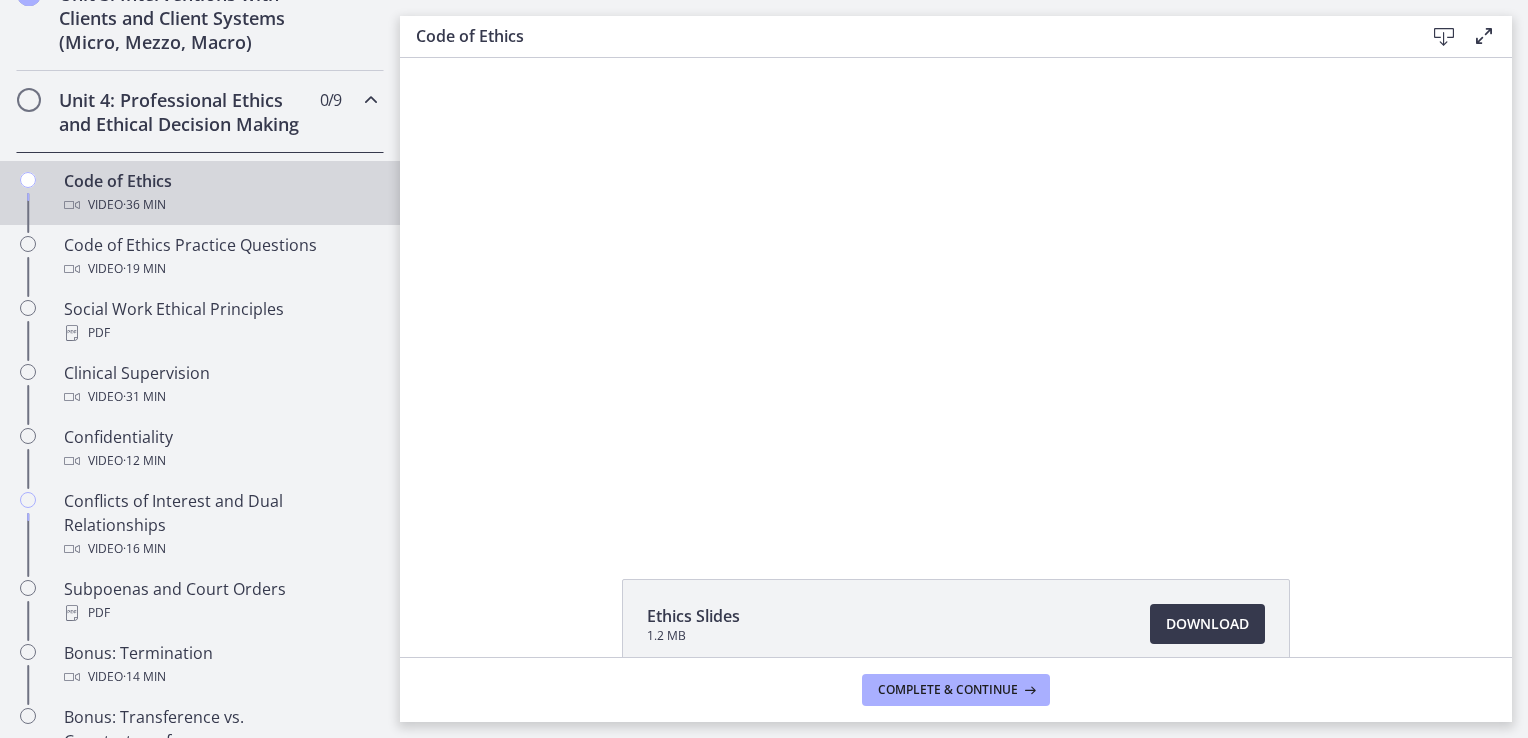 scroll, scrollTop: 0, scrollLeft: 0, axis: both 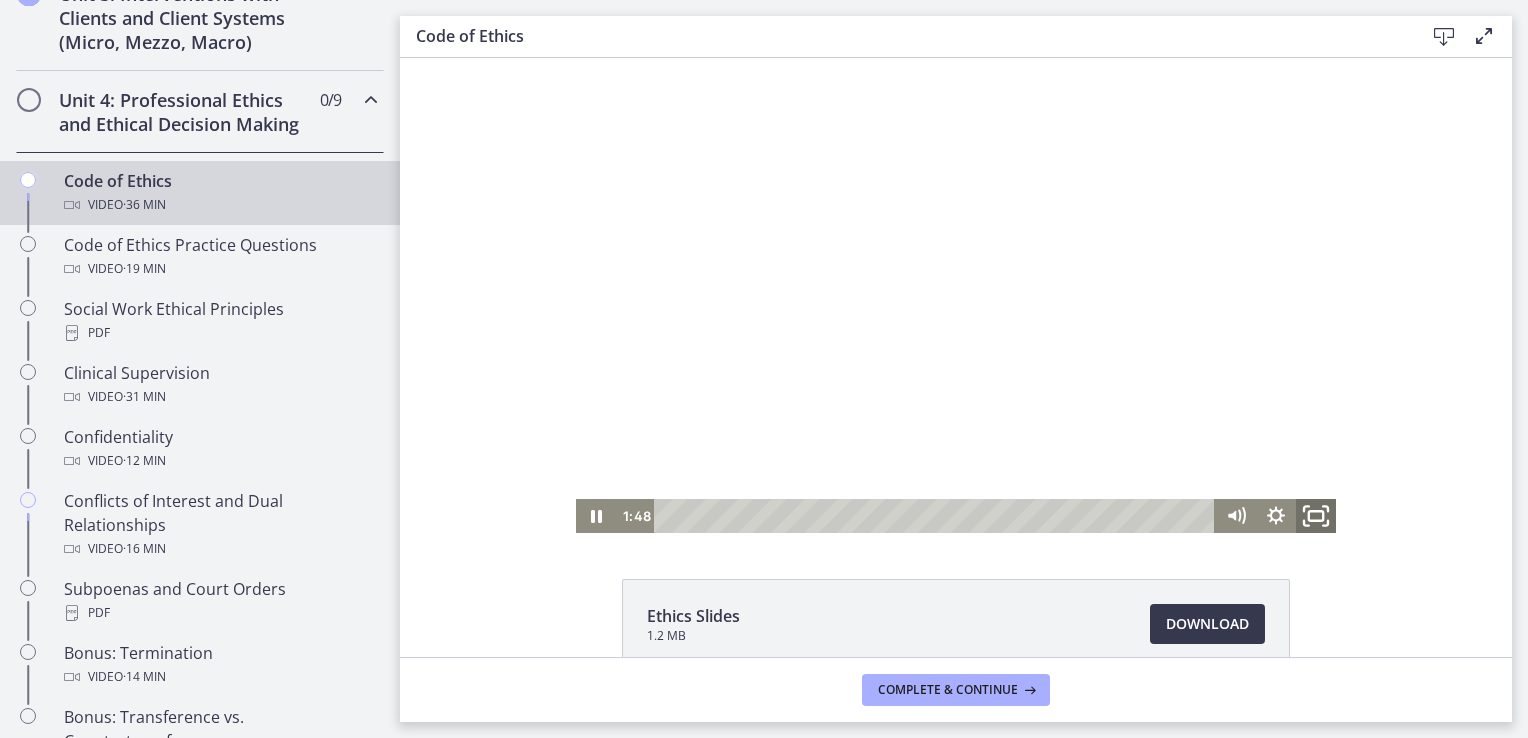 click 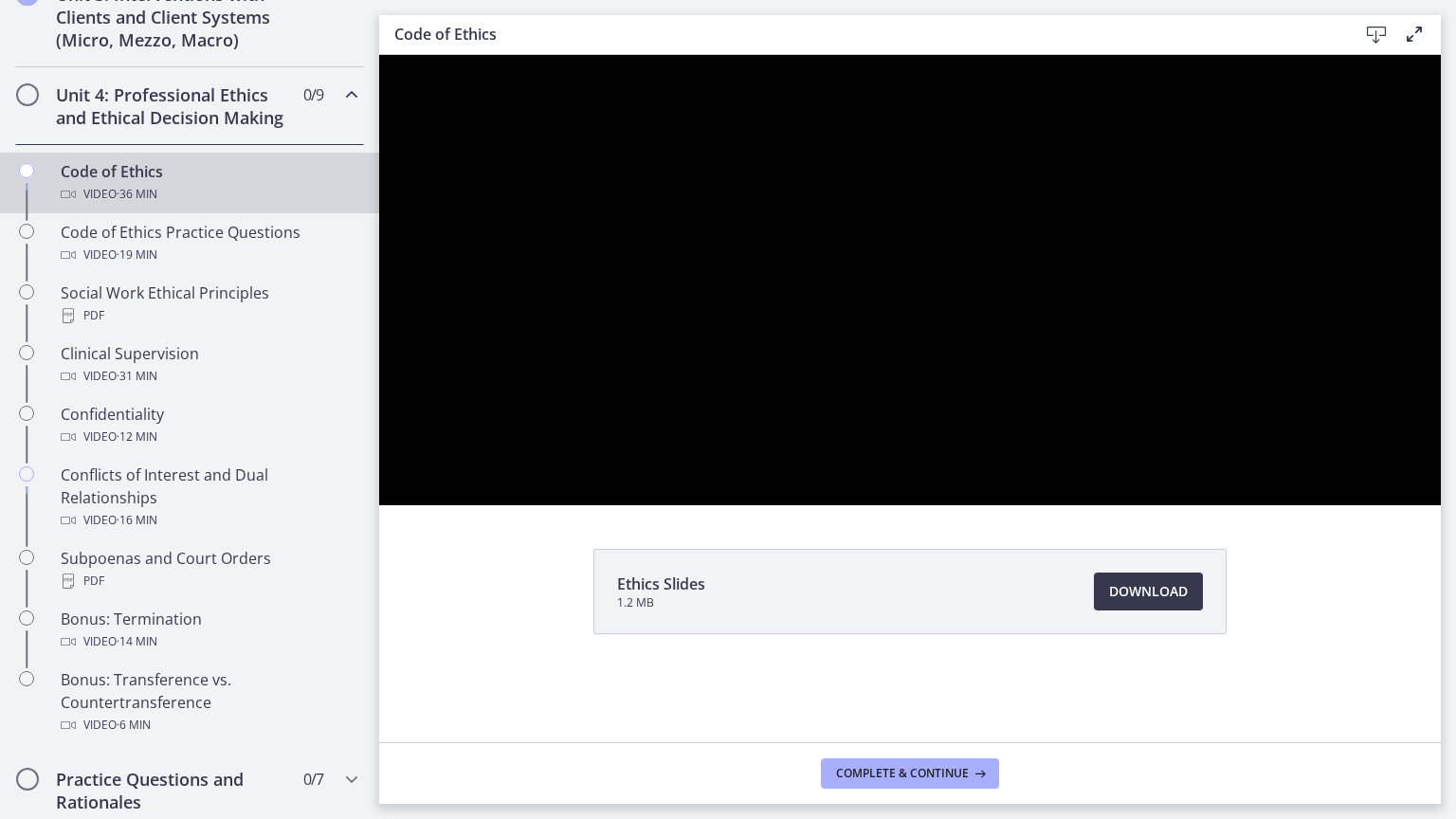 click at bounding box center [910, 280] 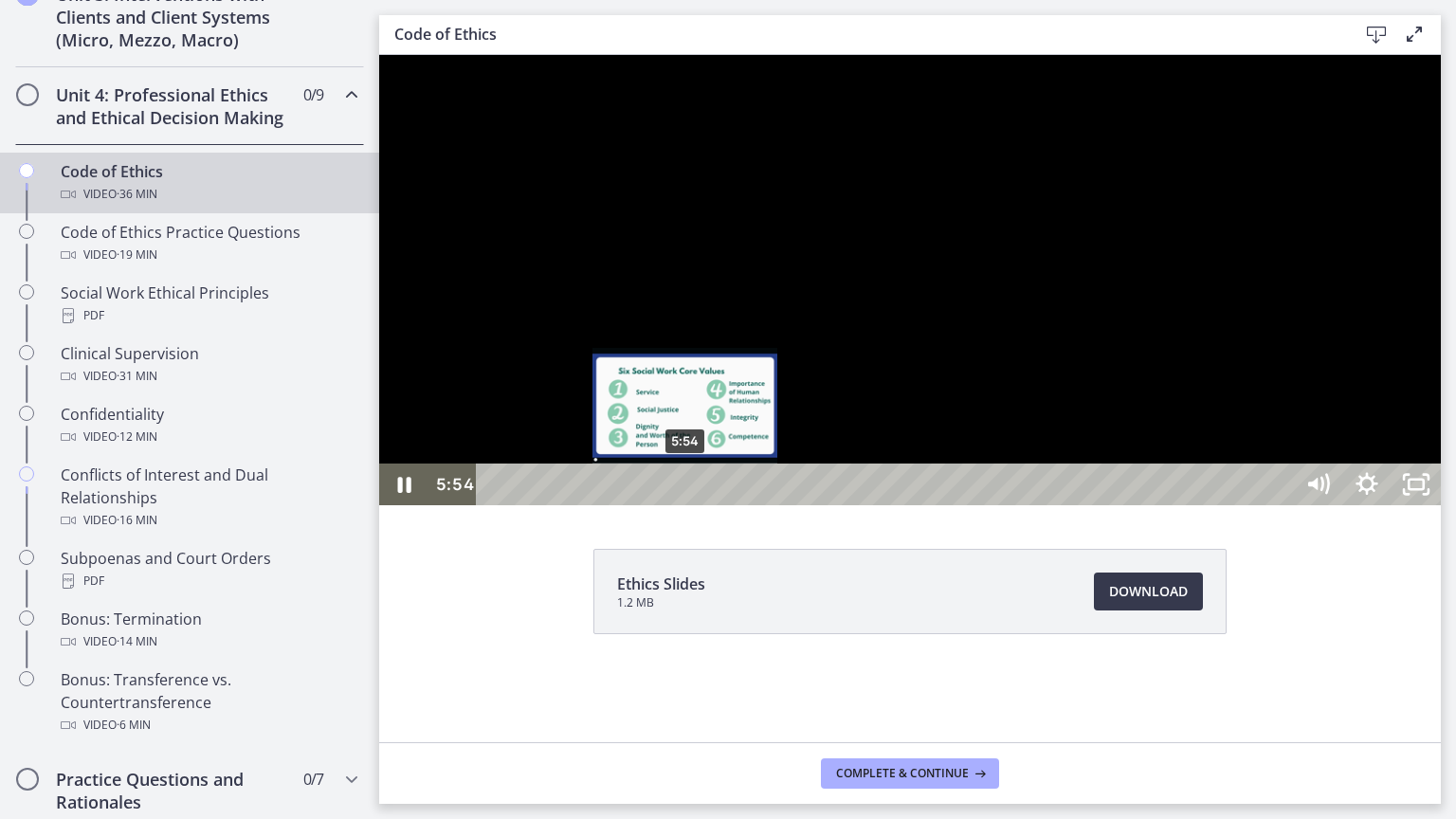 click on "5:54" at bounding box center (887, 484) 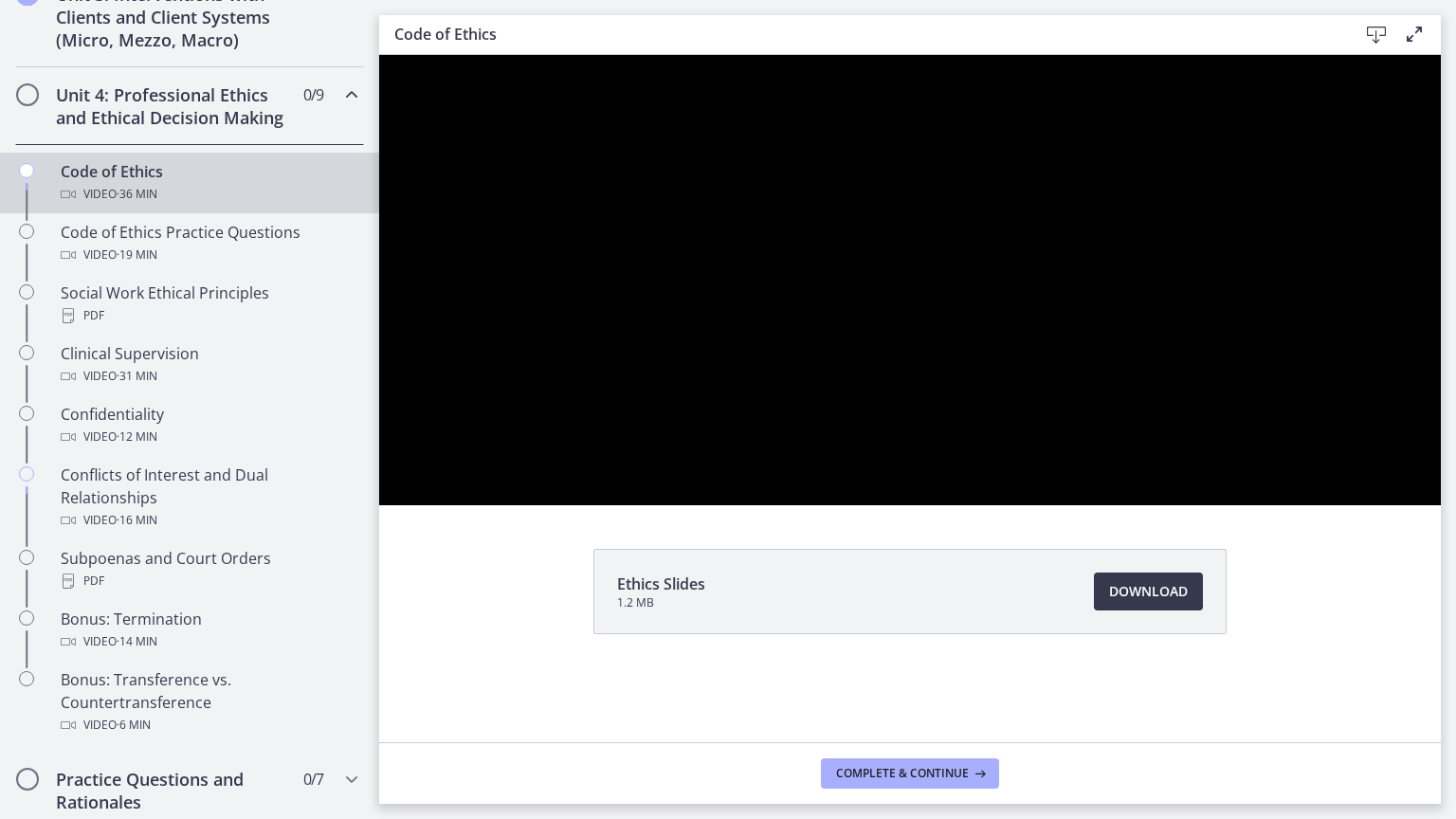 click at bounding box center (910, 280) 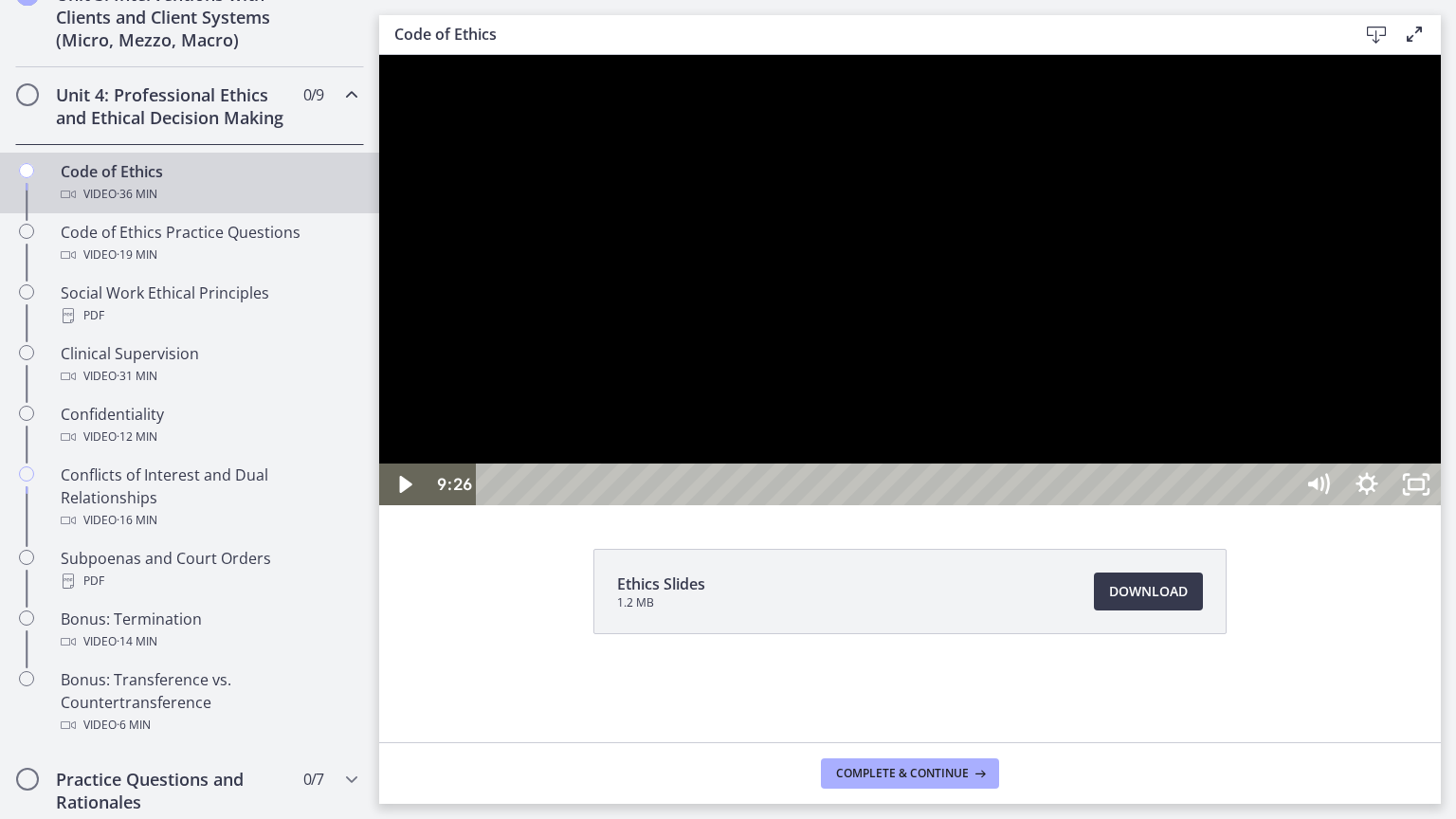 click 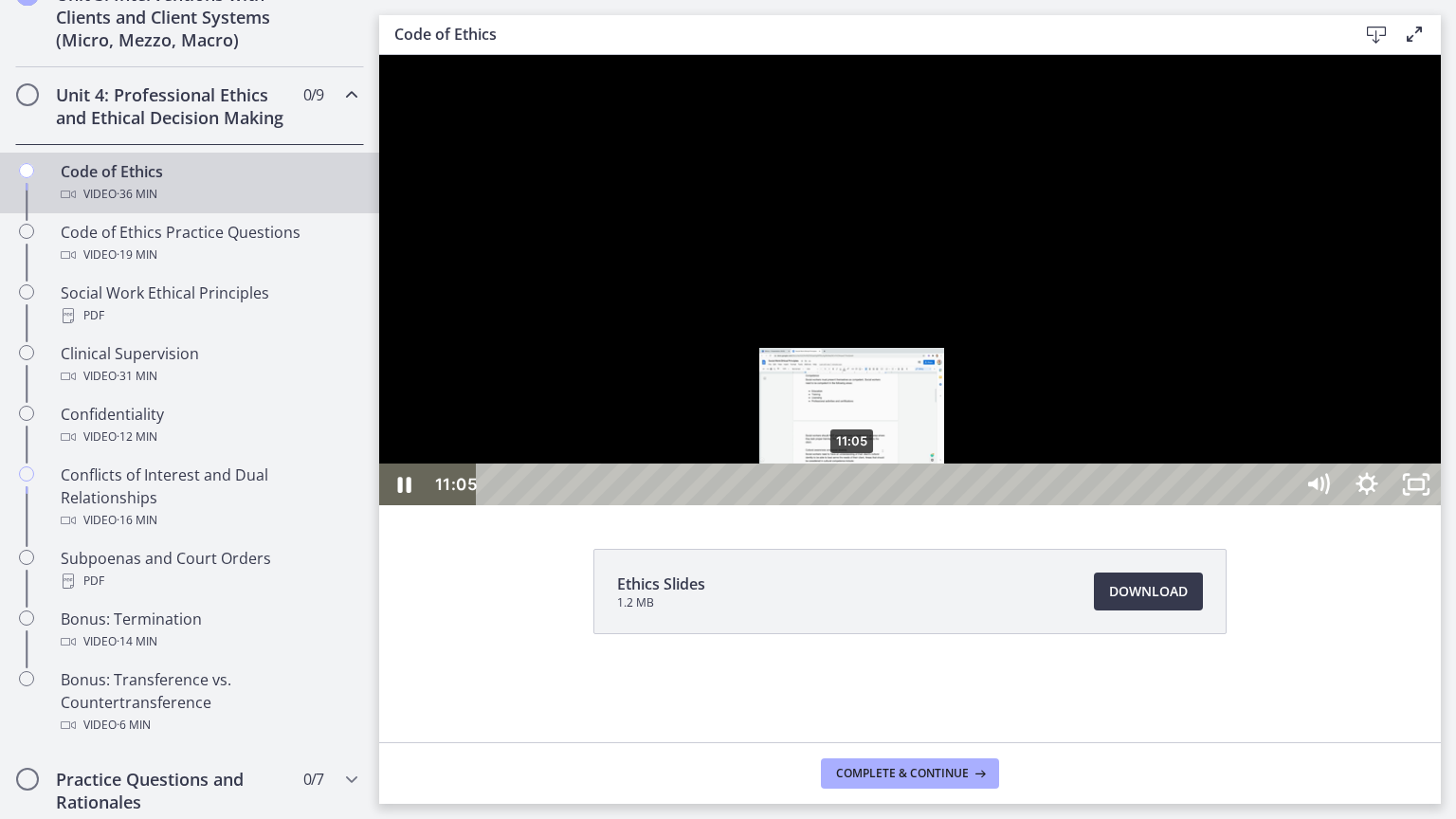 click on "11:05" at bounding box center [887, 484] 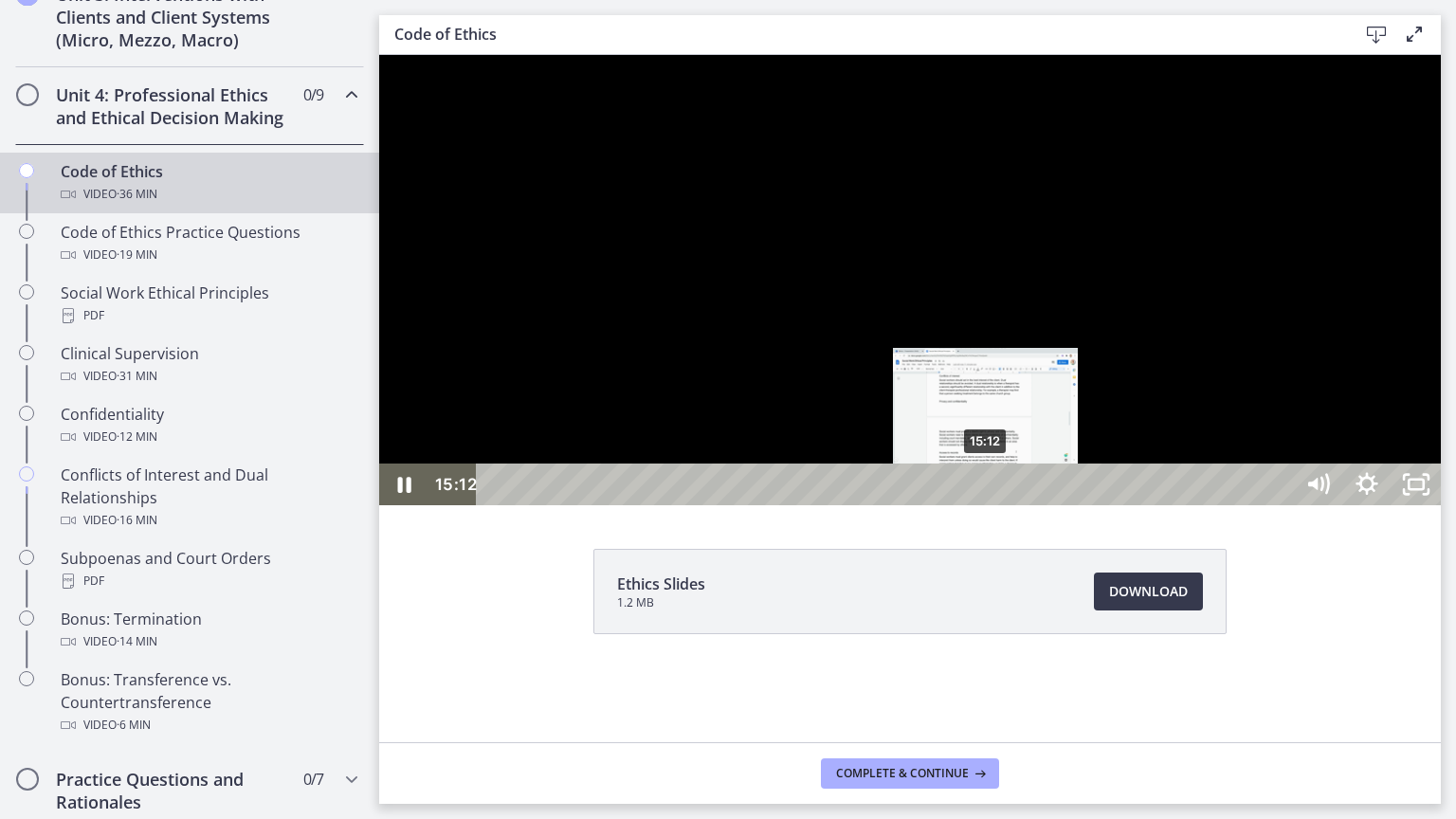 click on "15:12" at bounding box center (887, 484) 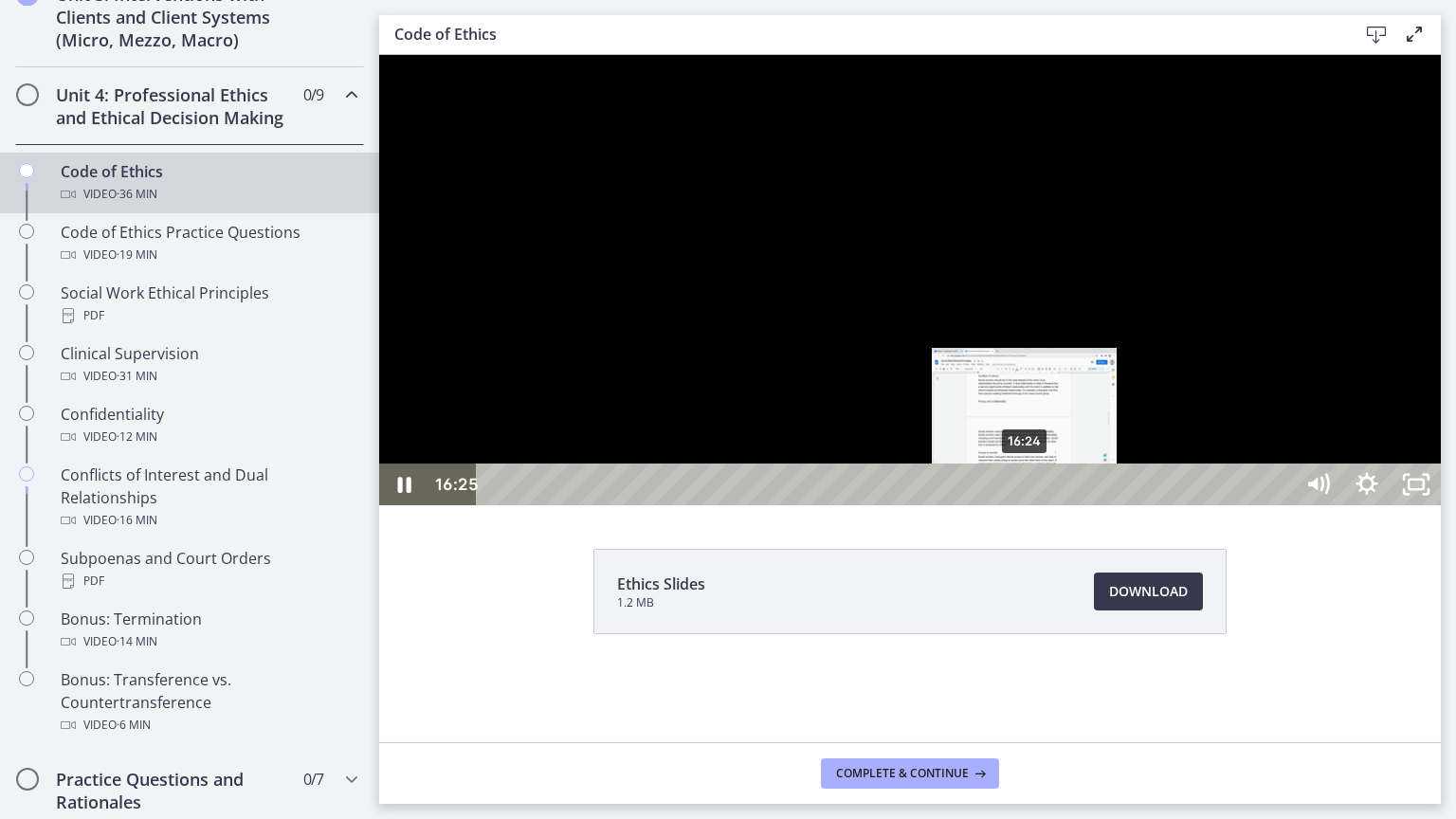 click on "16:24" at bounding box center [887, 484] 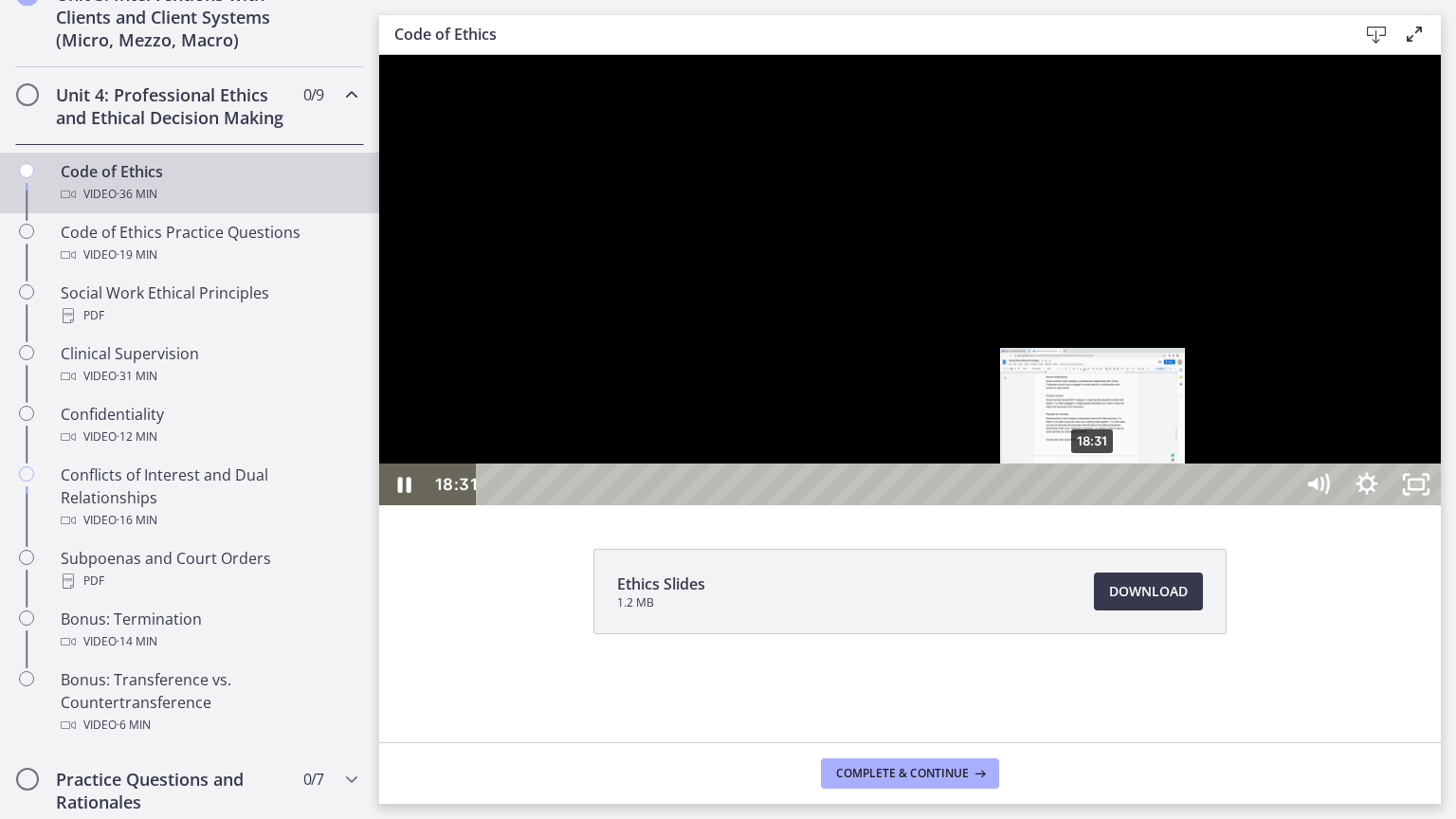 click on "18:31" at bounding box center [887, 484] 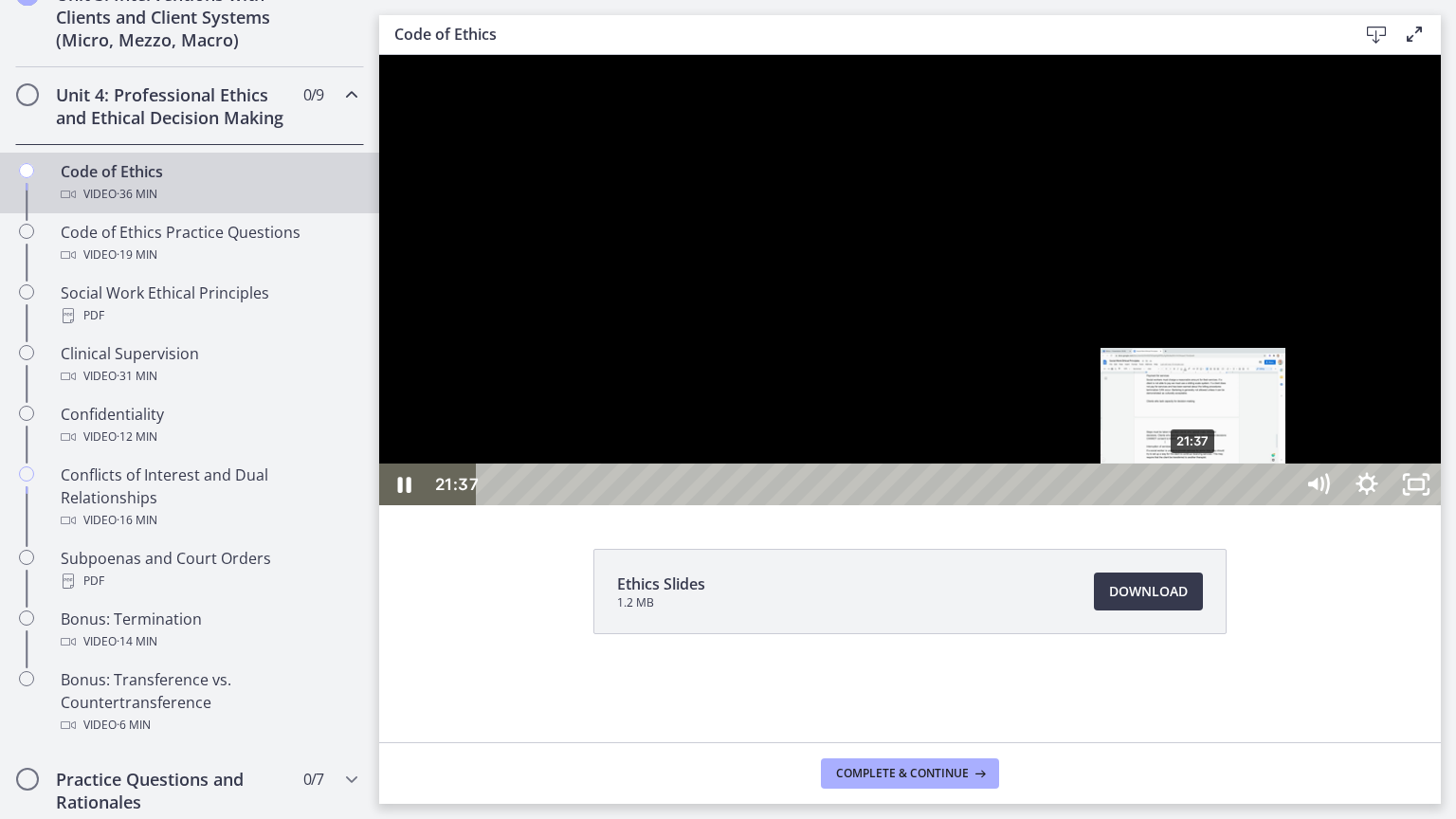 click on "21:37" at bounding box center (887, 484) 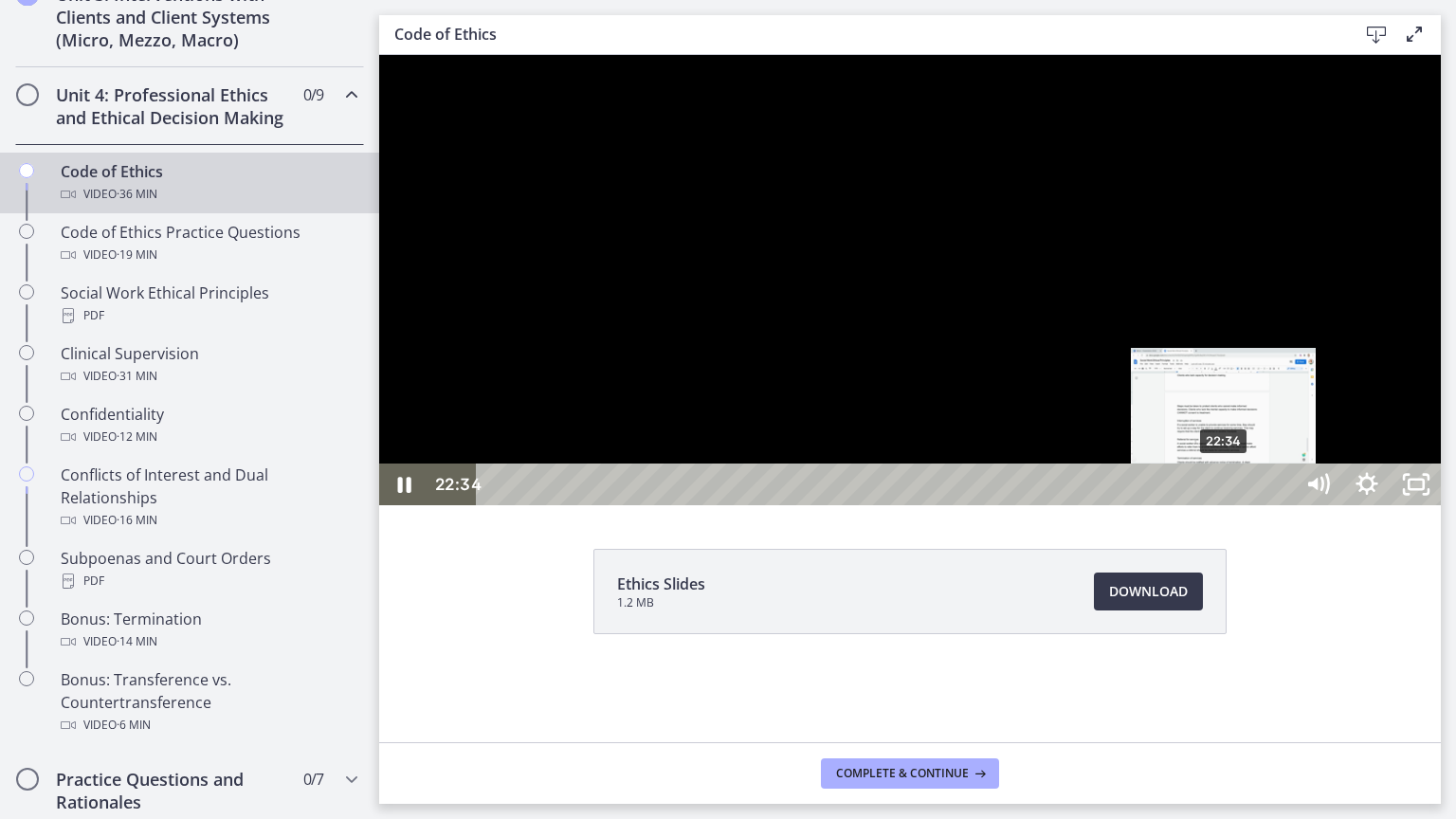click on "22:34" at bounding box center [887, 484] 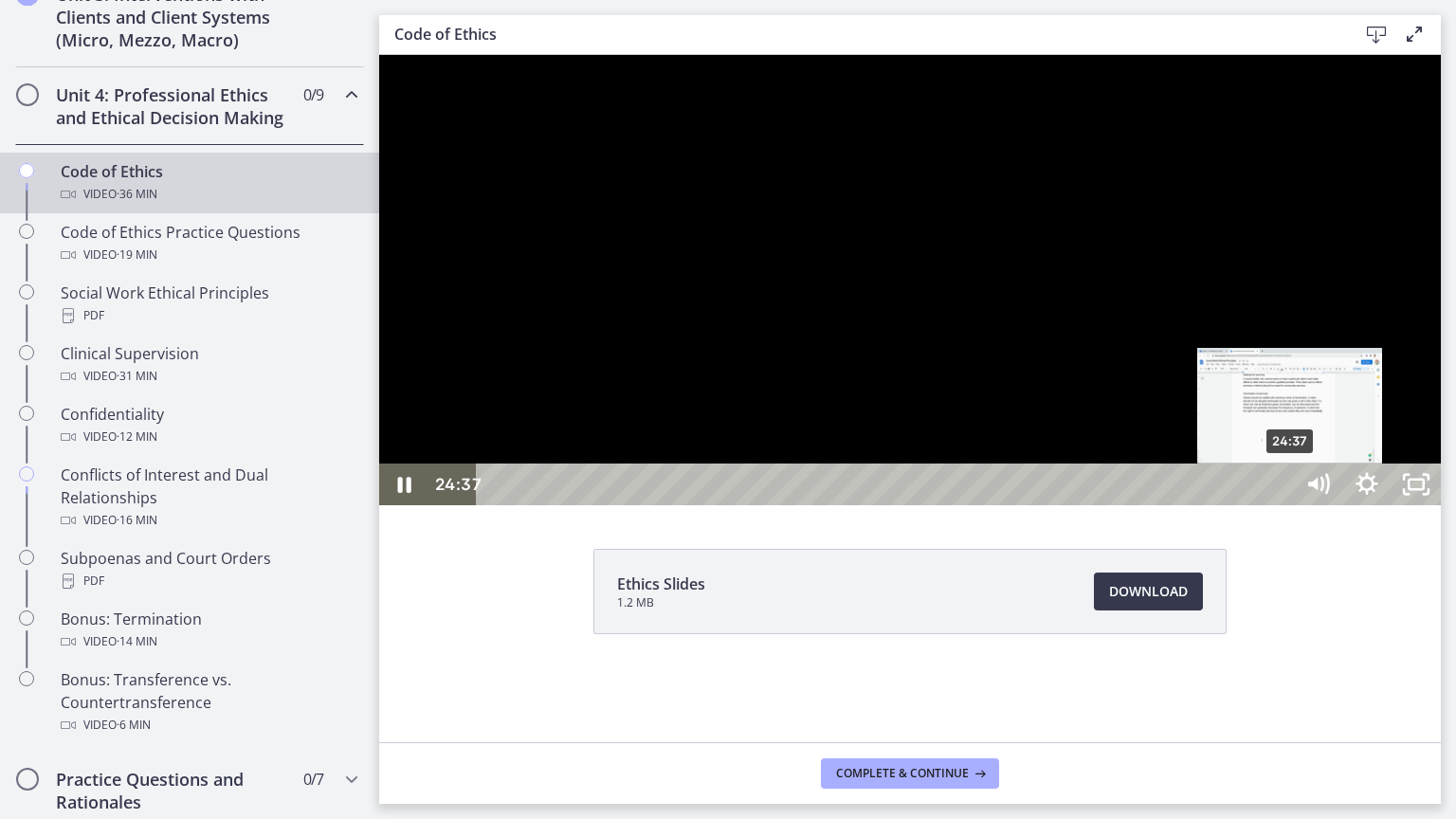 click on "24:37" at bounding box center [887, 484] 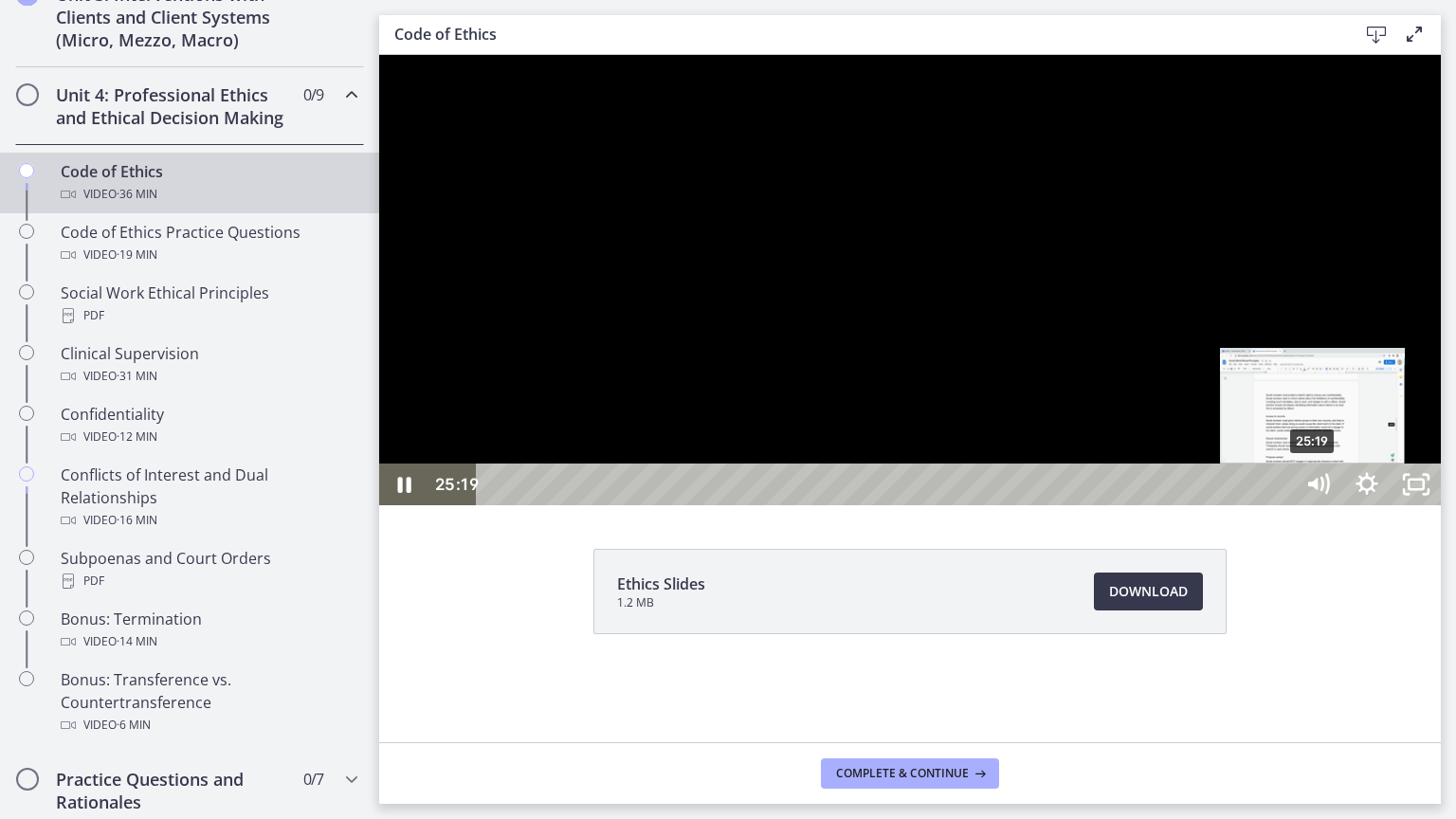 click on "25:19" at bounding box center (887, 484) 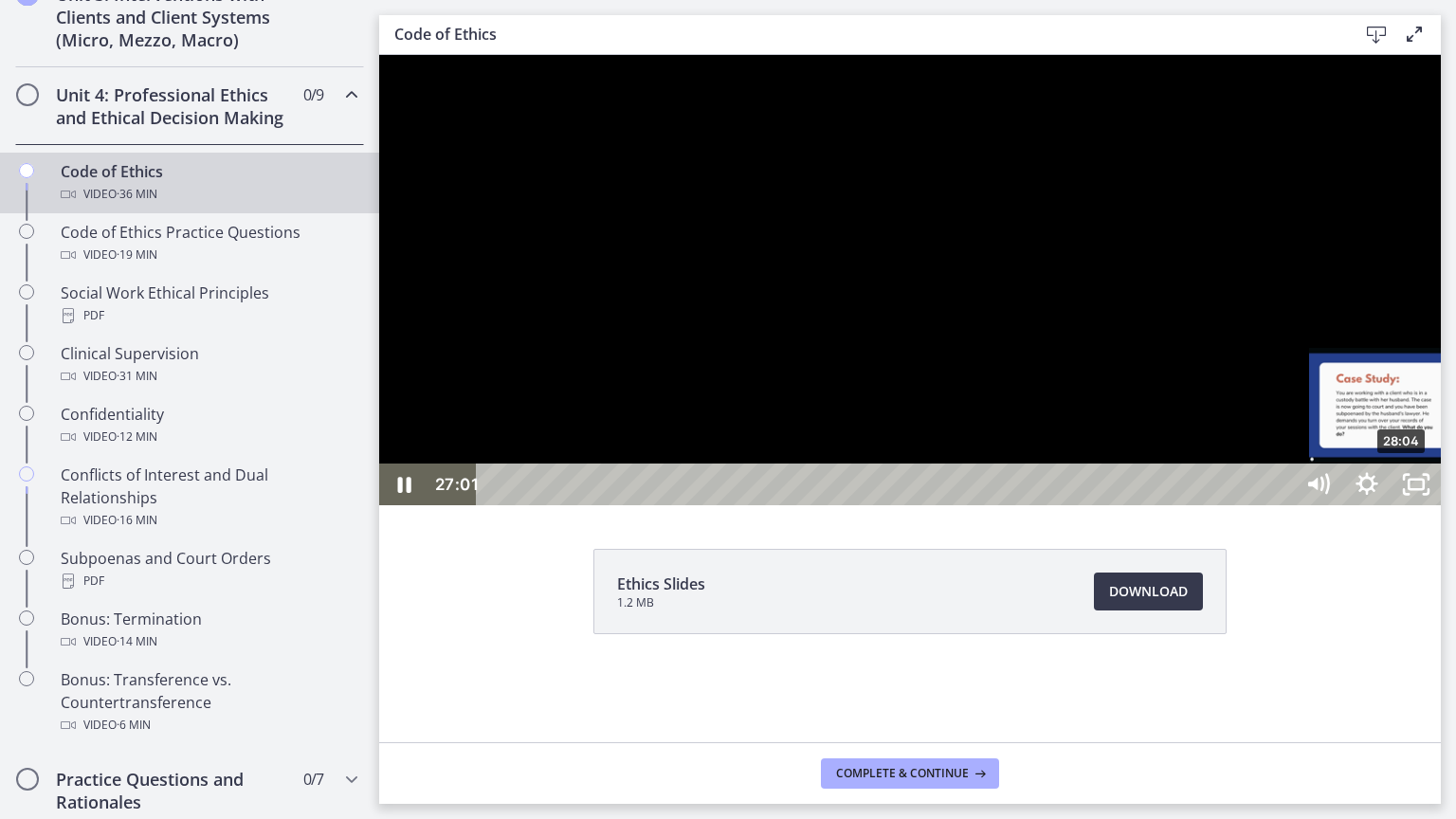 click on "28:04" at bounding box center [887, 484] 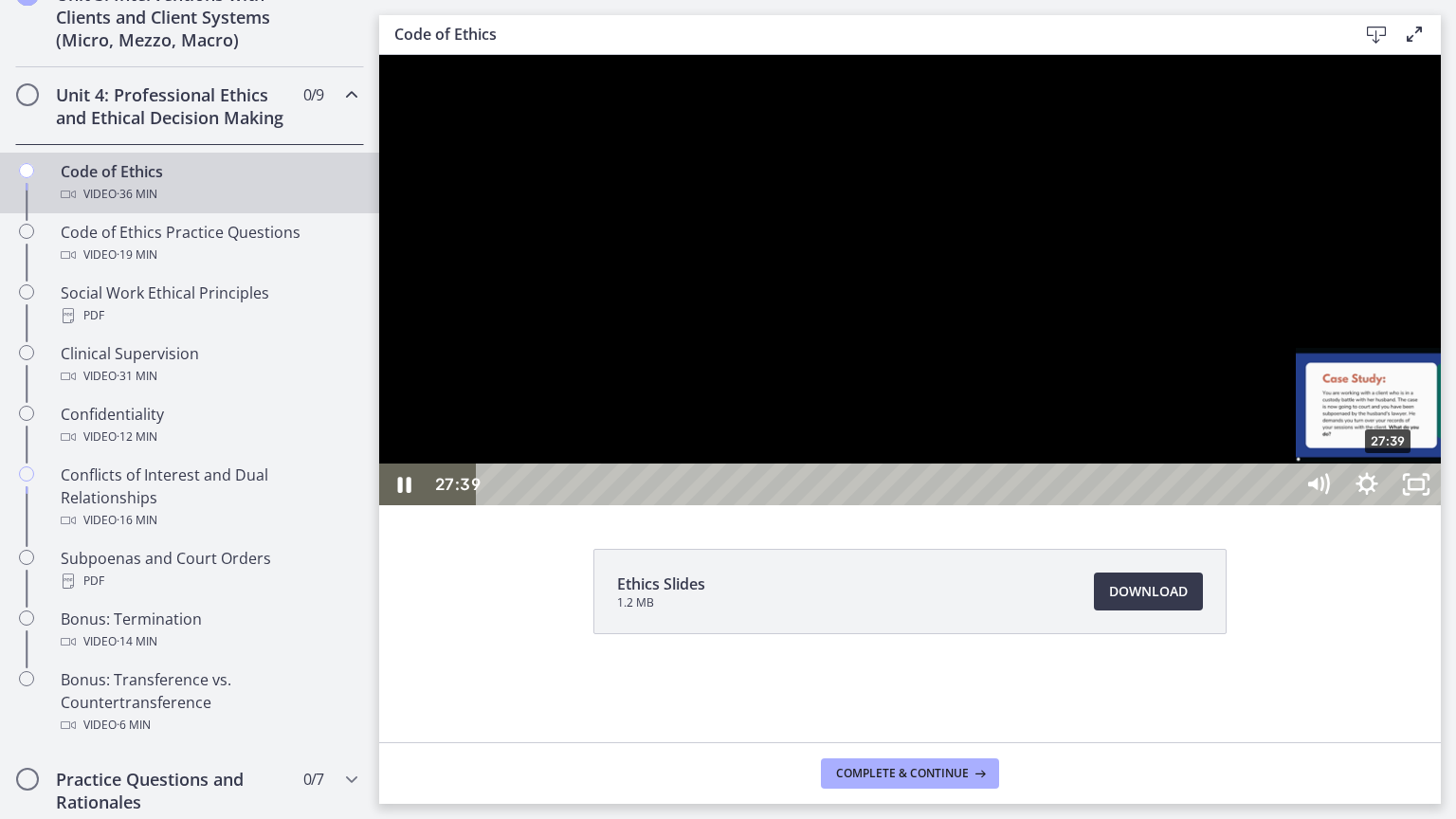 click on "27:39" at bounding box center (887, 484) 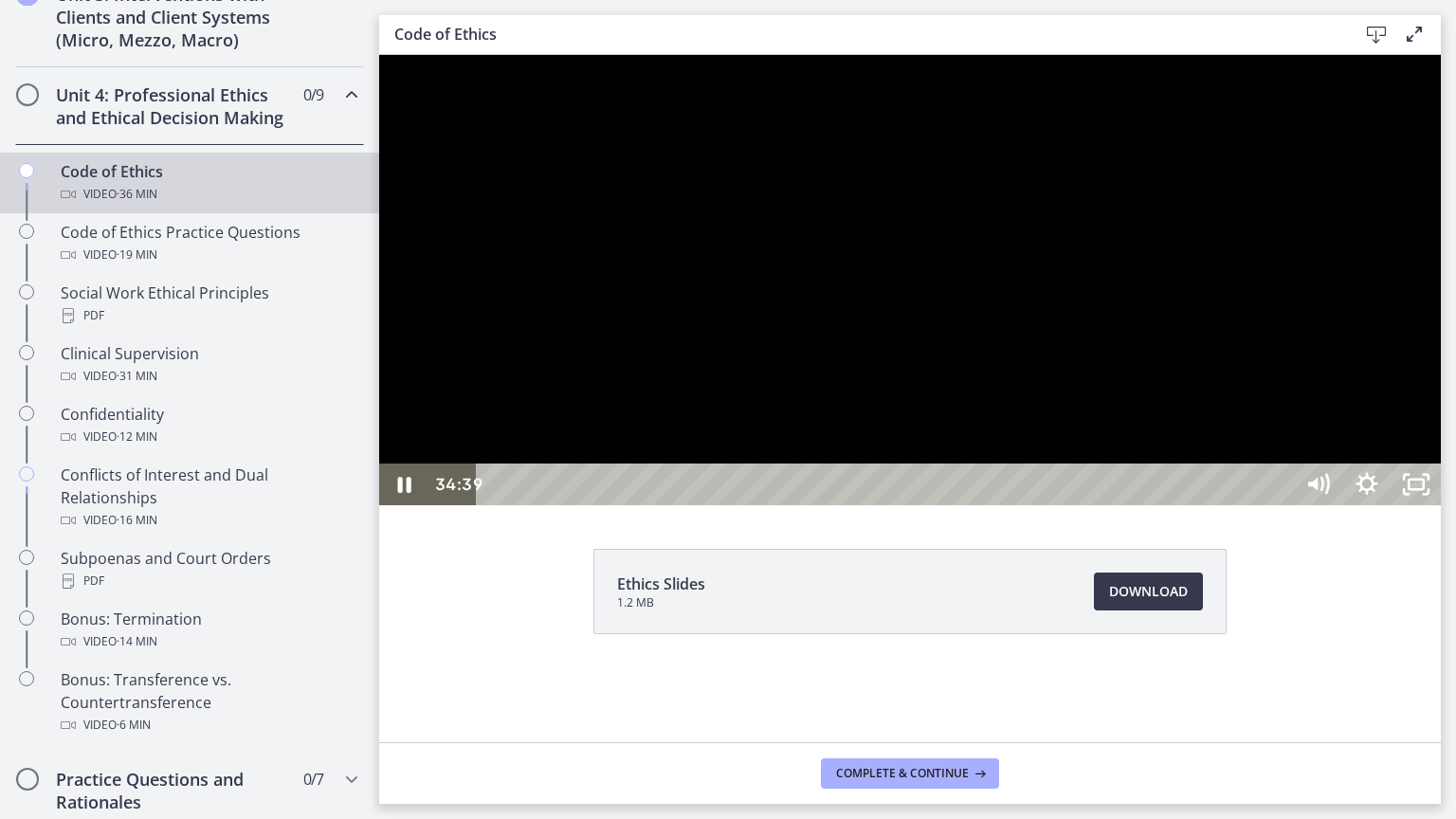 click on "34:39" at bounding box center (887, 484) 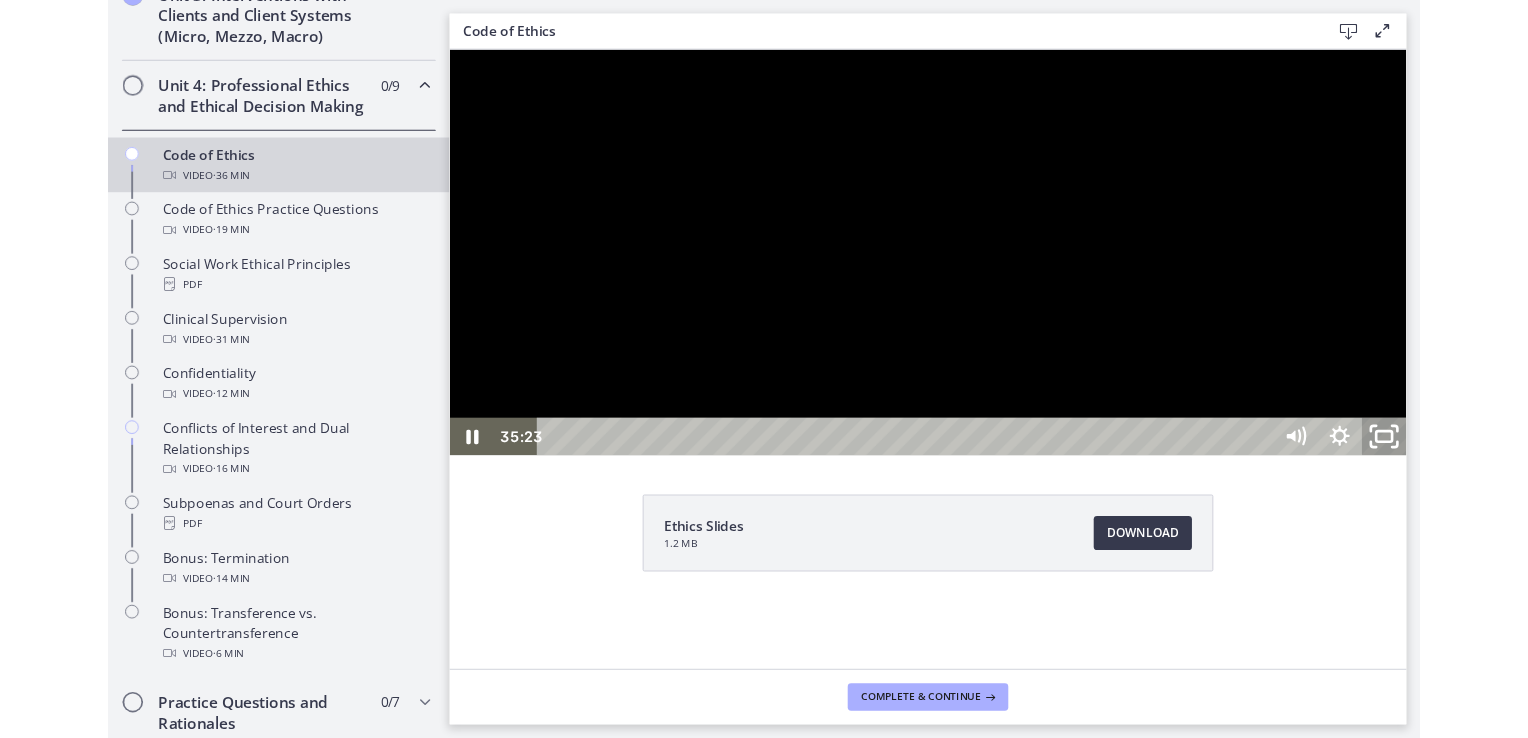 click 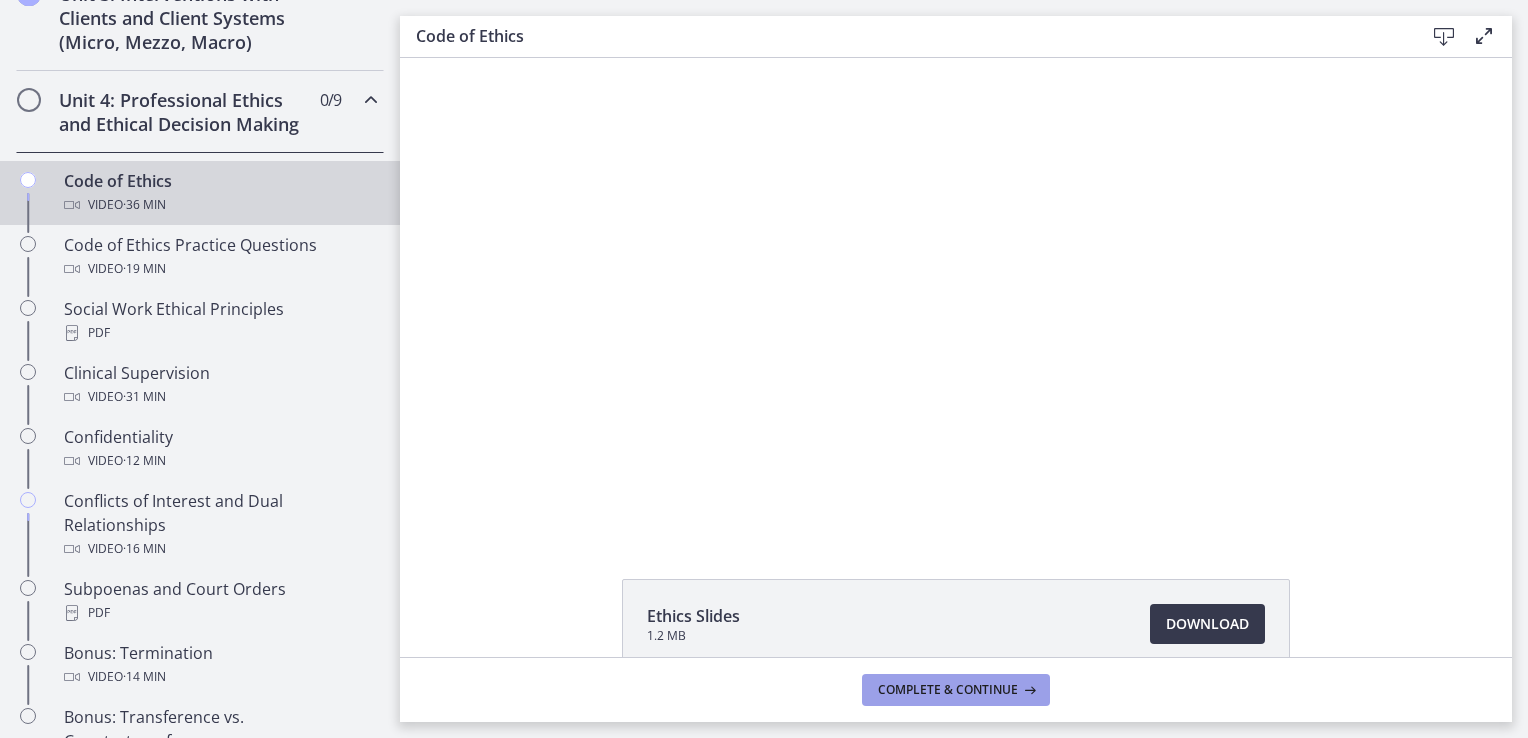 click on "Complete & continue" at bounding box center [948, 690] 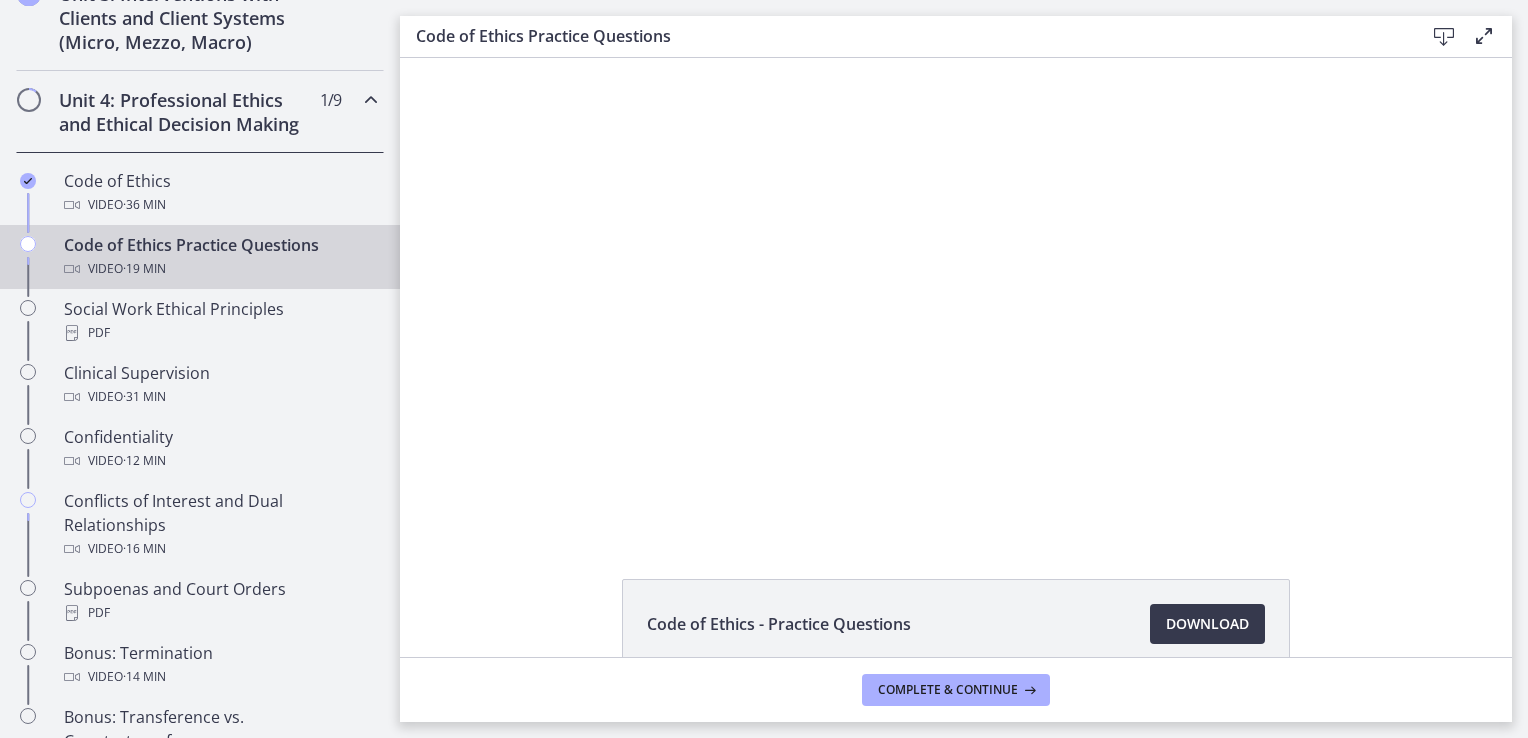 scroll, scrollTop: 0, scrollLeft: 0, axis: both 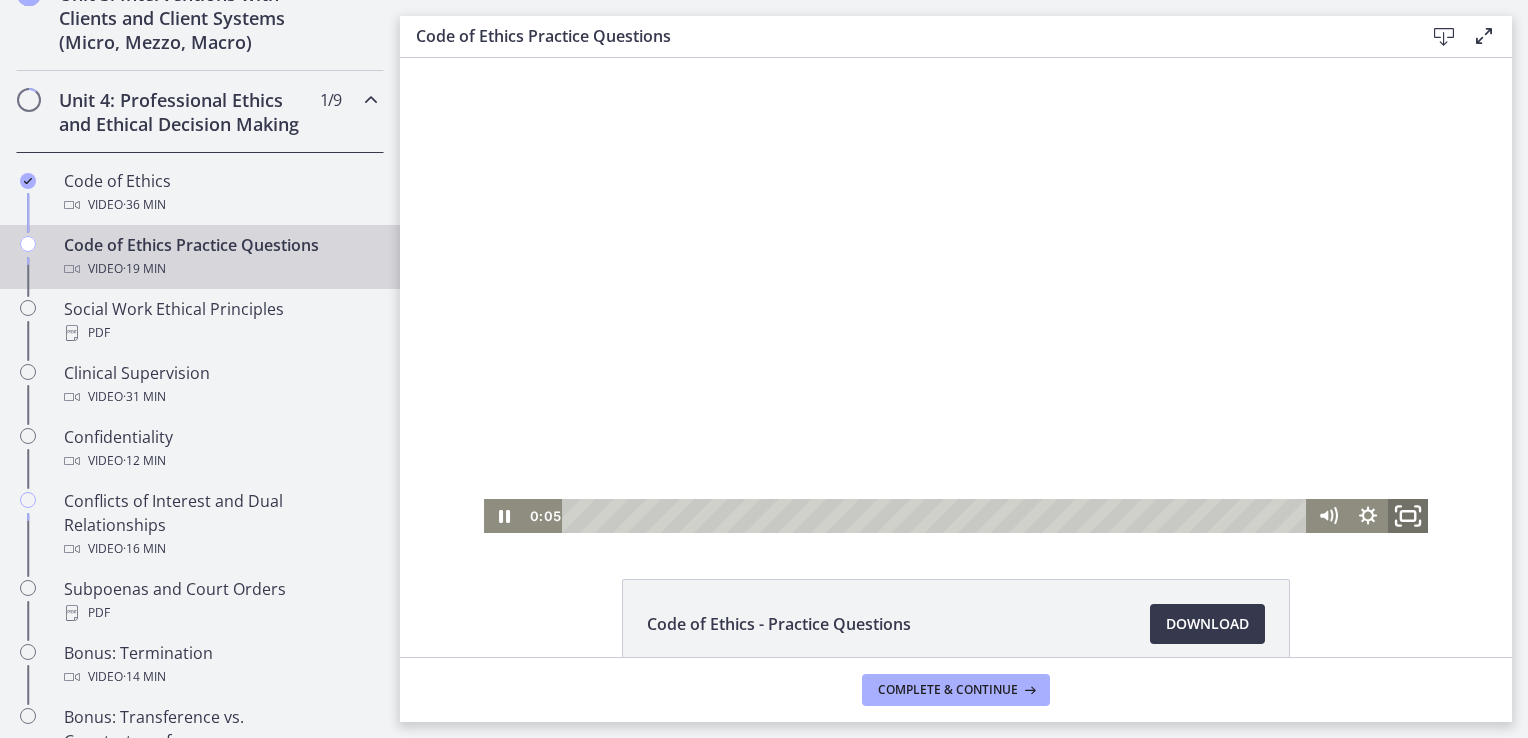 click 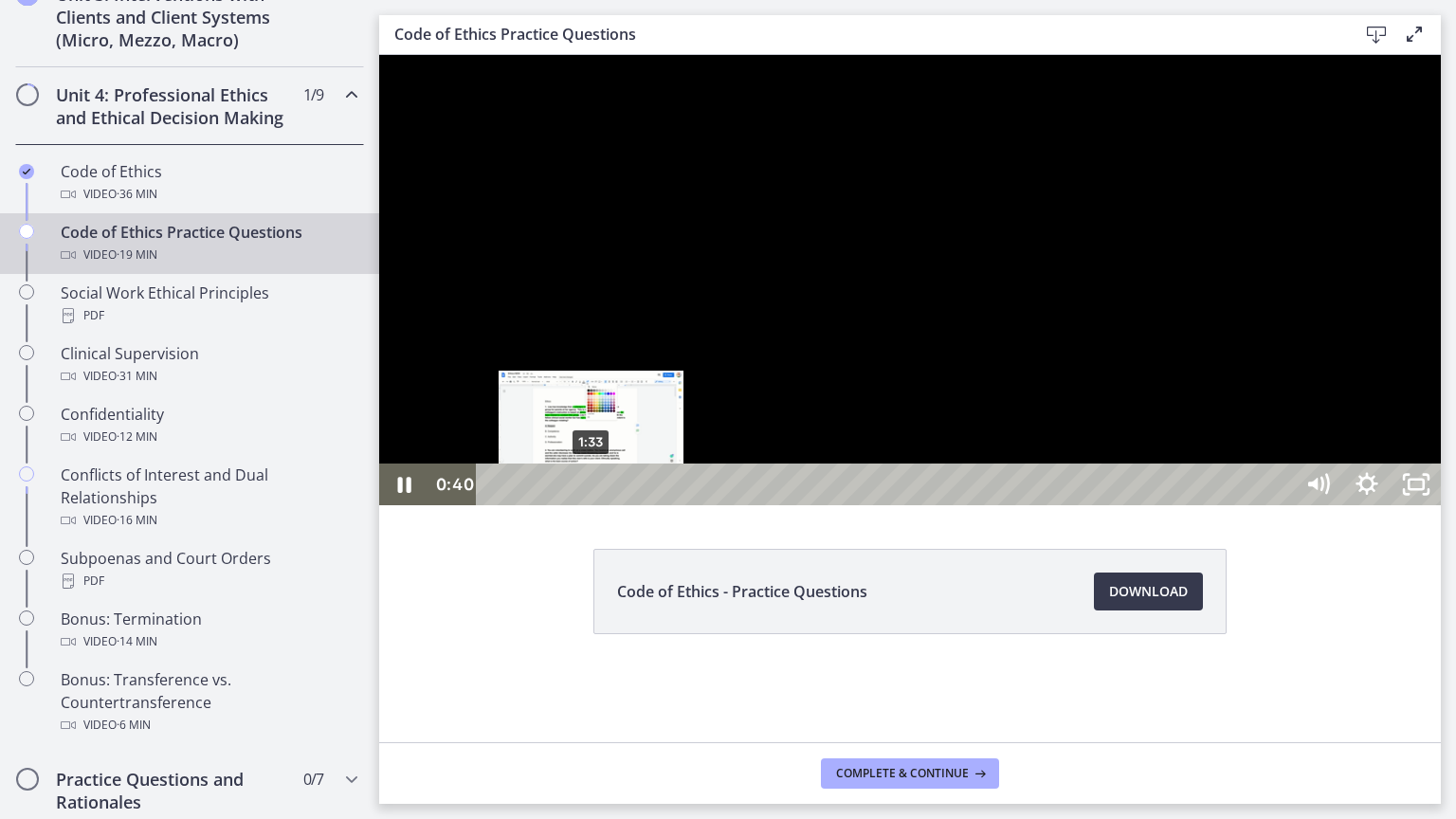 click on "1:33" at bounding box center [887, 484] 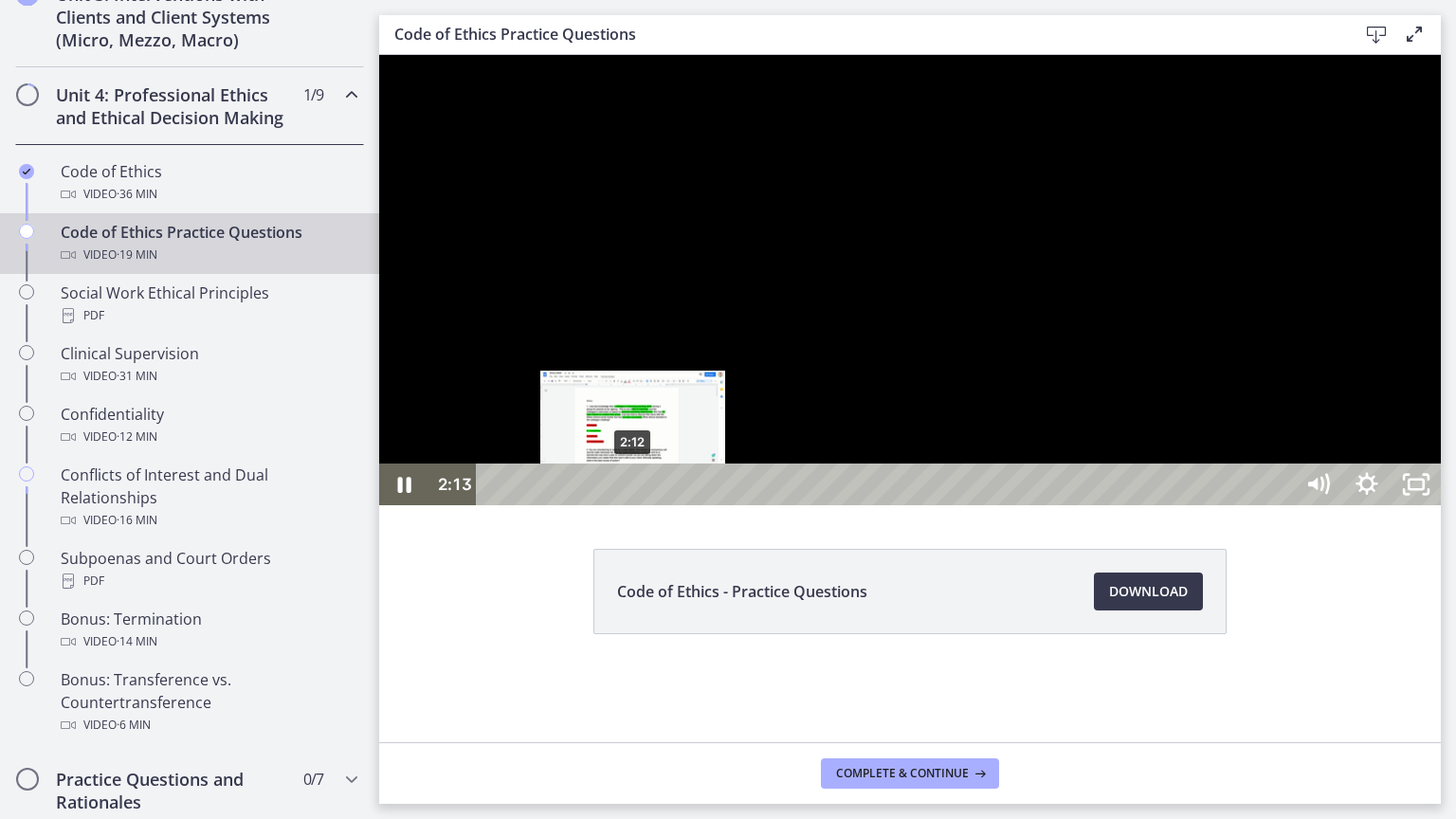 click on "2:12" at bounding box center [887, 484] 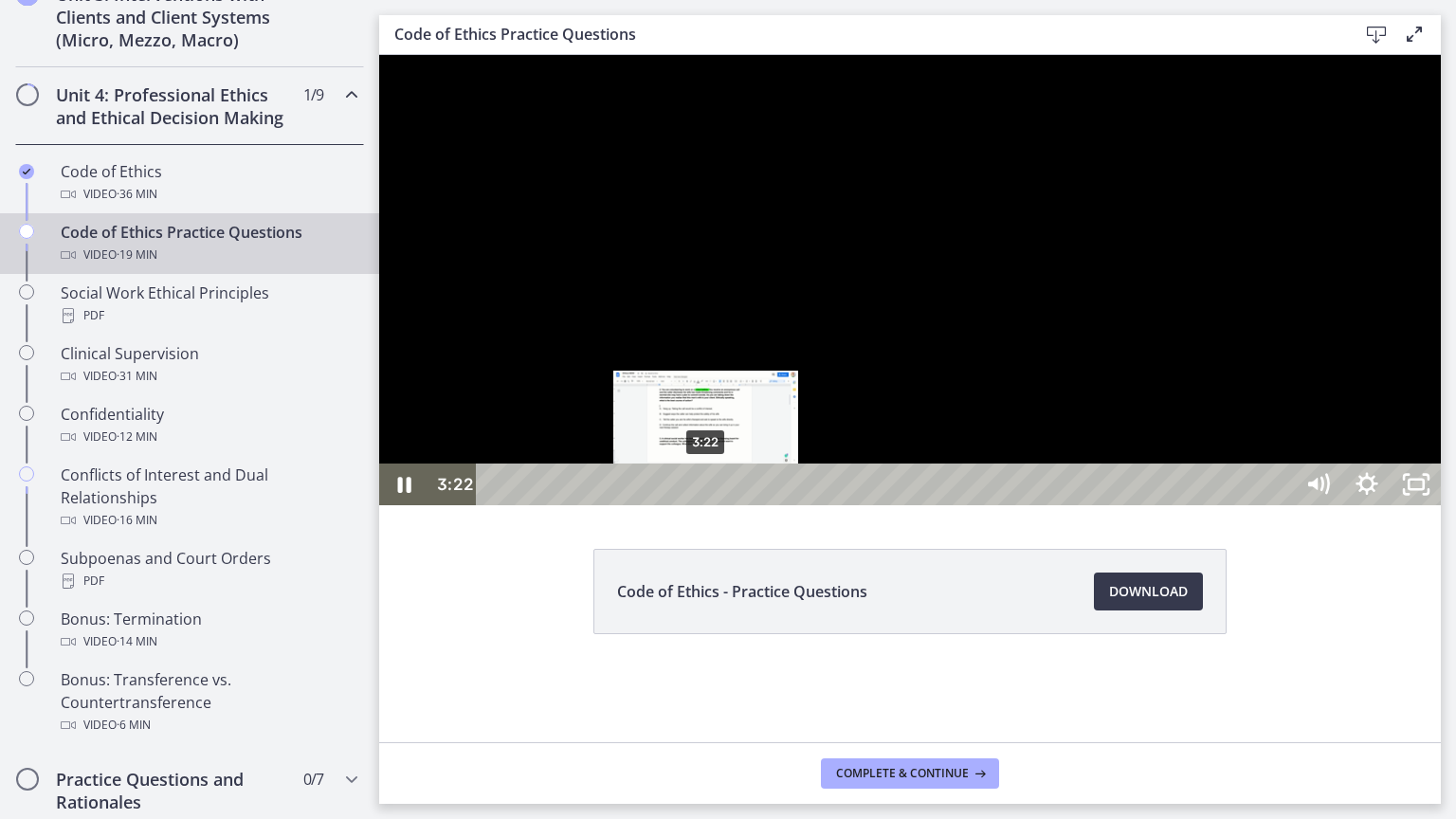 click on "3:22" at bounding box center [887, 484] 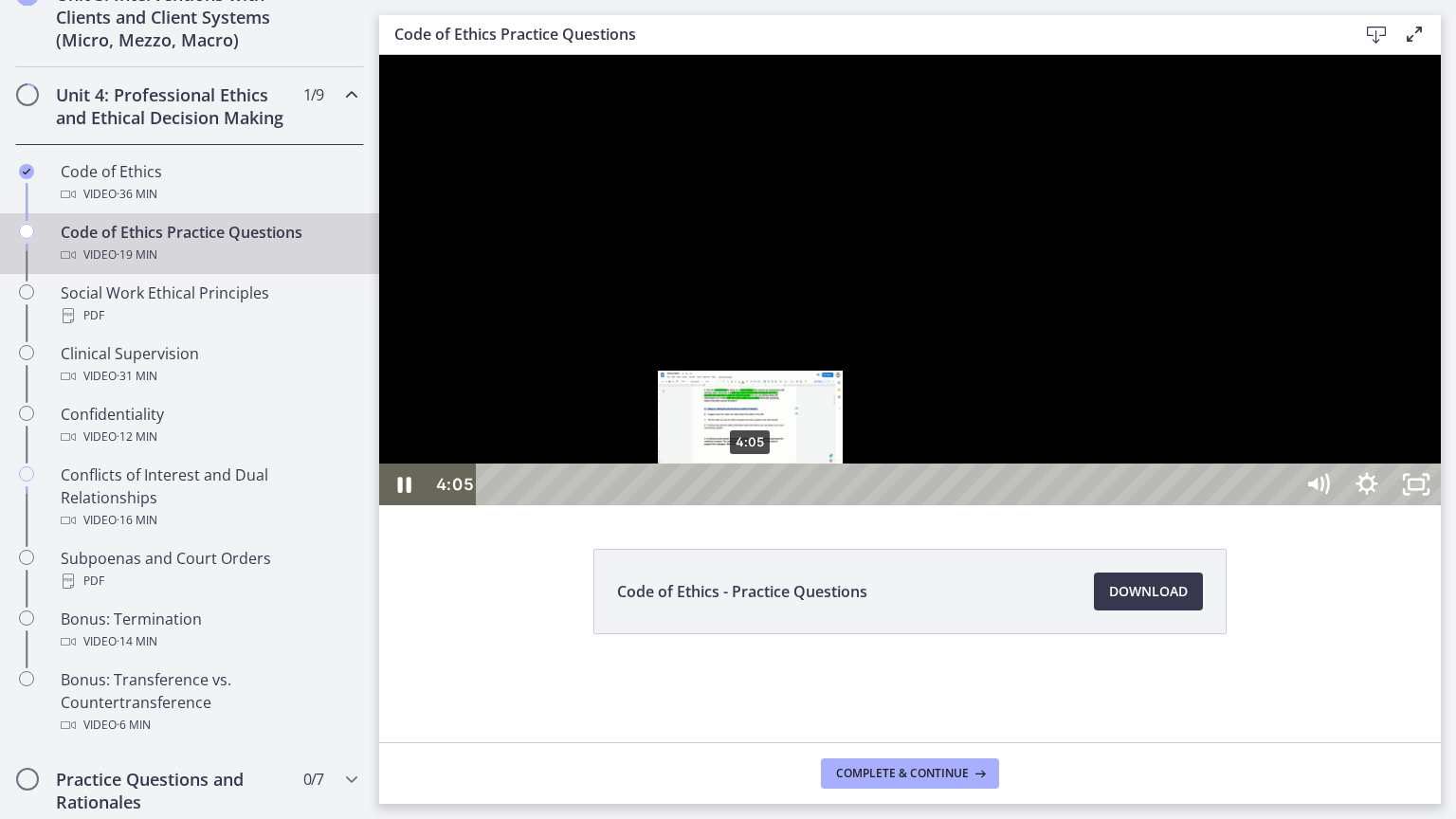 click on "4:05" at bounding box center [887, 484] 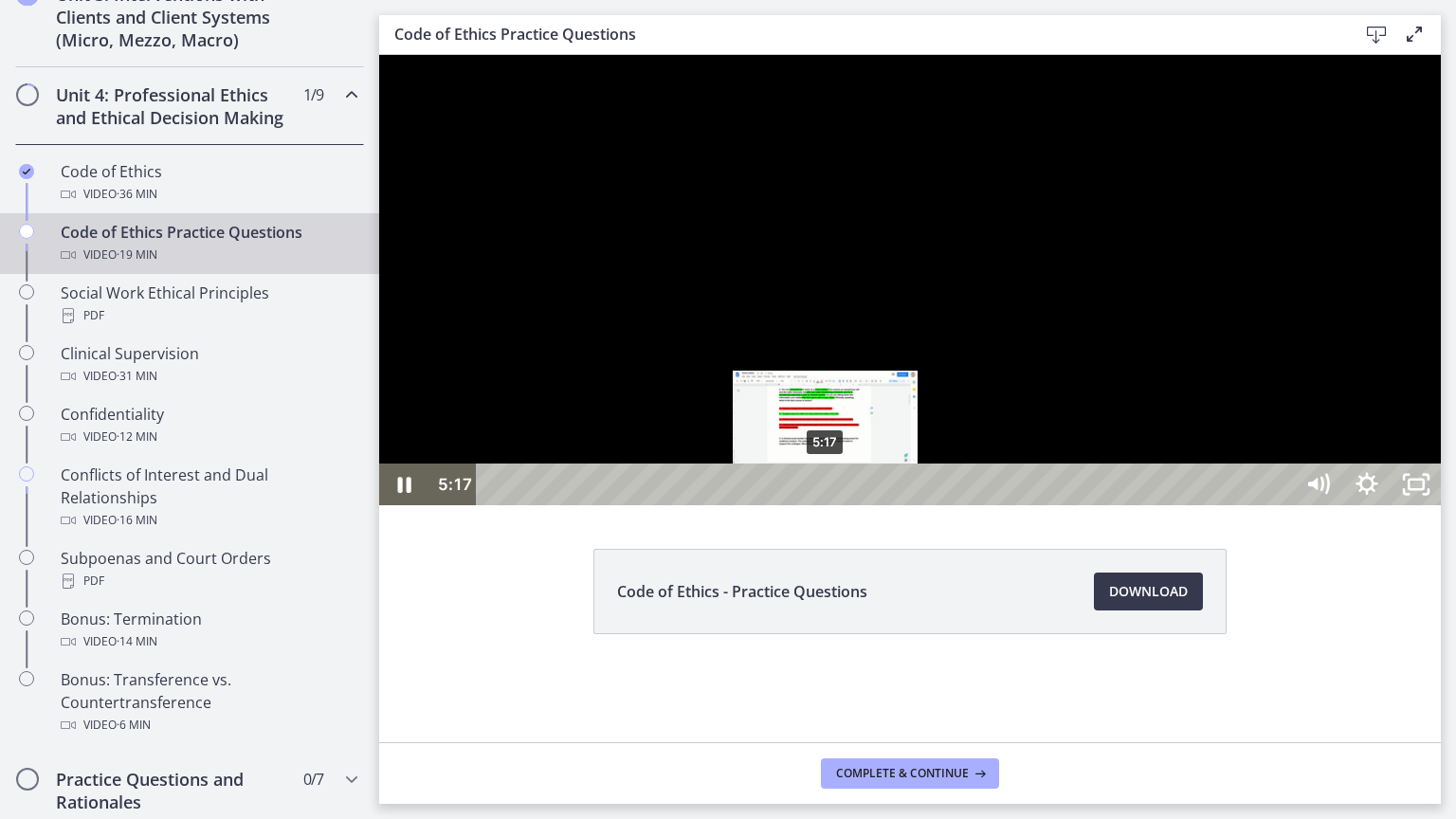 click on "5:17" at bounding box center (887, 484) 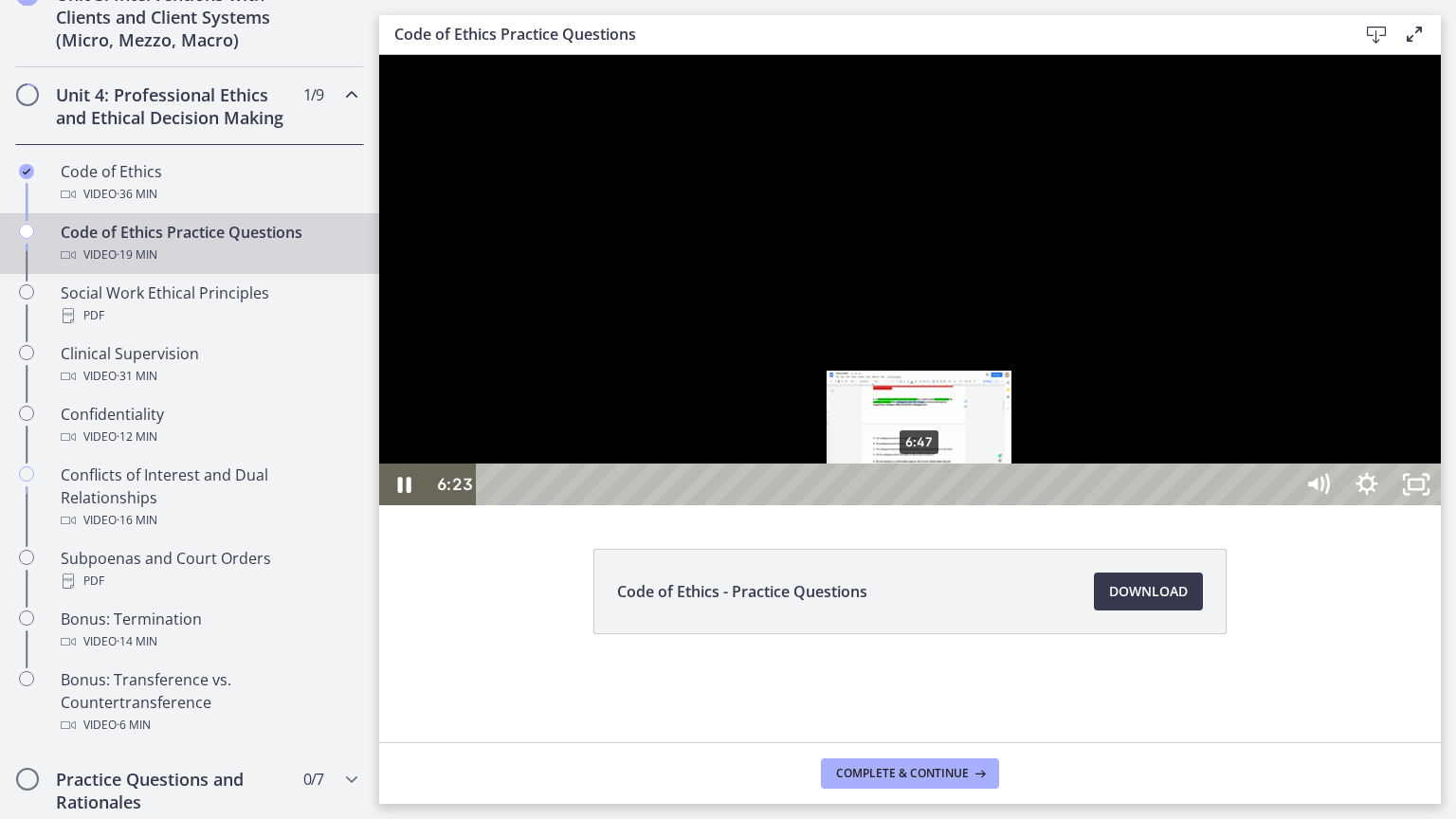 click on "6:47" at bounding box center (887, 484) 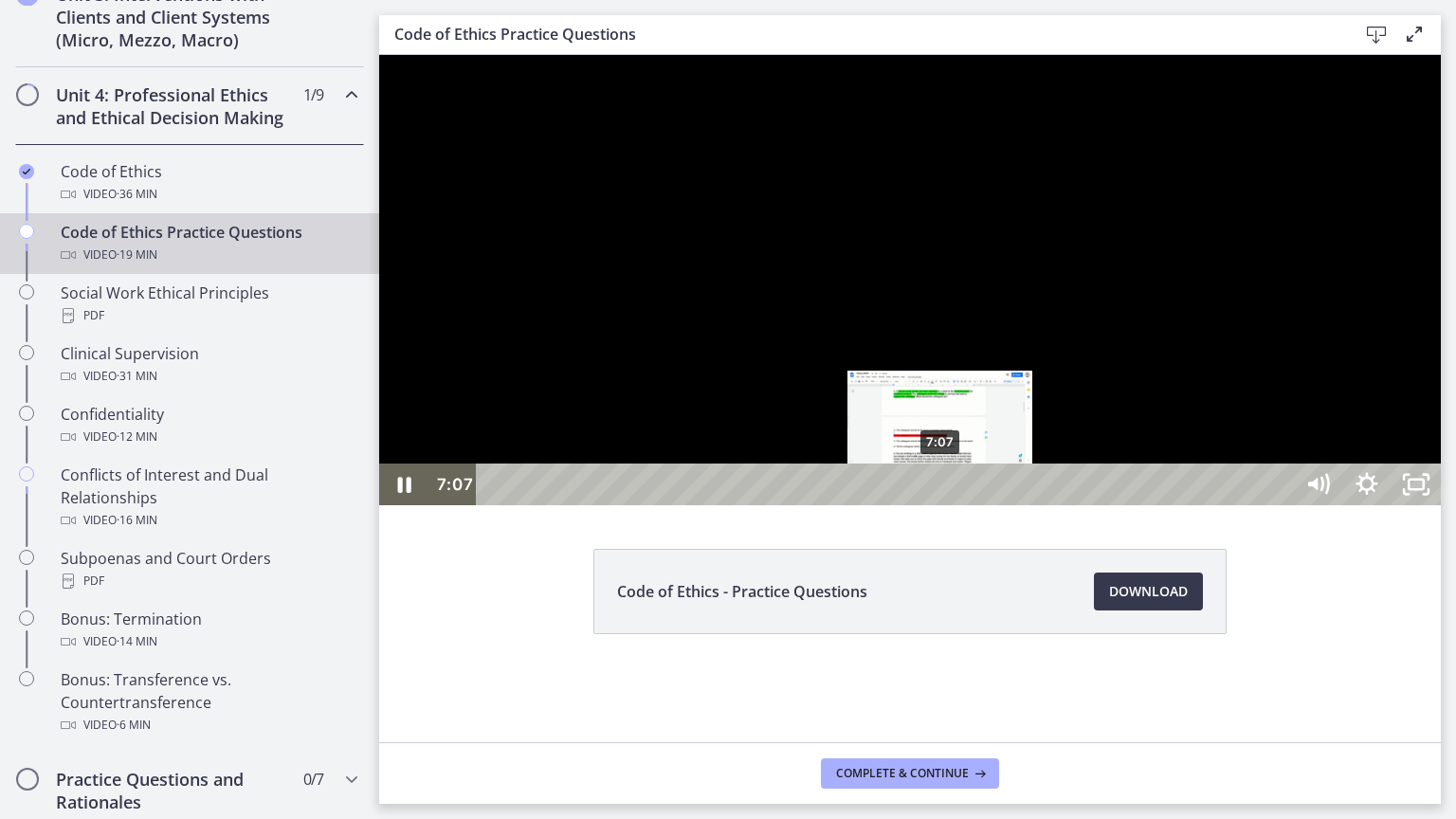 click on "7:07" at bounding box center (887, 484) 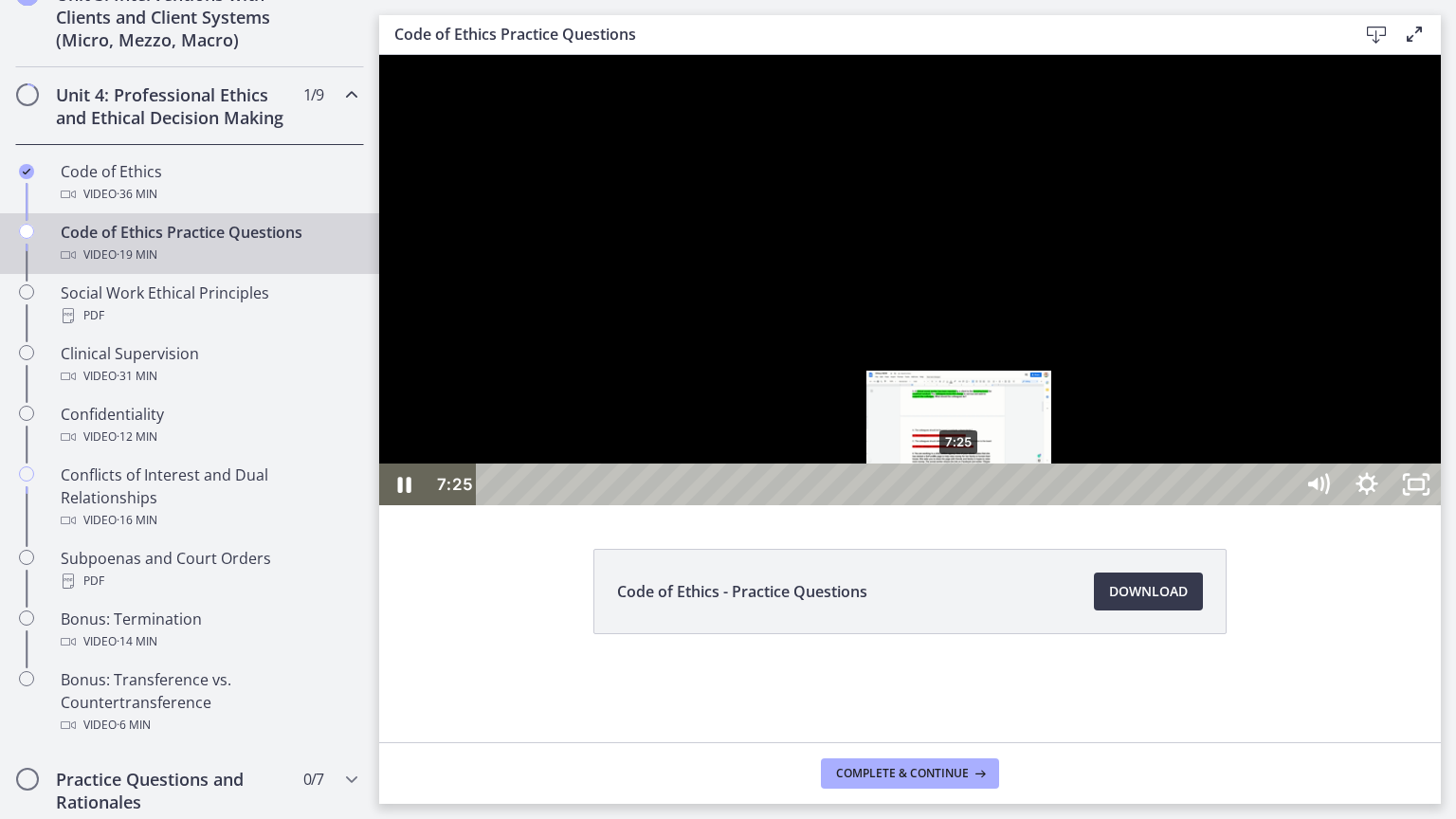 click on "7:25" at bounding box center (887, 484) 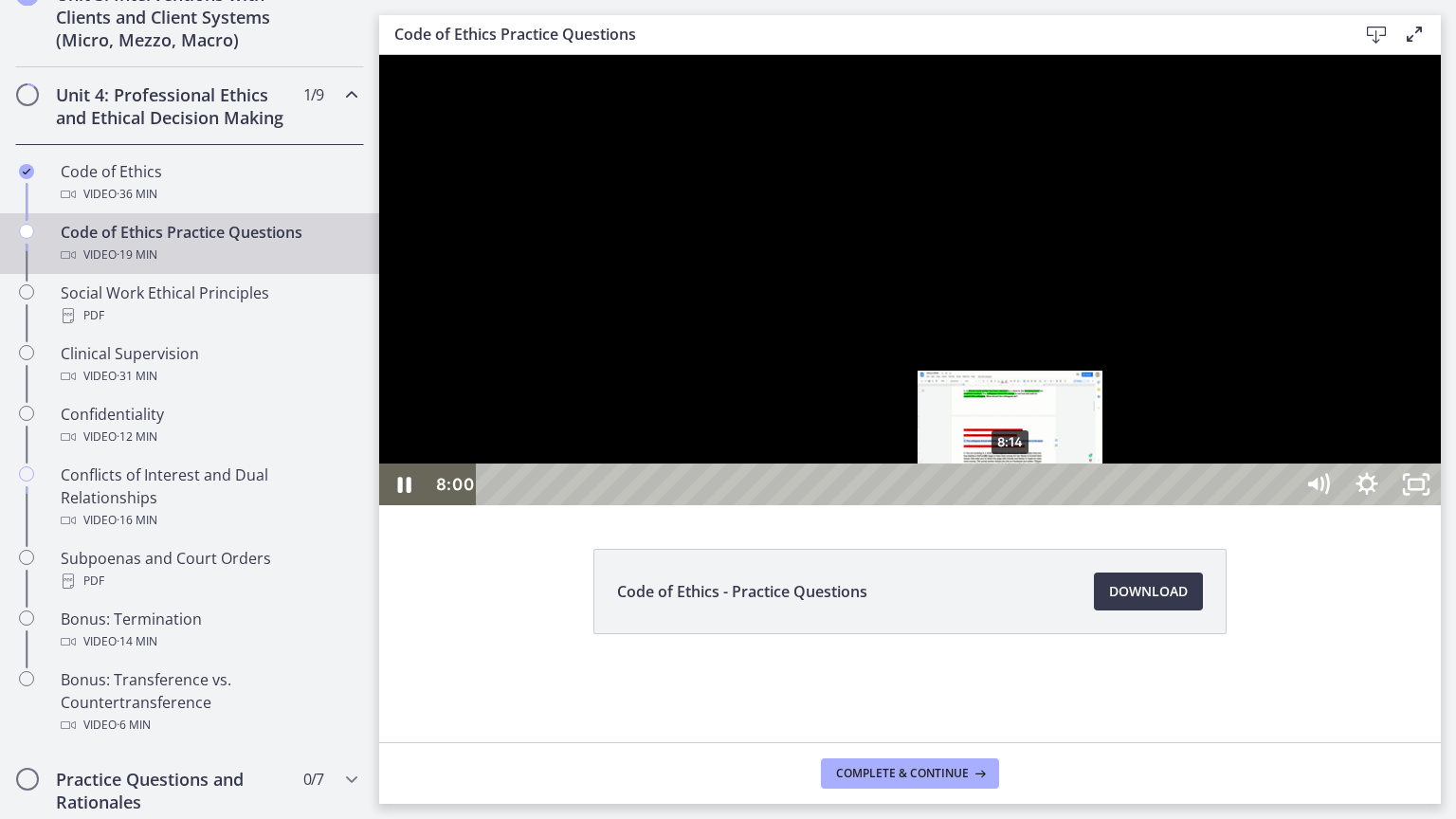 click on "8:14" at bounding box center (887, 484) 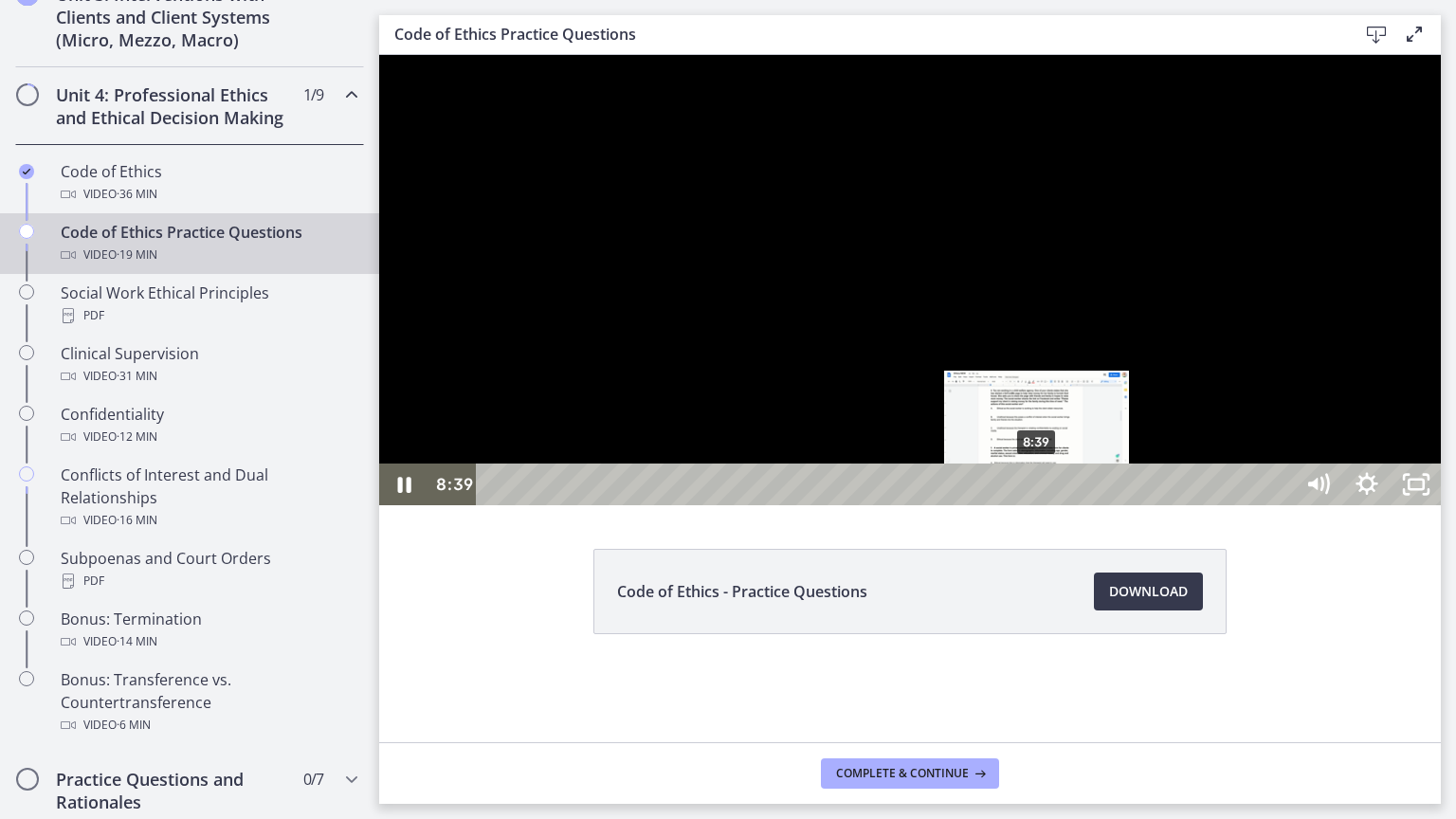click on "8:39" at bounding box center (887, 484) 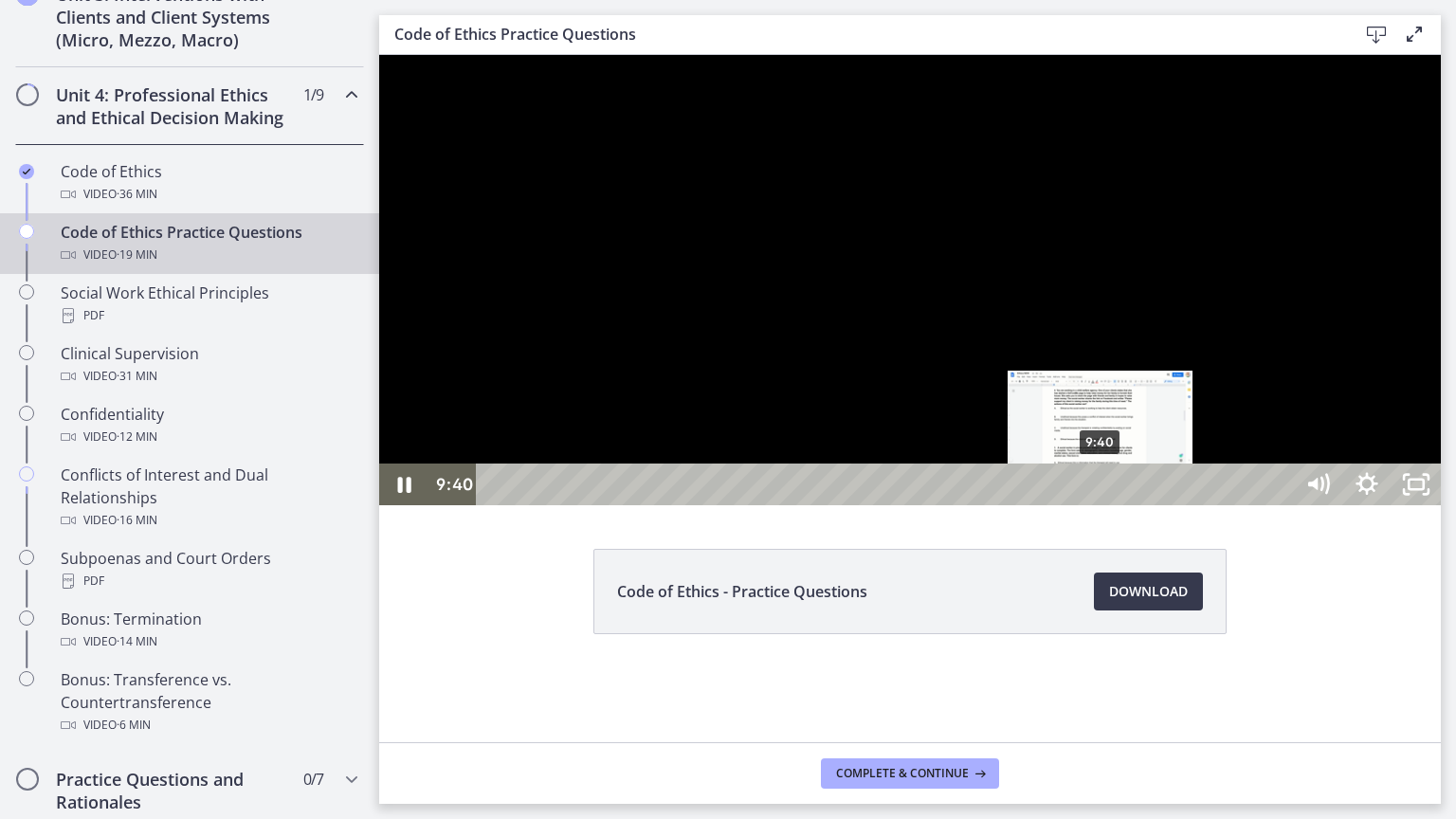 click on "9:40" at bounding box center (887, 484) 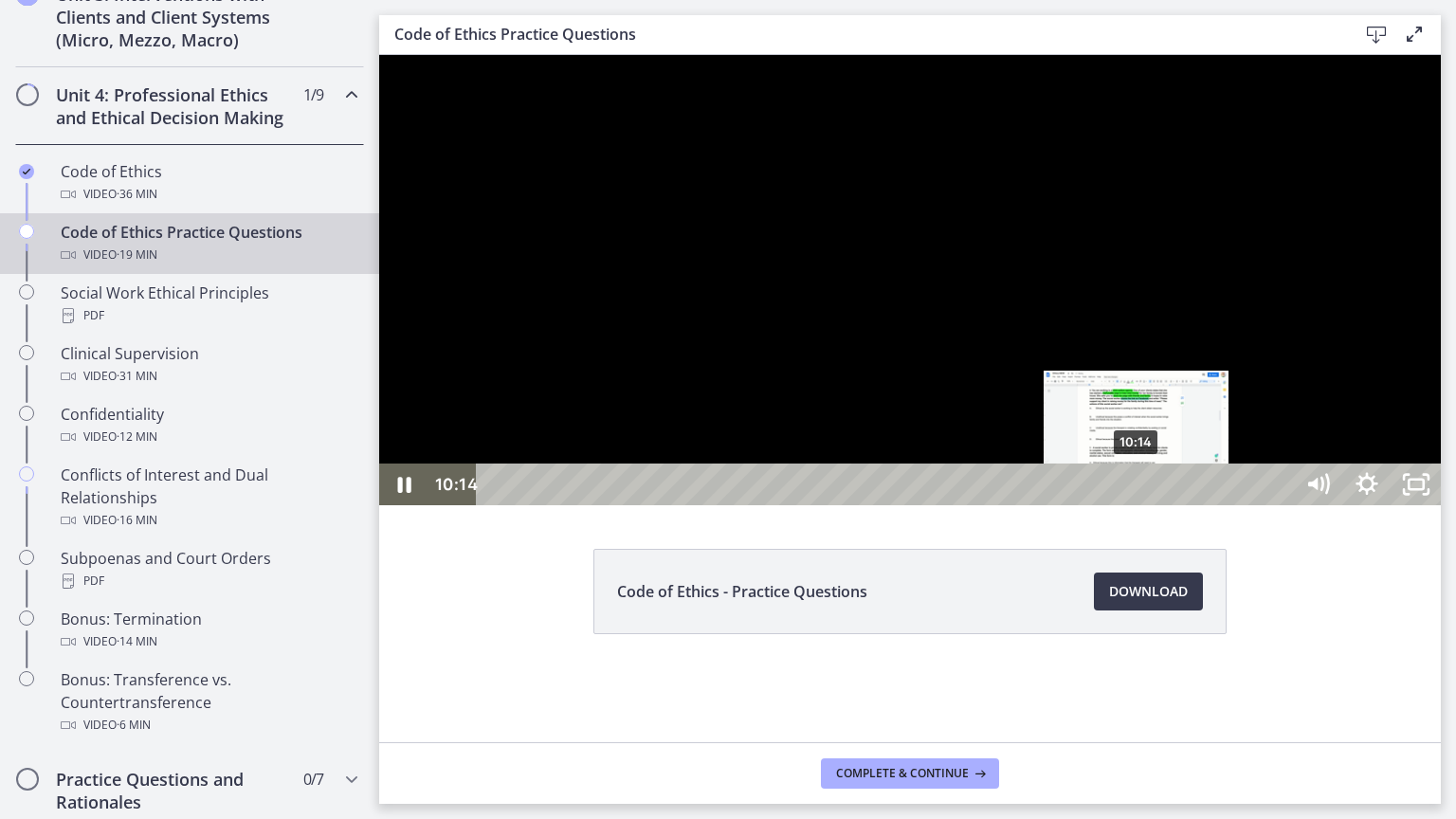 click on "10:14" at bounding box center [887, 484] 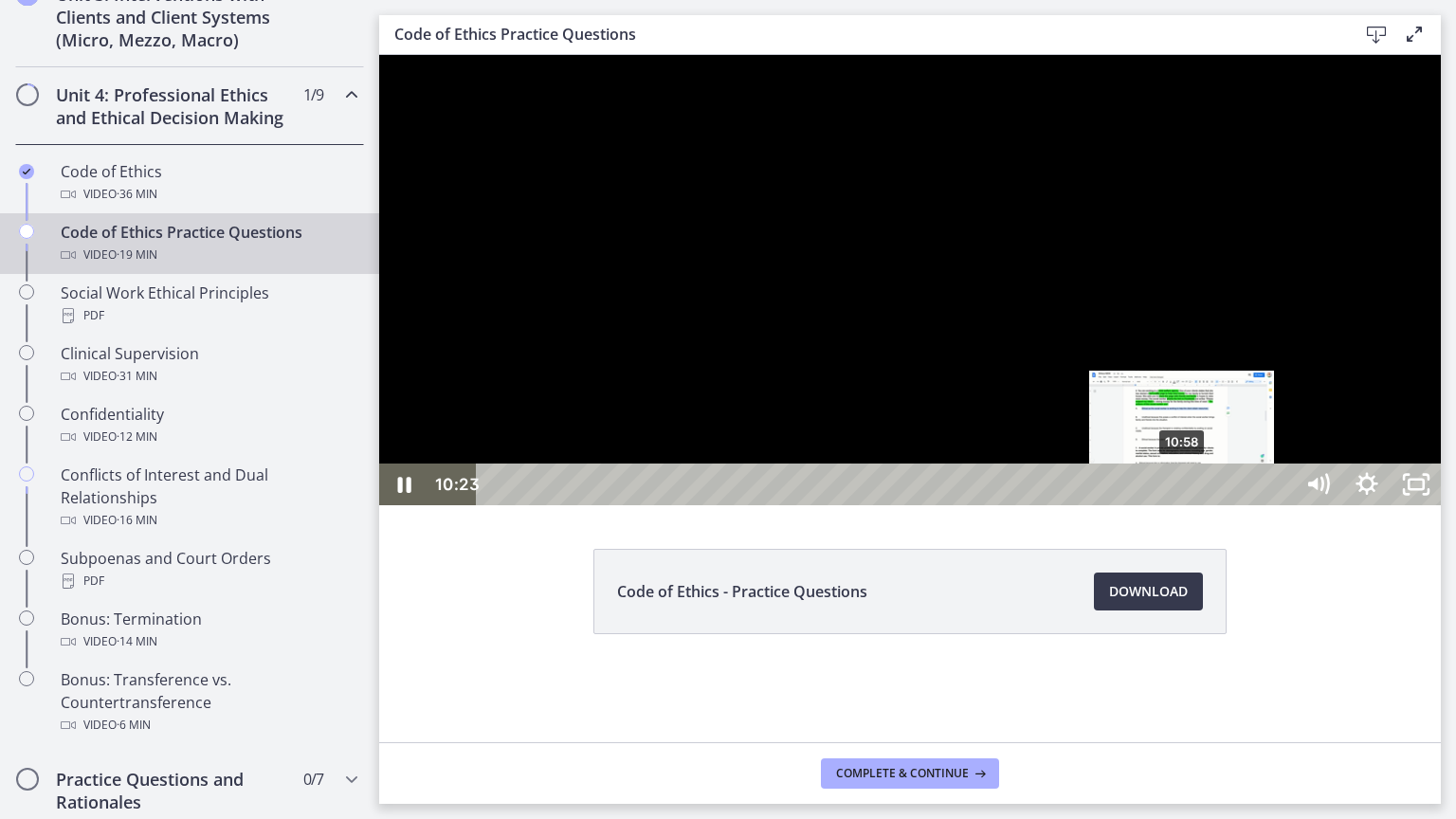 click on "10:58" at bounding box center (887, 484) 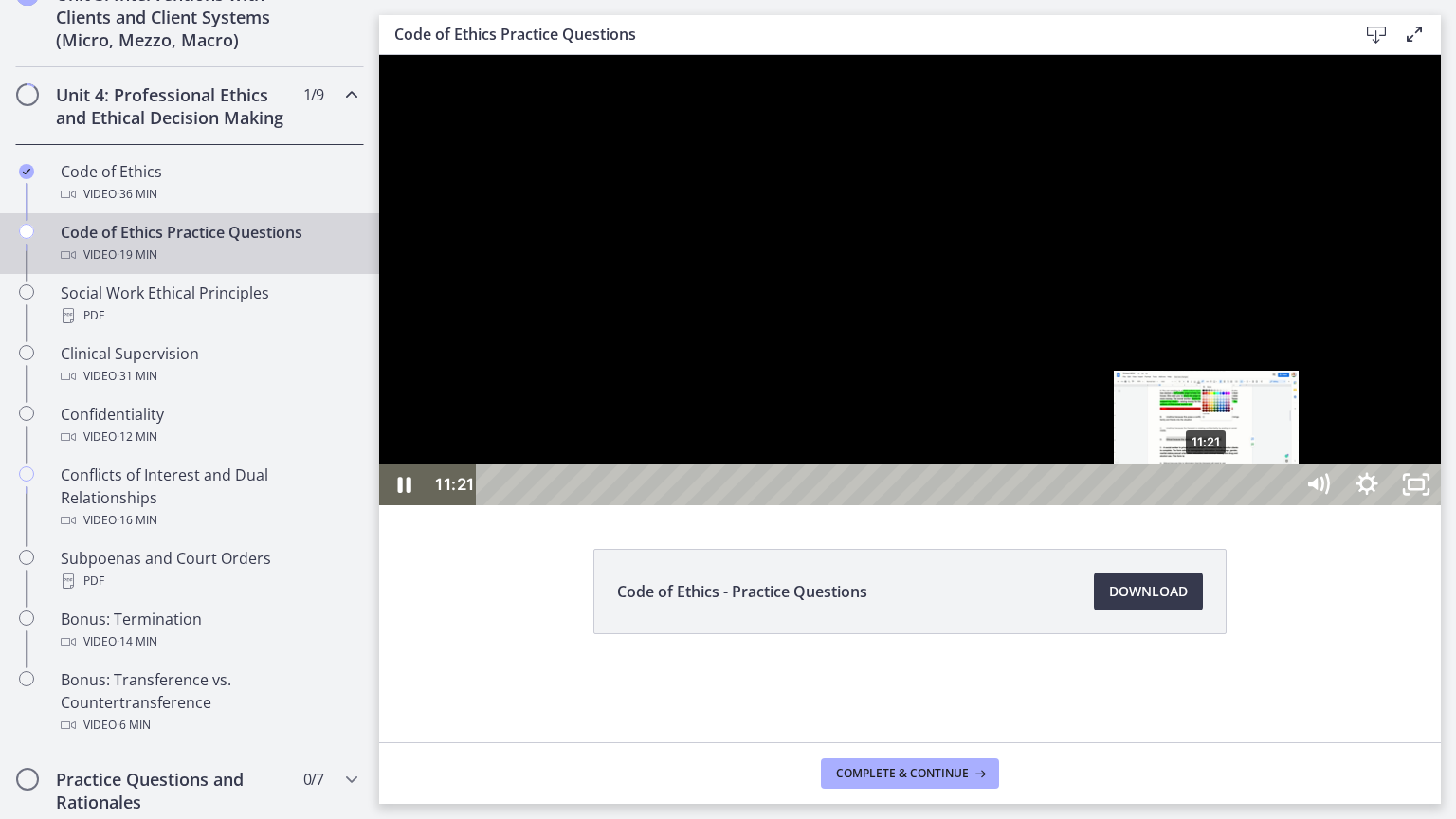 click on "11:21" at bounding box center (887, 484) 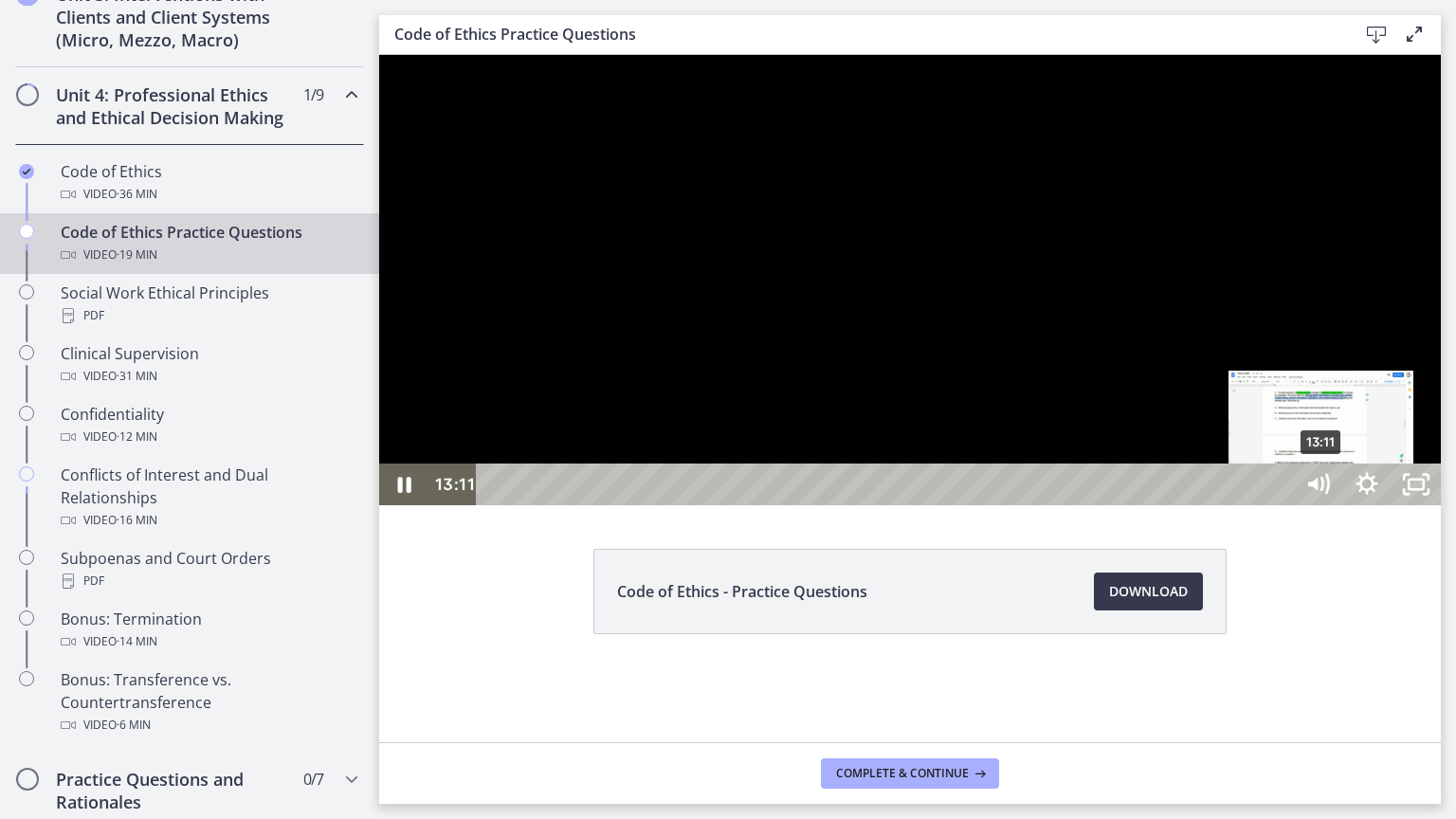 click on "13:11" at bounding box center [887, 484] 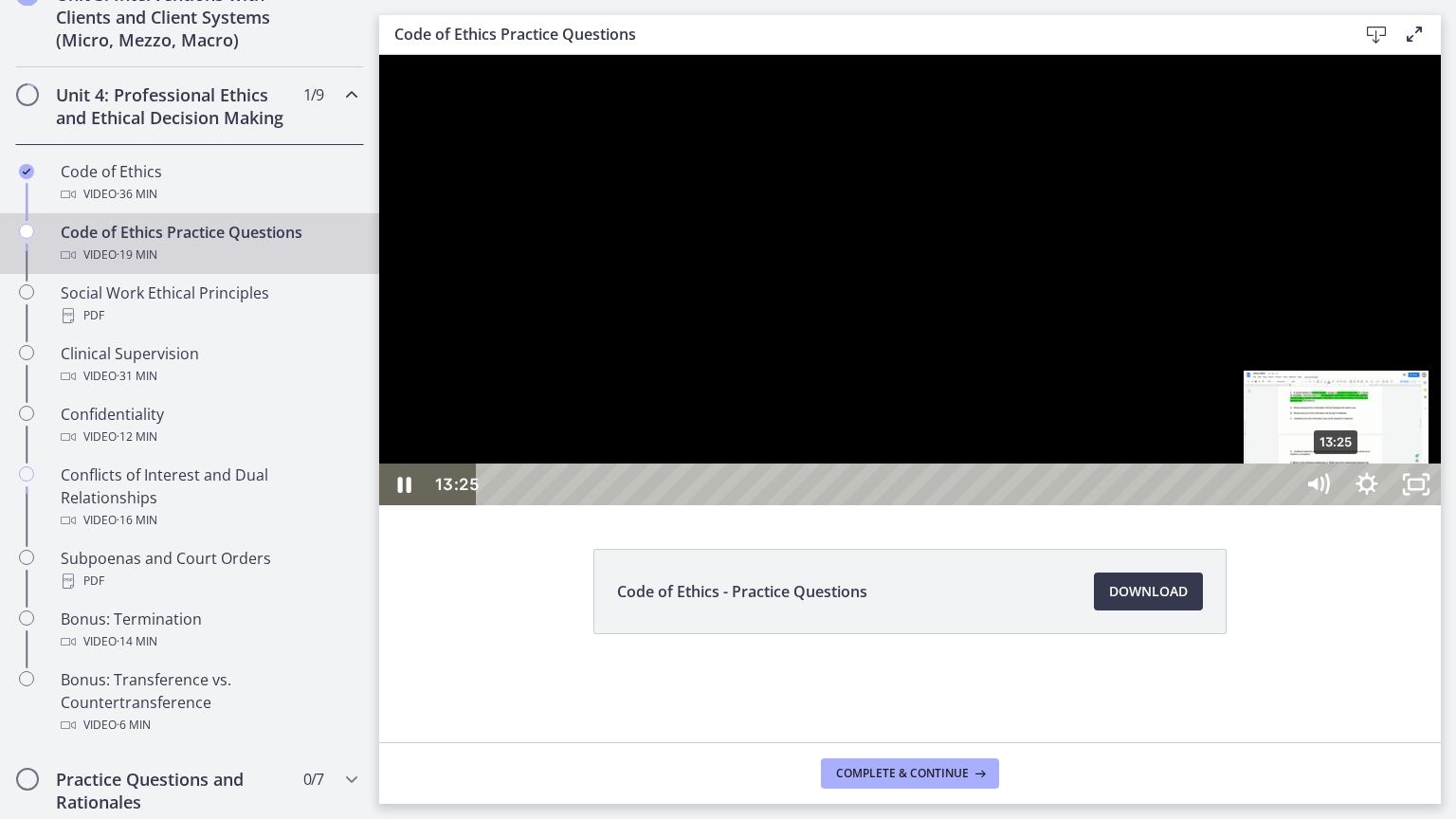 click on "13:25" at bounding box center [887, 484] 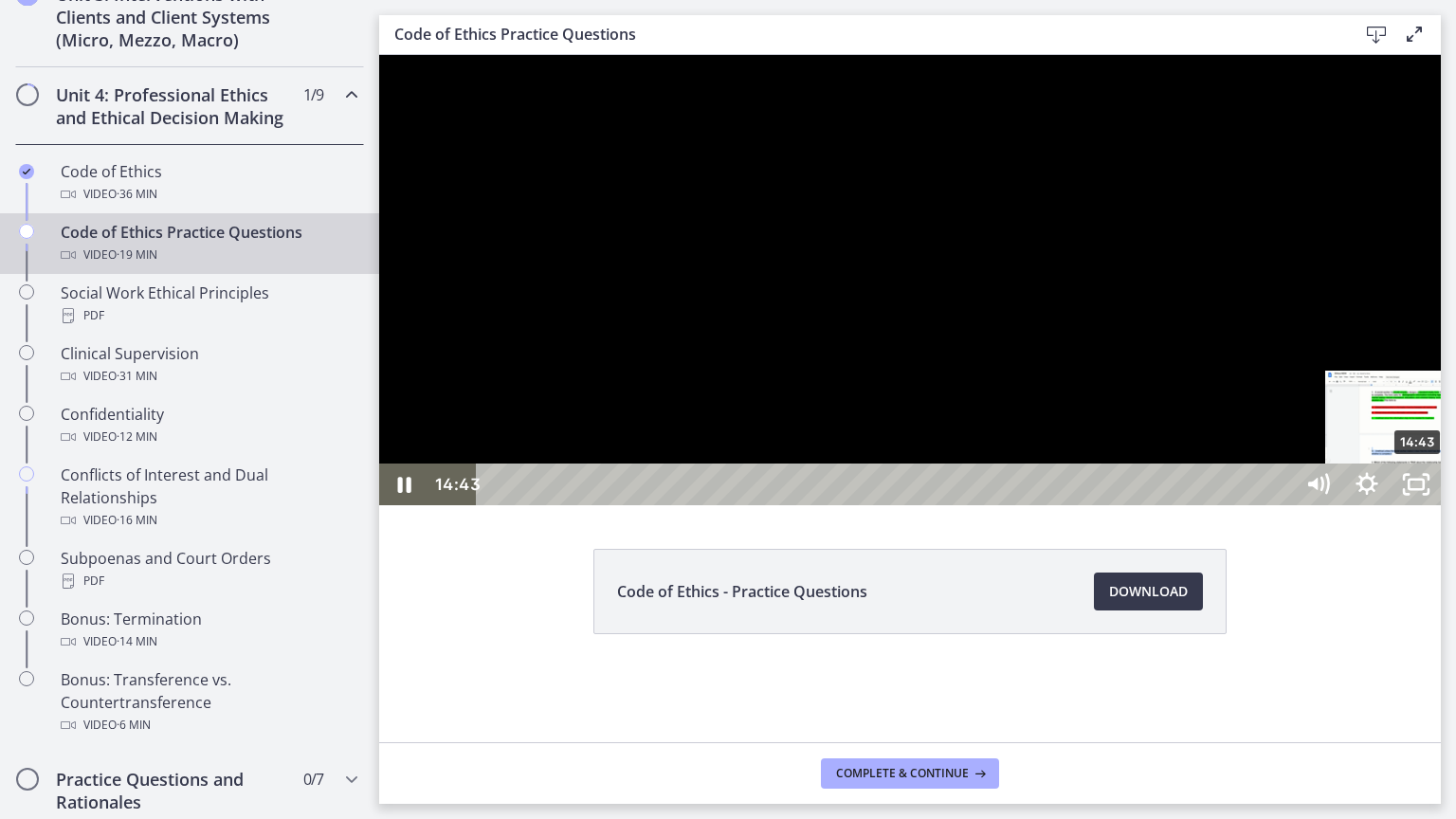 click on "14:43" at bounding box center [887, 484] 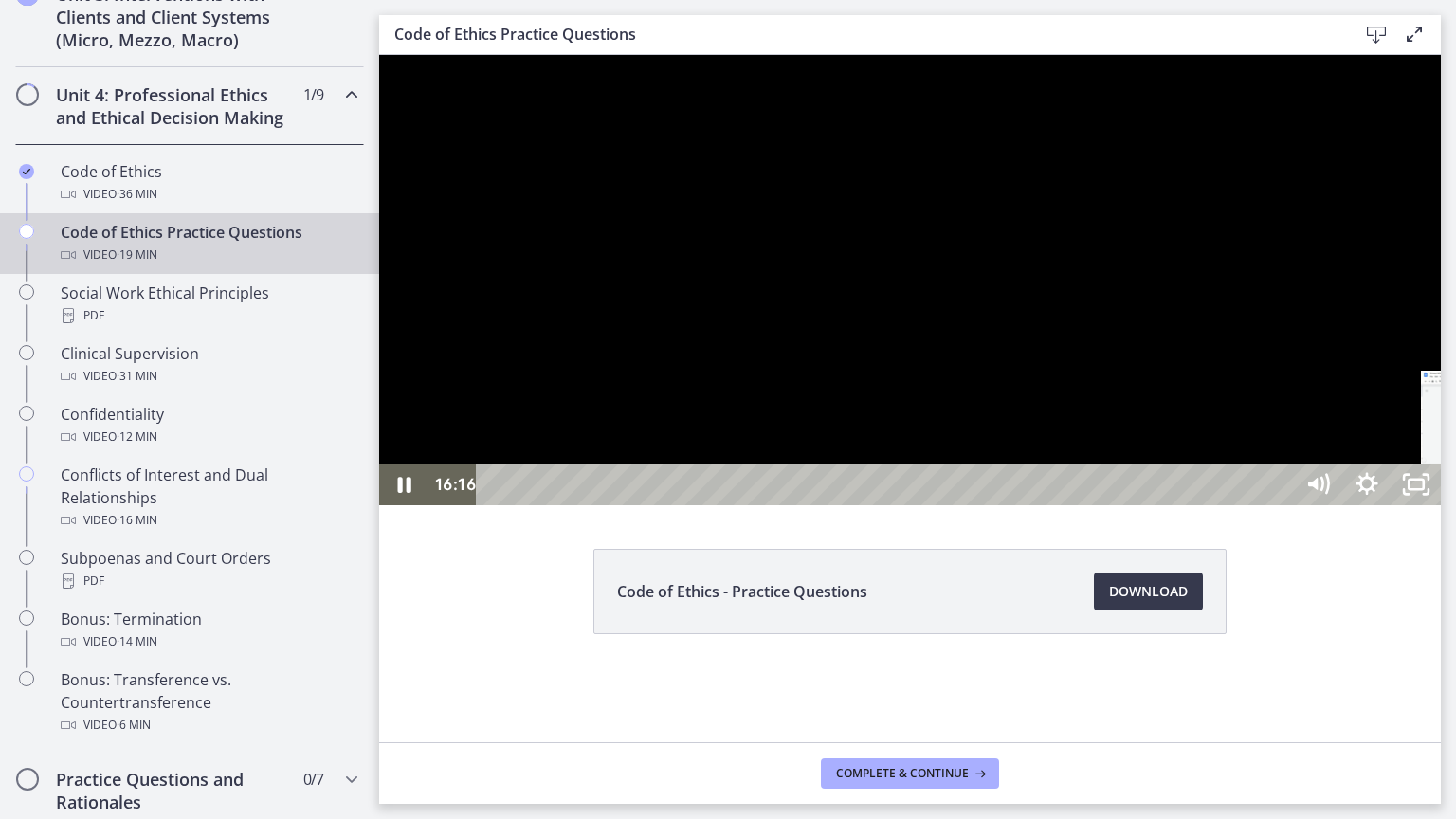 click on "16:16" at bounding box center (887, 484) 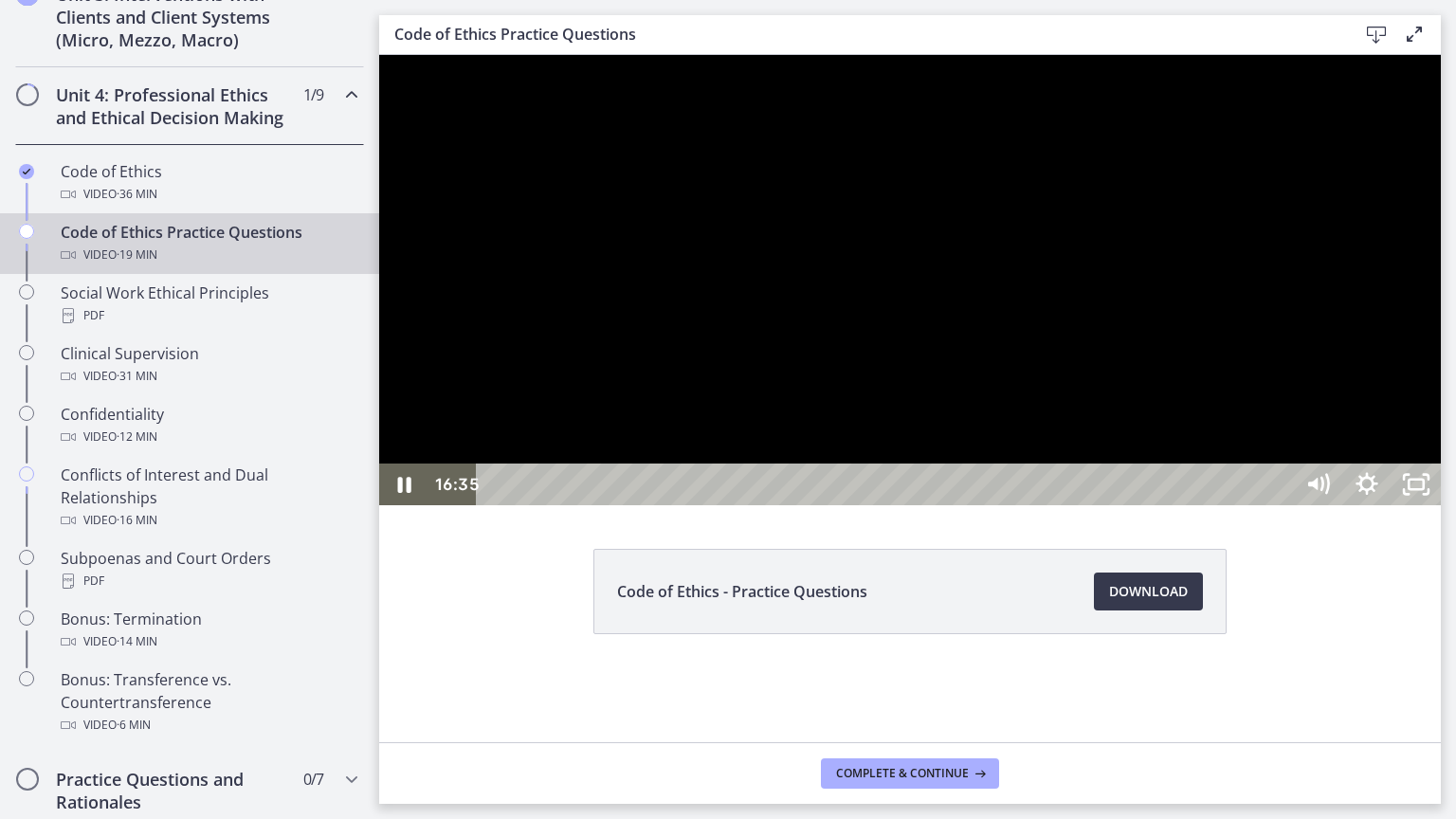 click on "16:35" at bounding box center [887, 484] 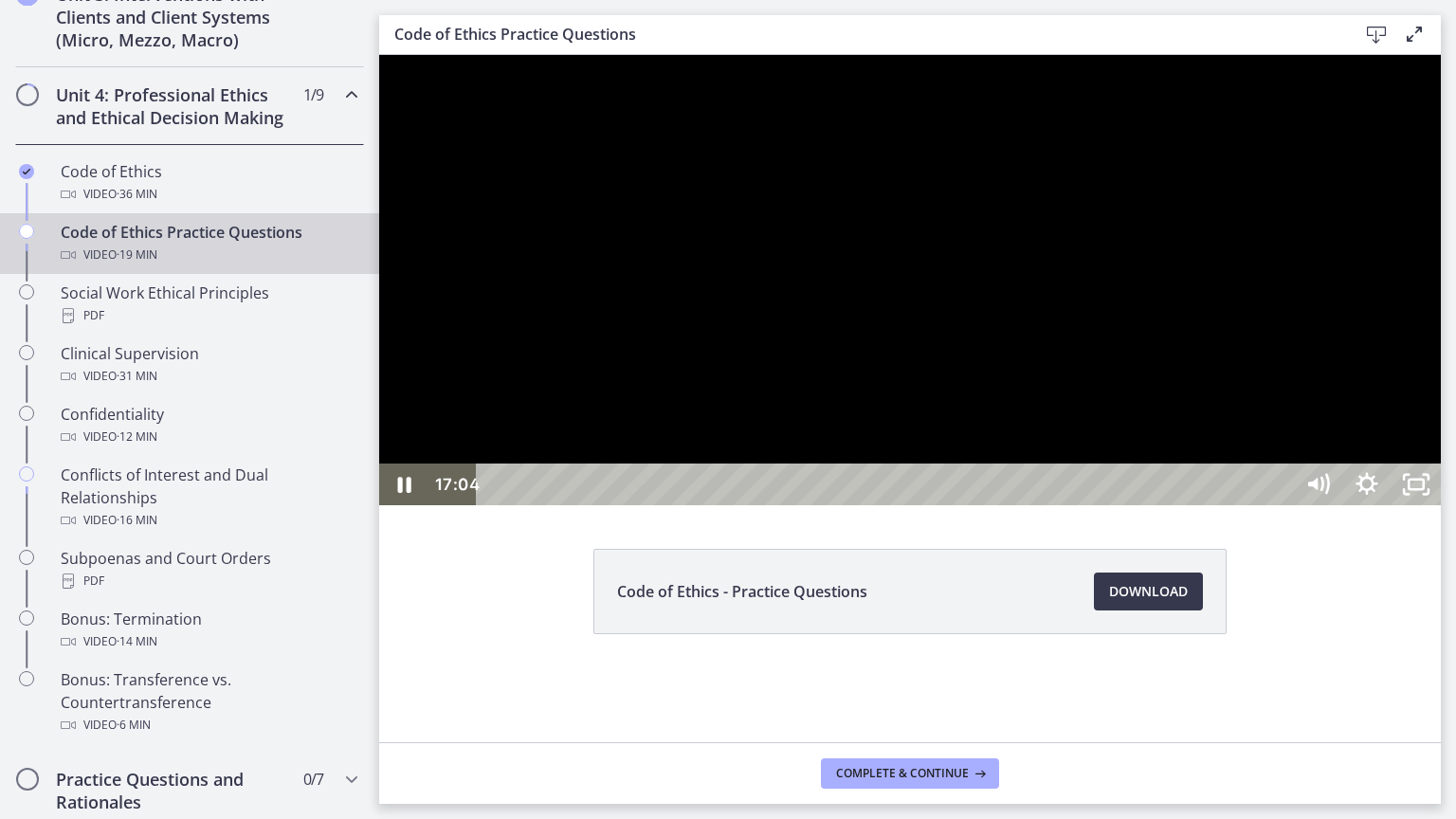 click on "17:04" at bounding box center [887, 484] 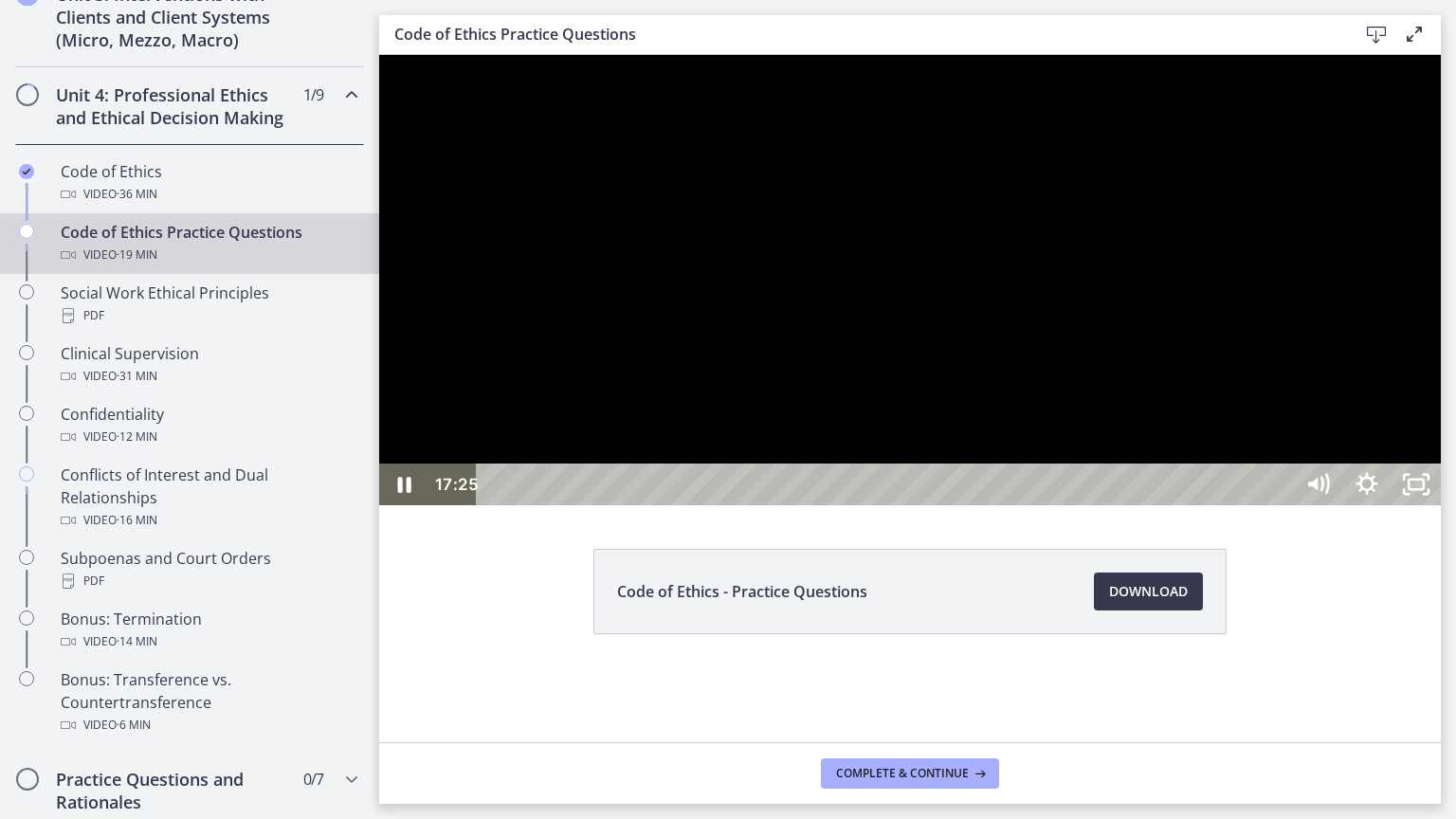 click on "17:25" at bounding box center [887, 484] 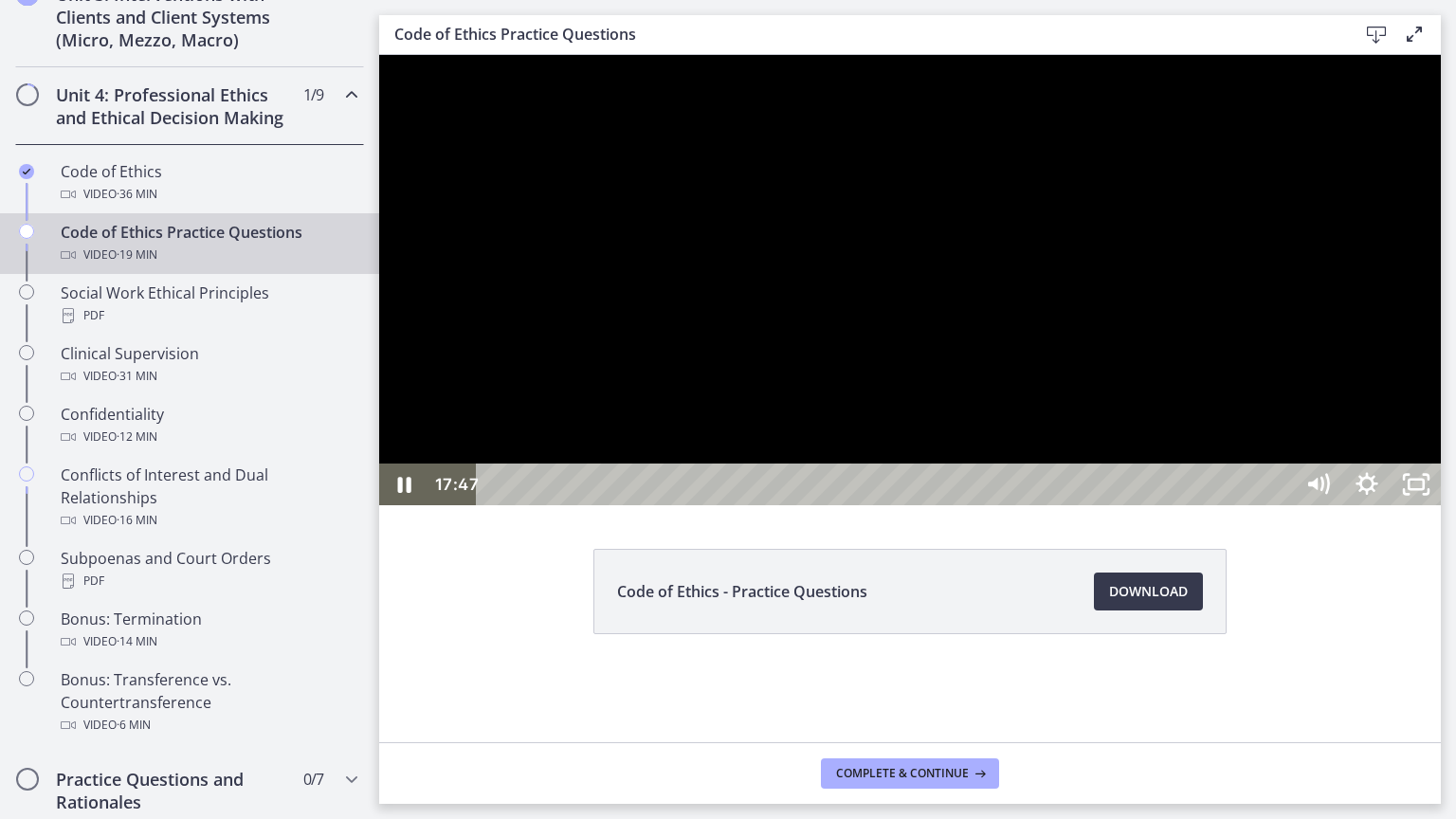 click on "17:47" at bounding box center [887, 484] 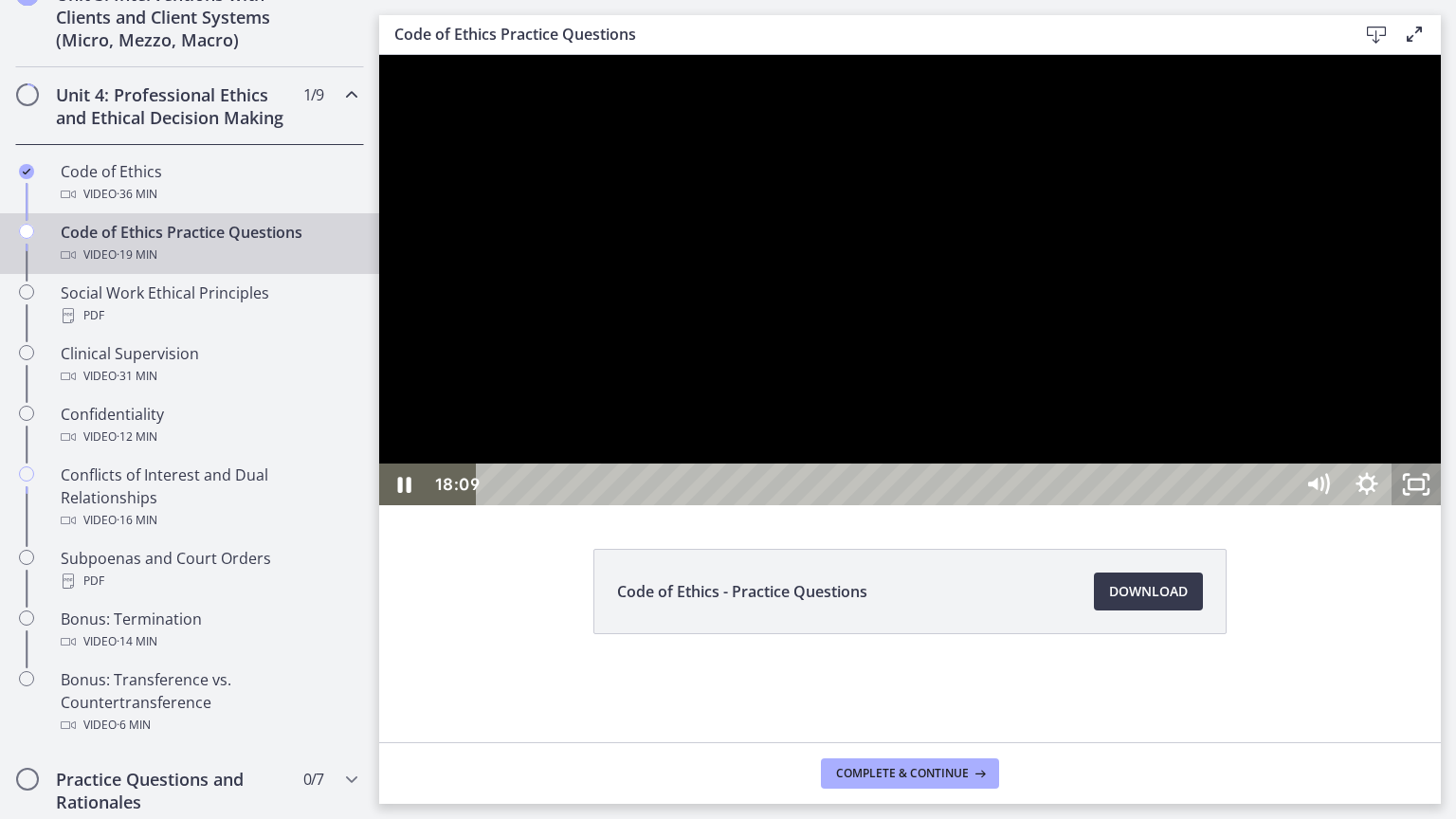 click 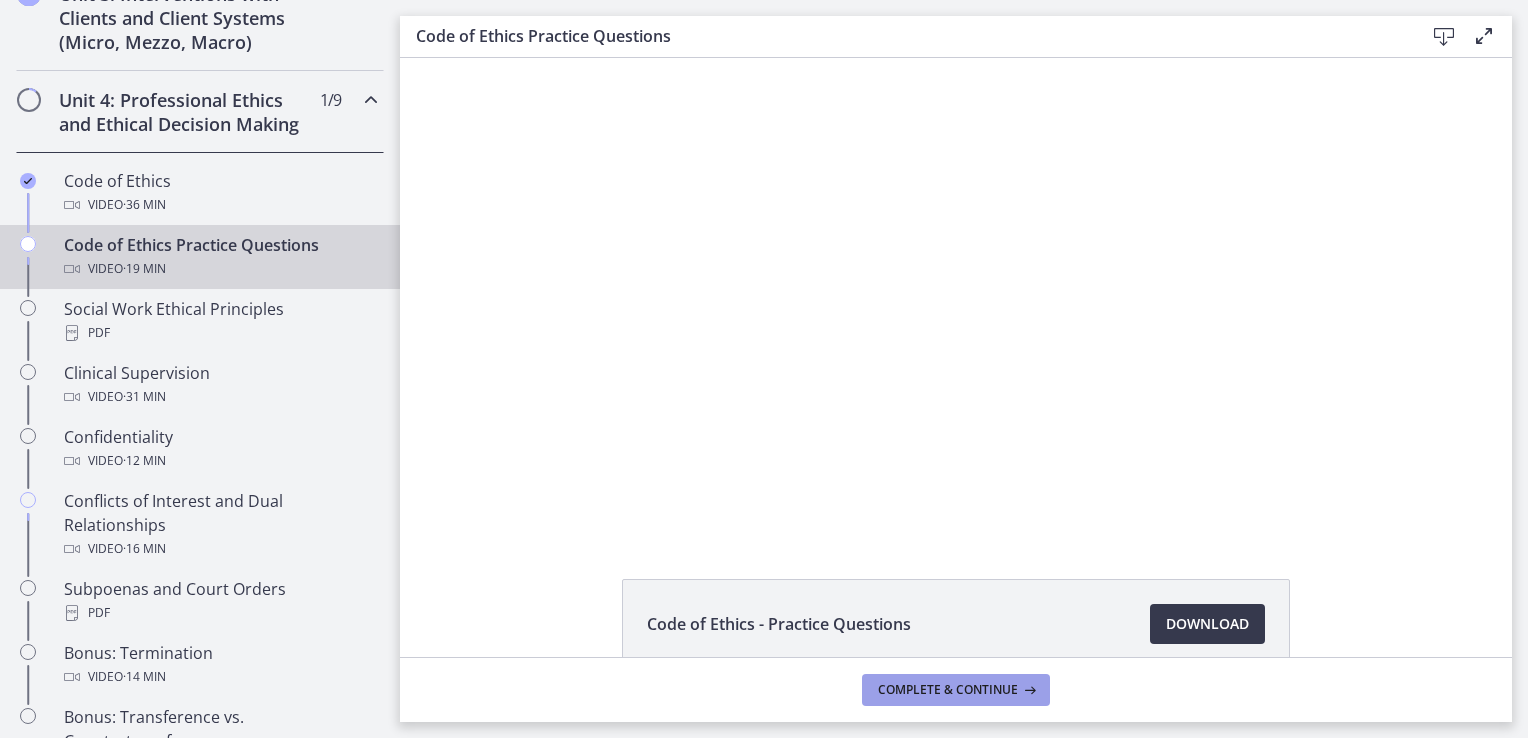 click on "Complete & continue" at bounding box center [948, 690] 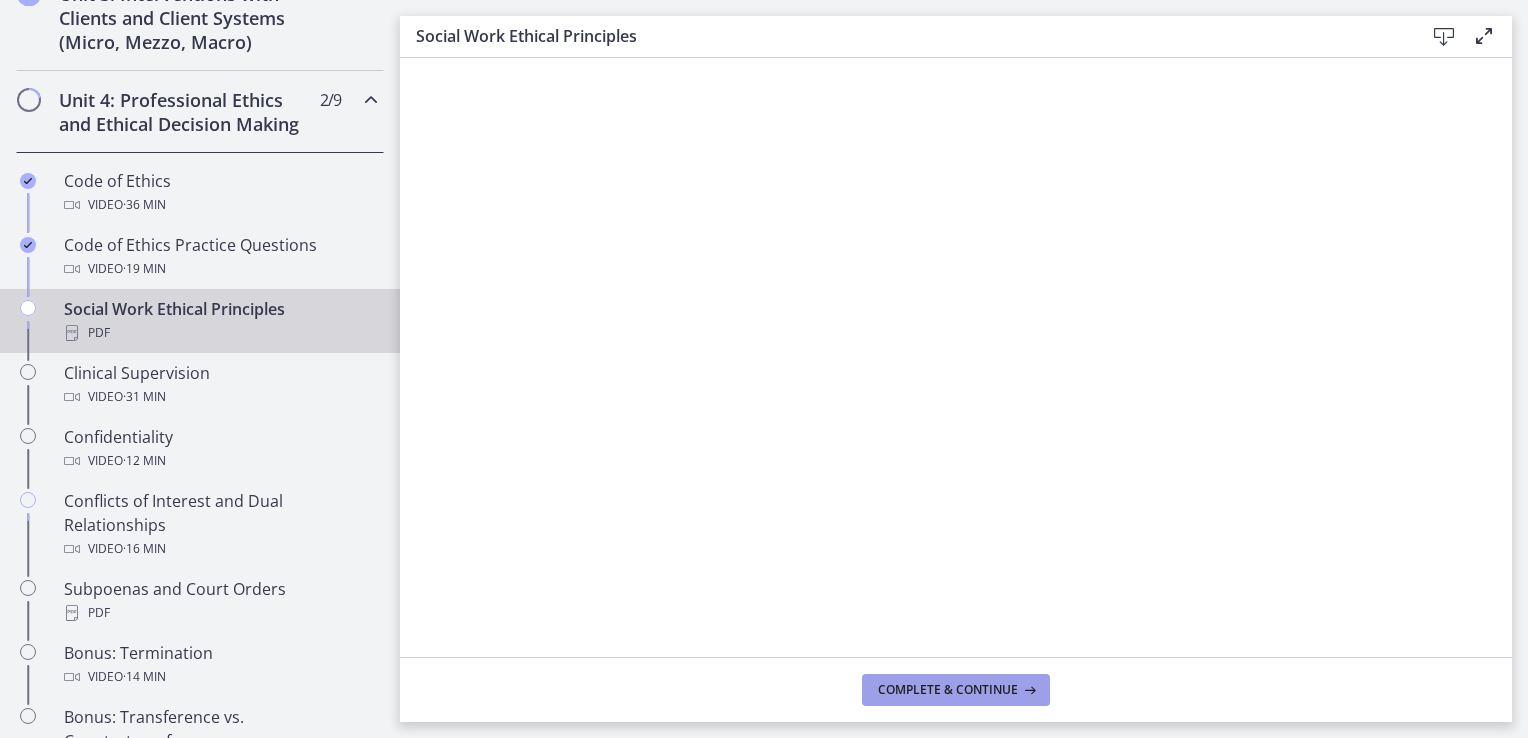 click on "Complete & continue" at bounding box center [956, 690] 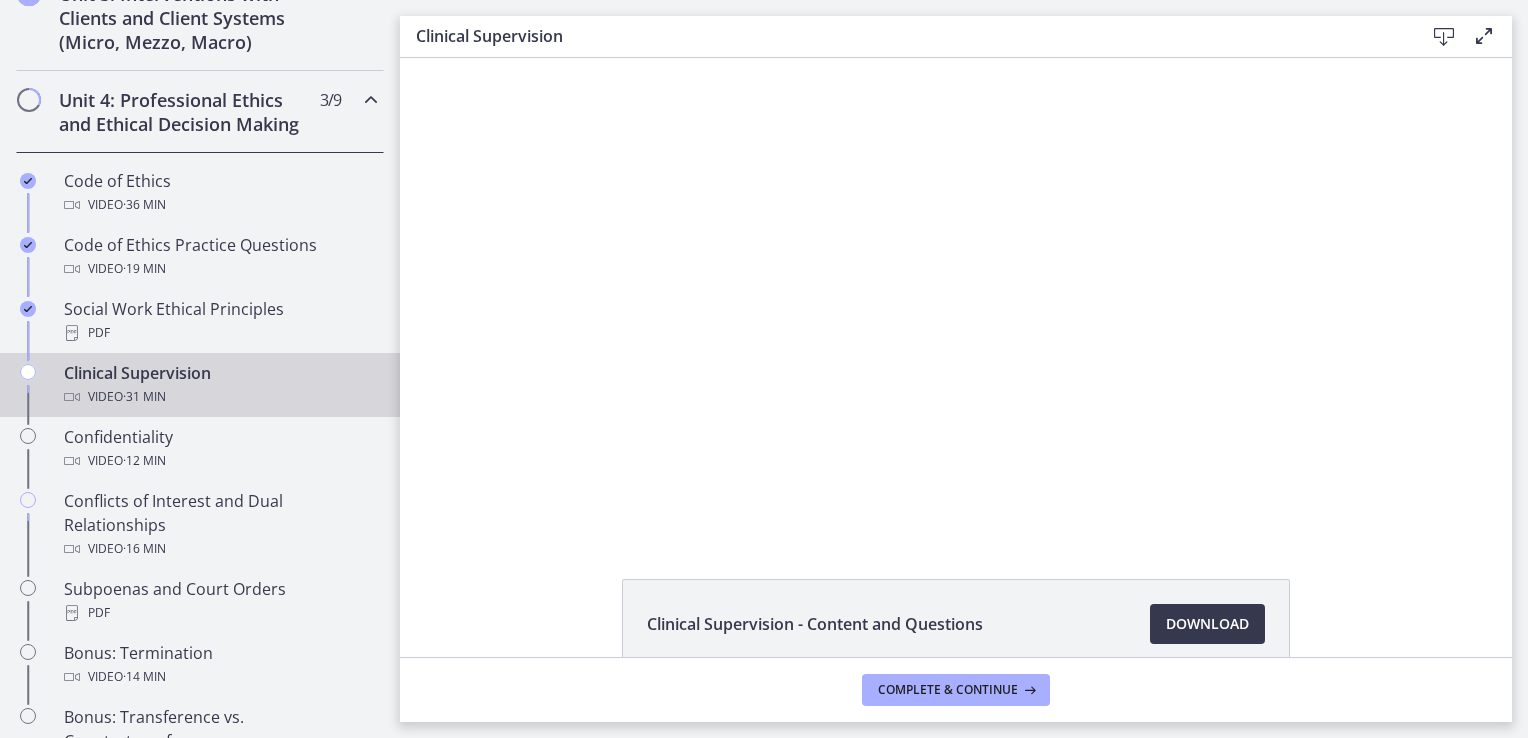 scroll, scrollTop: 0, scrollLeft: 0, axis: both 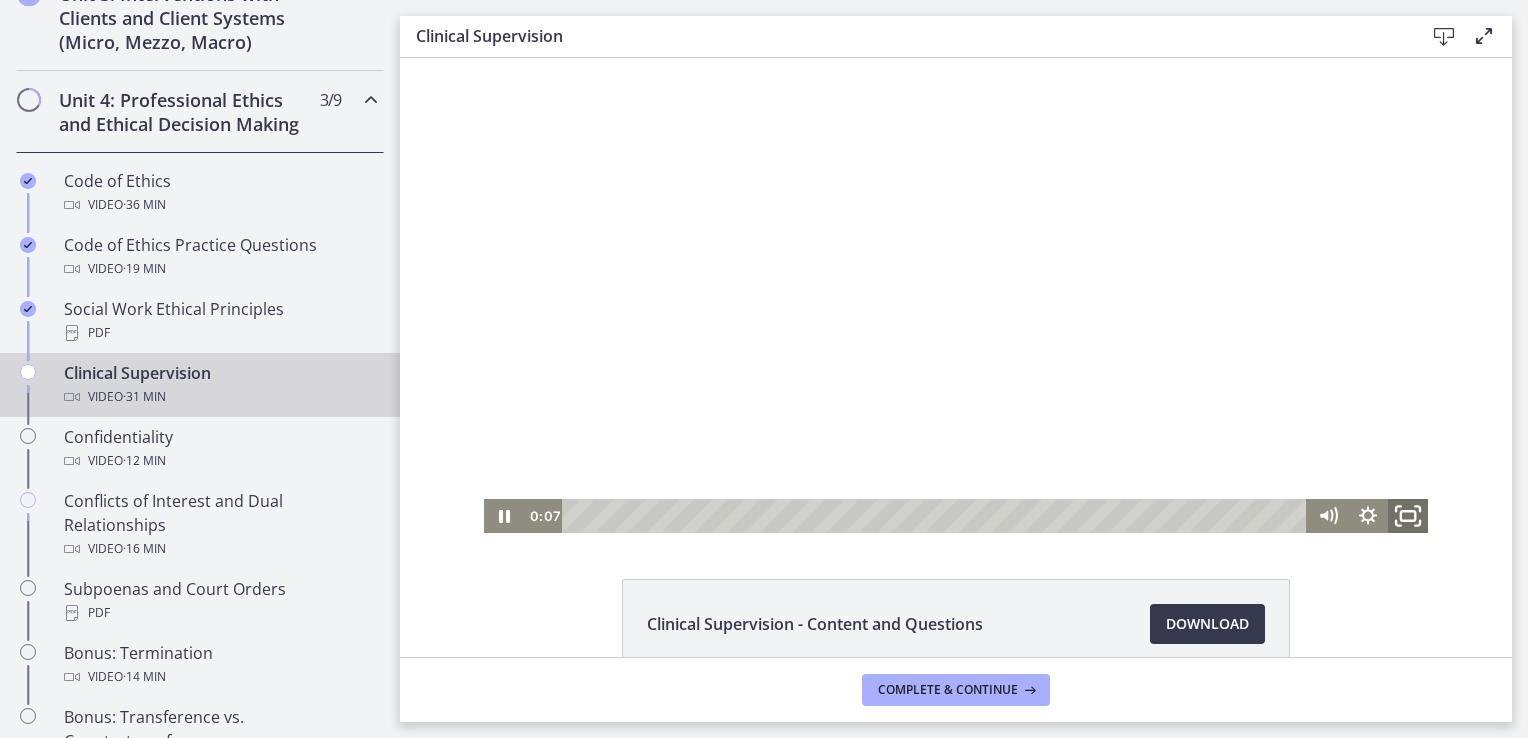 click 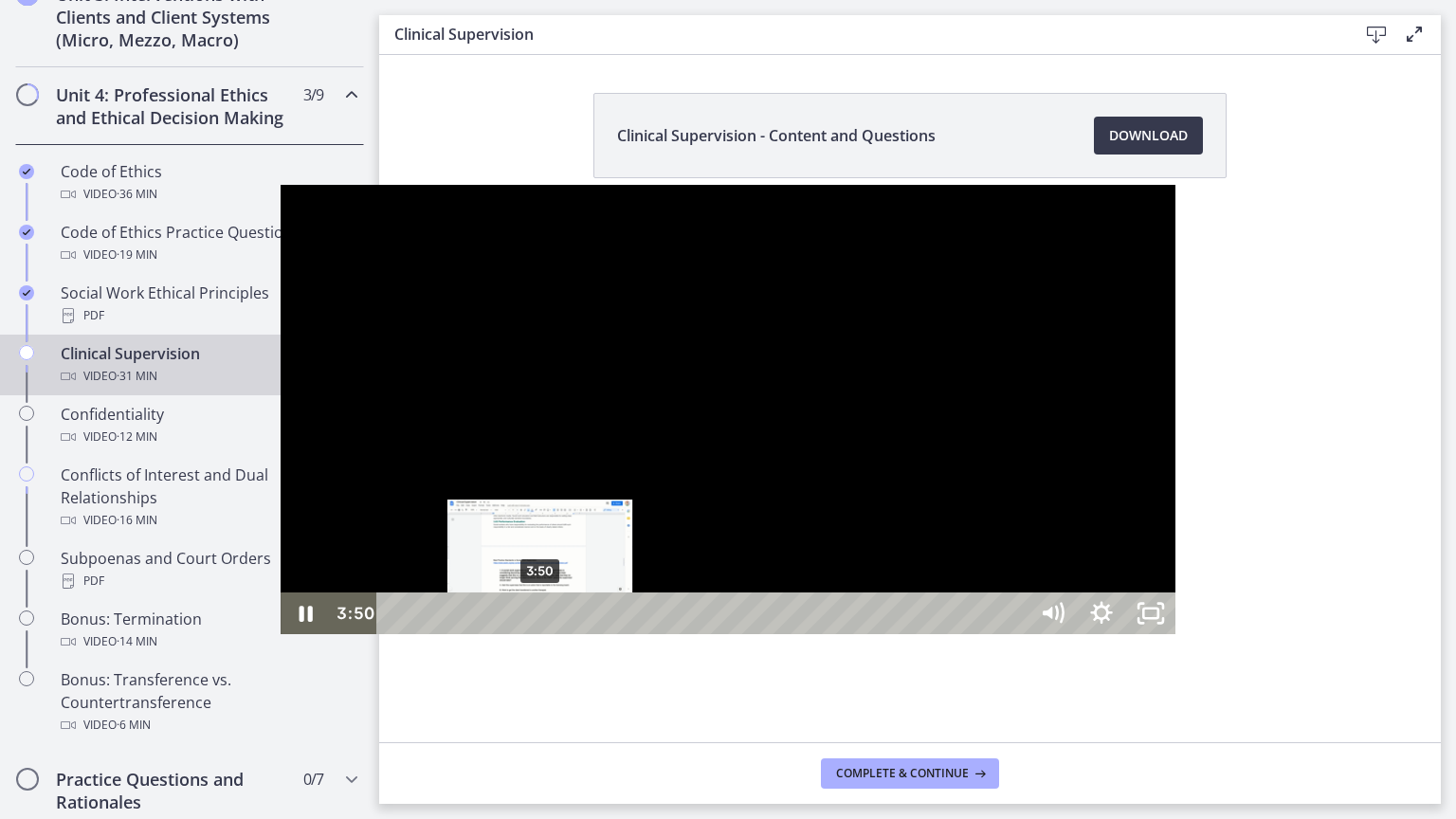 click on "3:50" at bounding box center [704, 613] 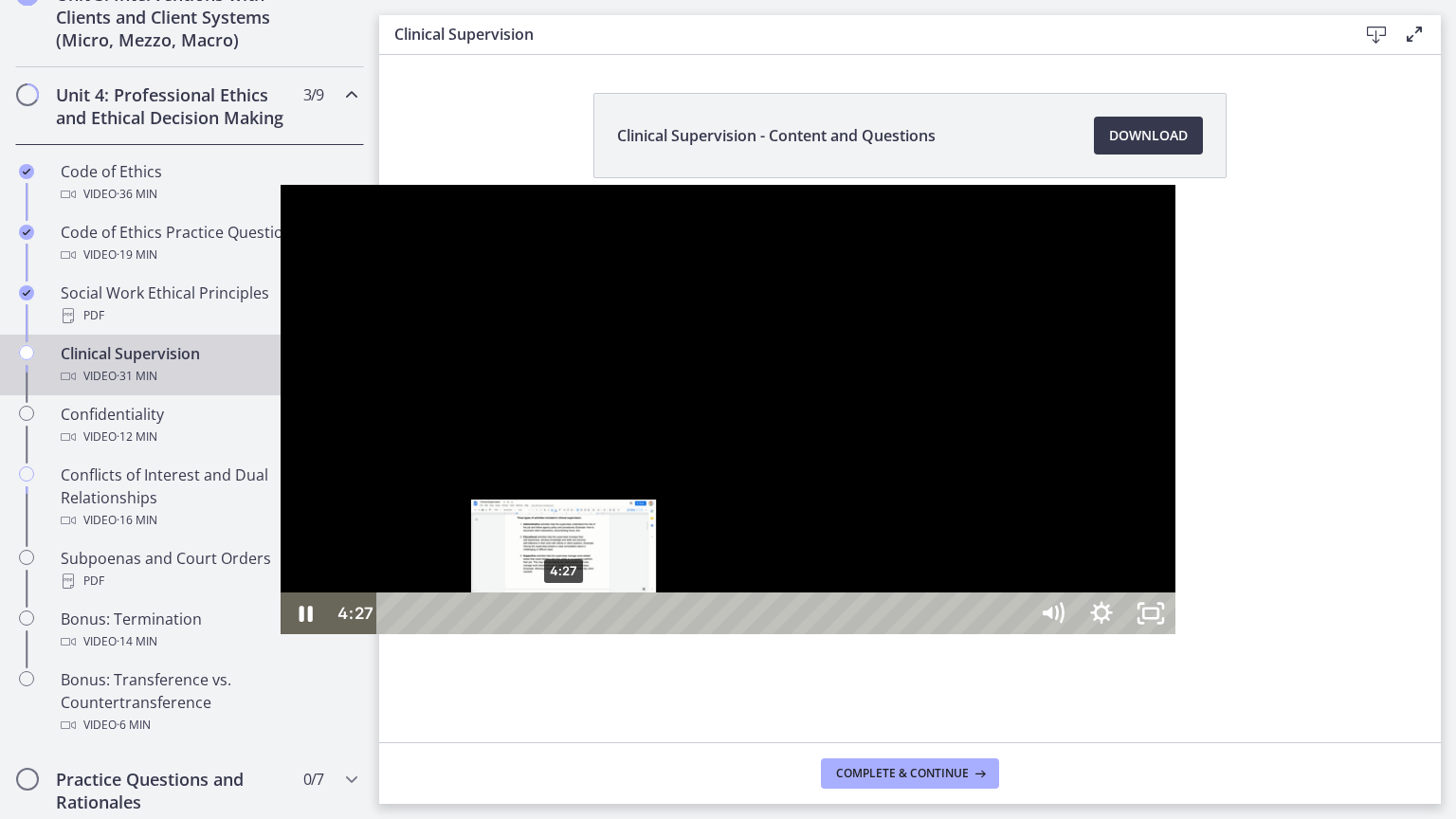 click on "4:27" at bounding box center (704, 613) 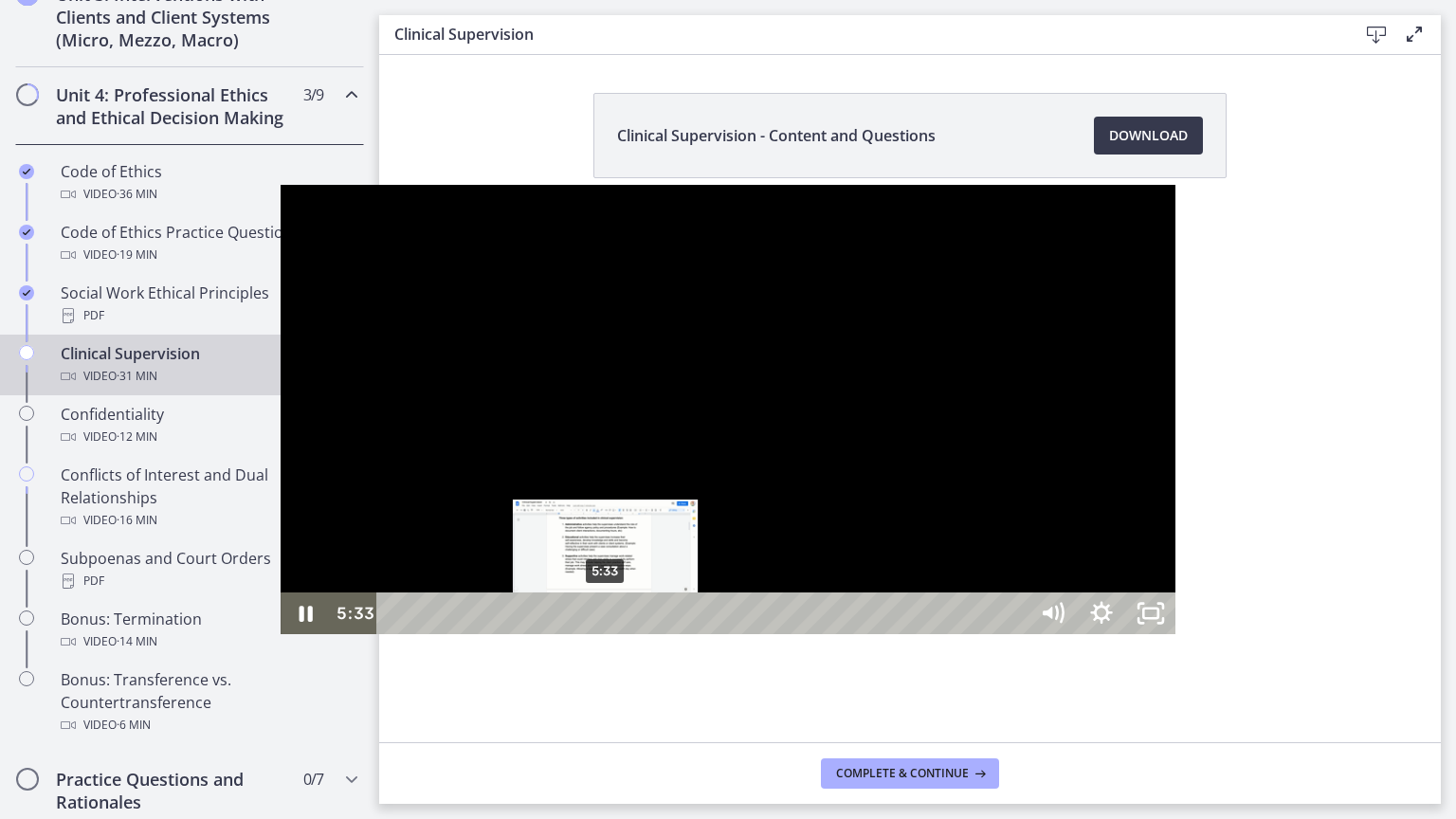 click on "5:33" at bounding box center [704, 613] 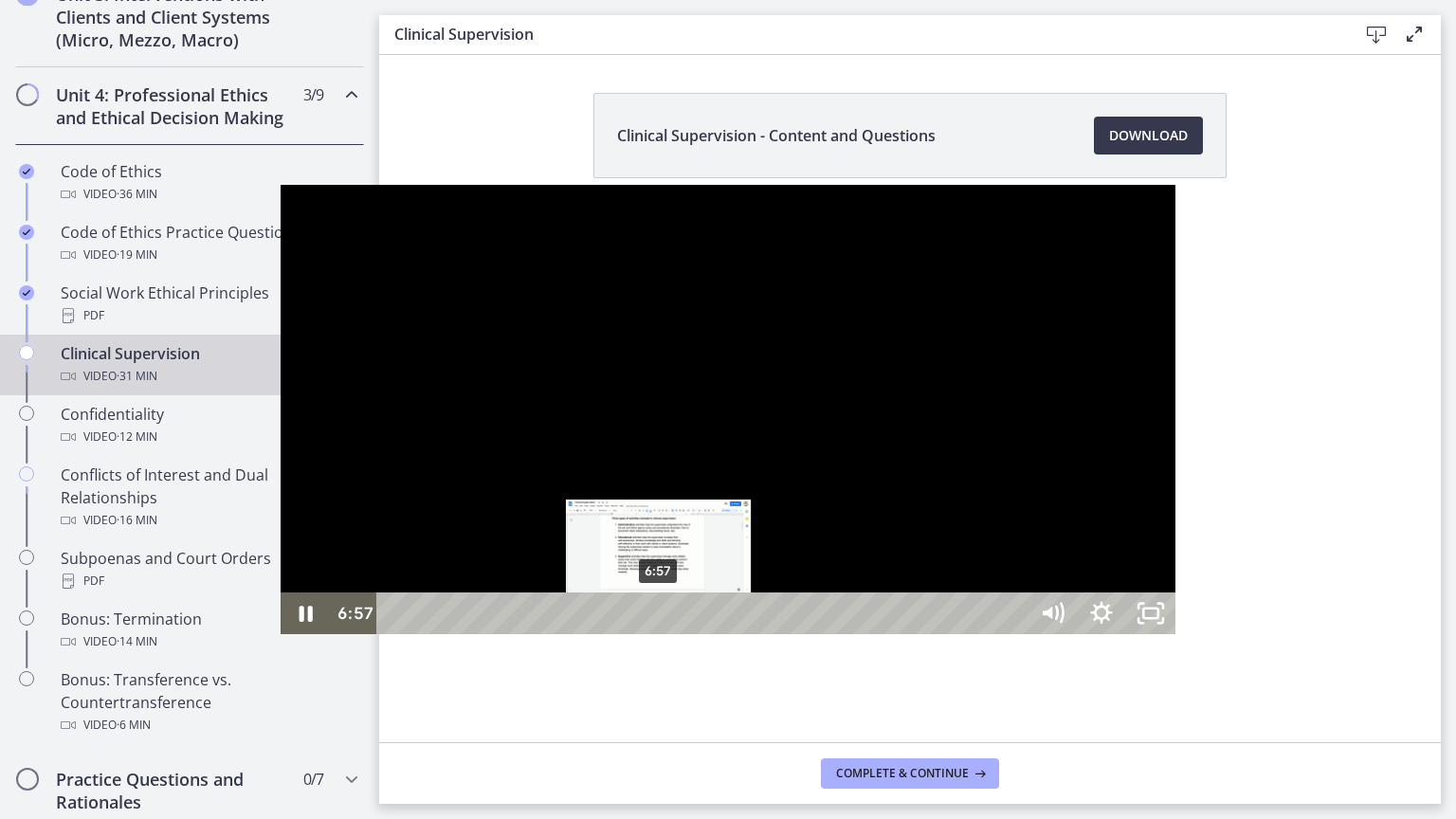 click on "6:57" at bounding box center (704, 613) 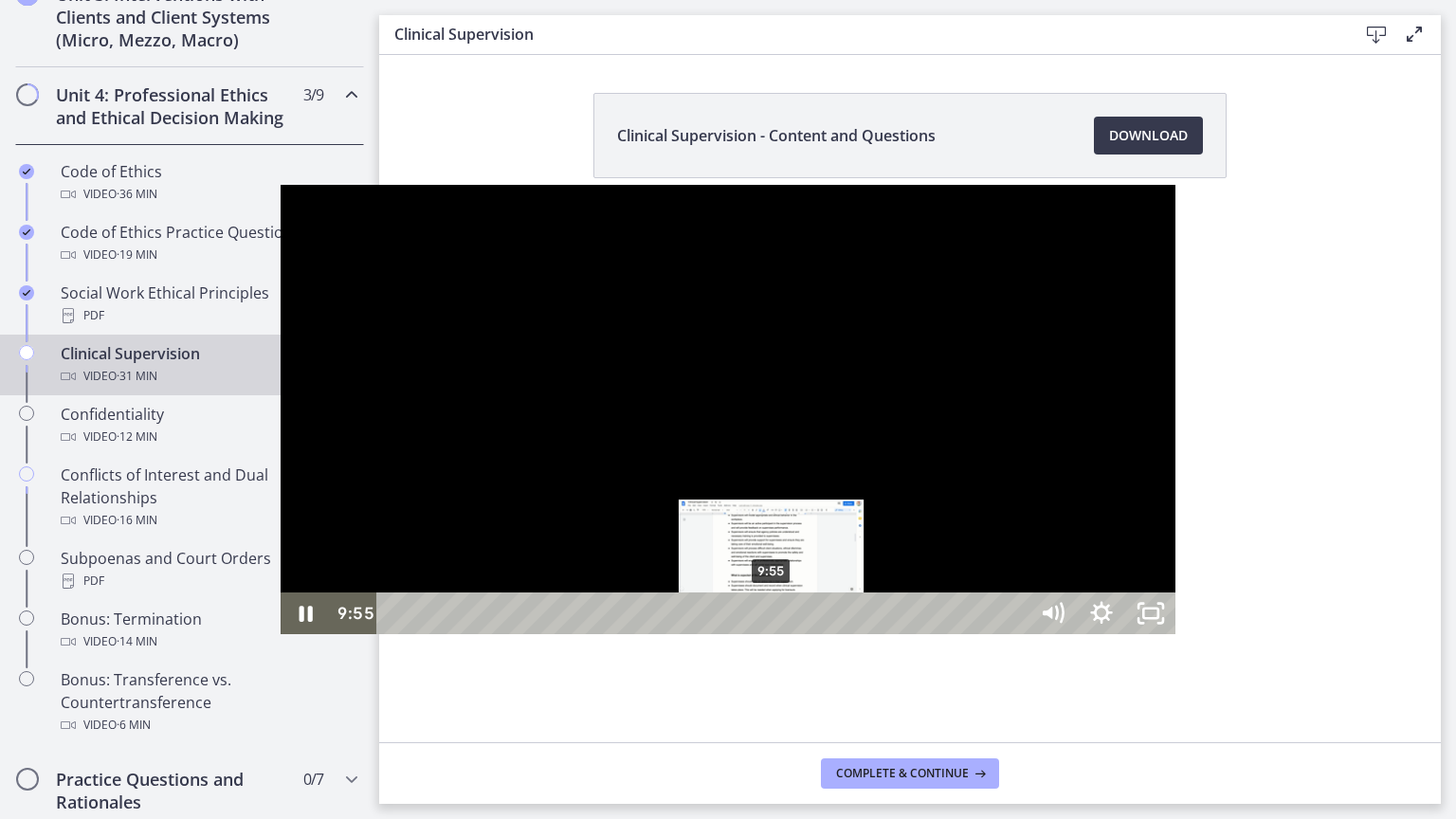 click on "9:55" at bounding box center [704, 613] 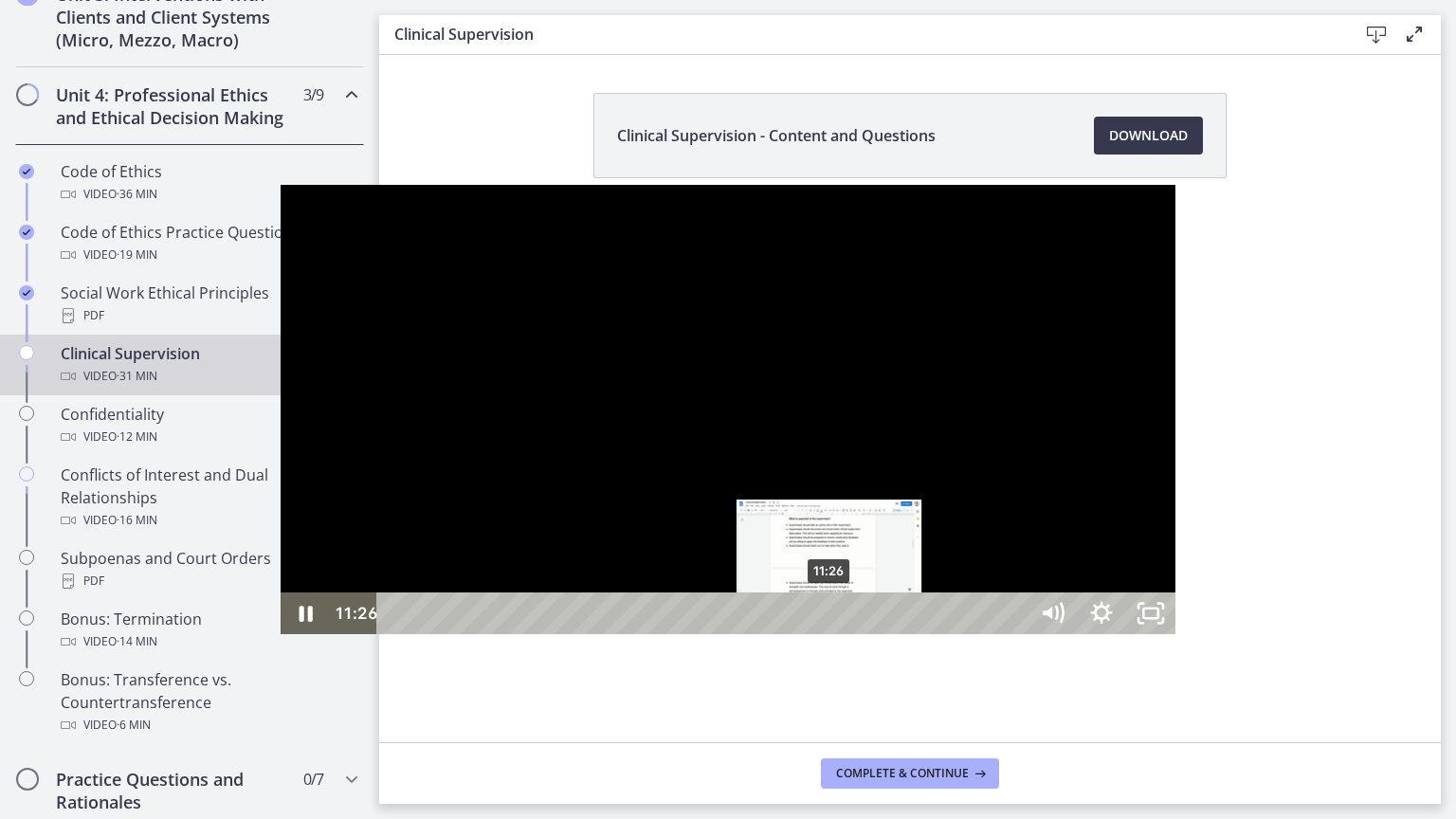 click on "11:26" at bounding box center [704, 613] 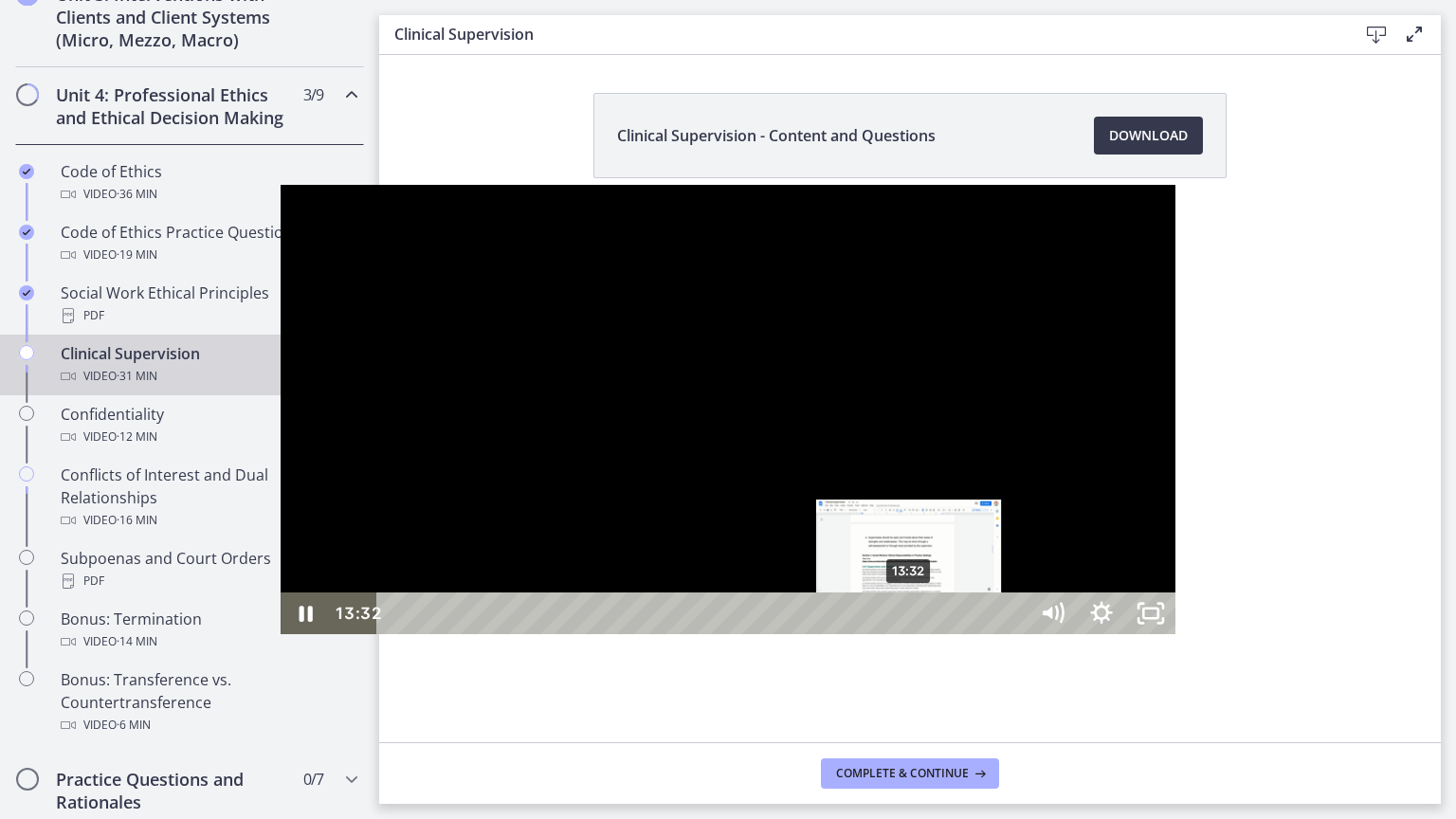 click on "13:32" at bounding box center [704, 613] 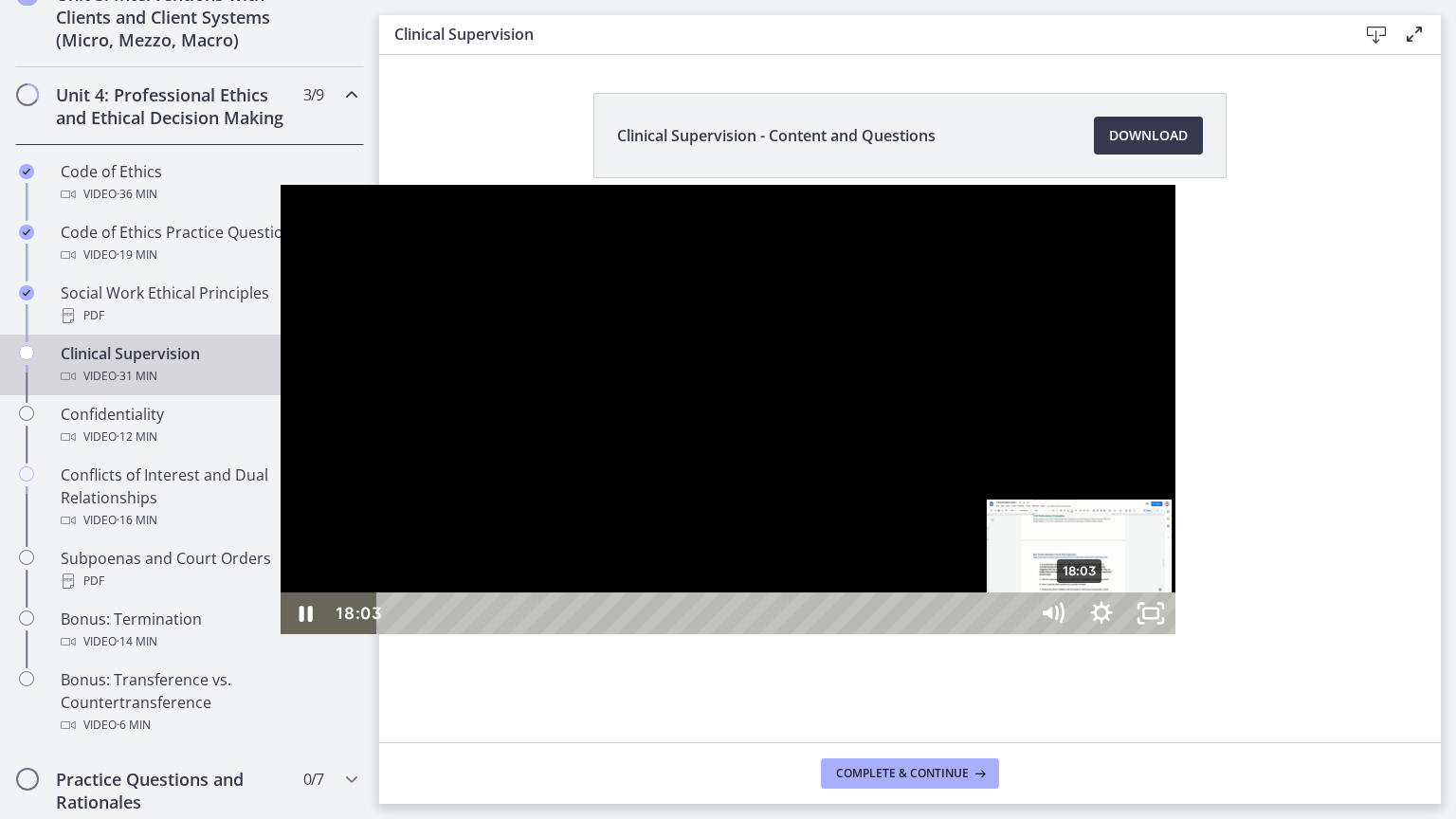 click on "18:03" at bounding box center (704, 613) 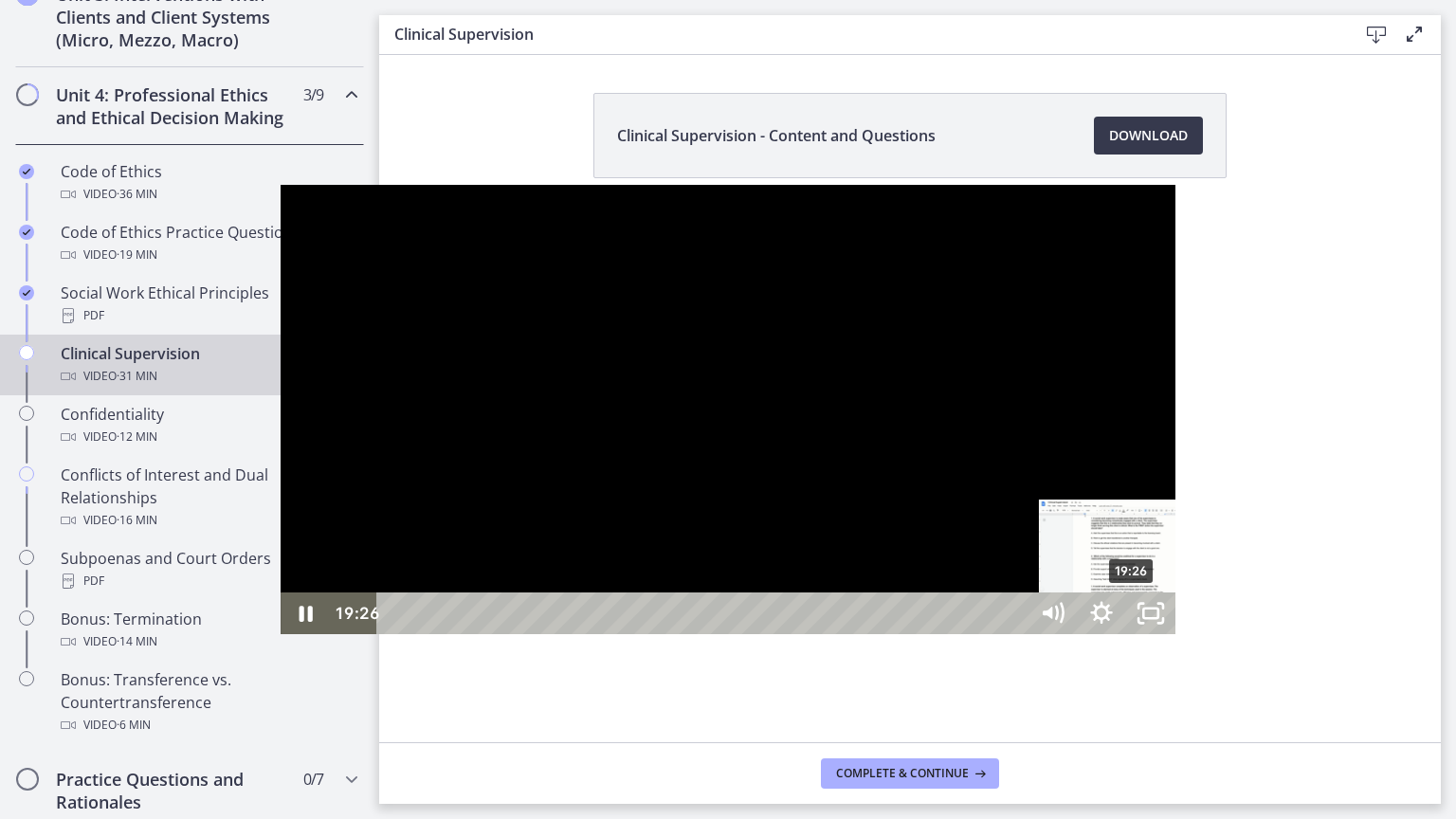 click on "19:26" at bounding box center (704, 613) 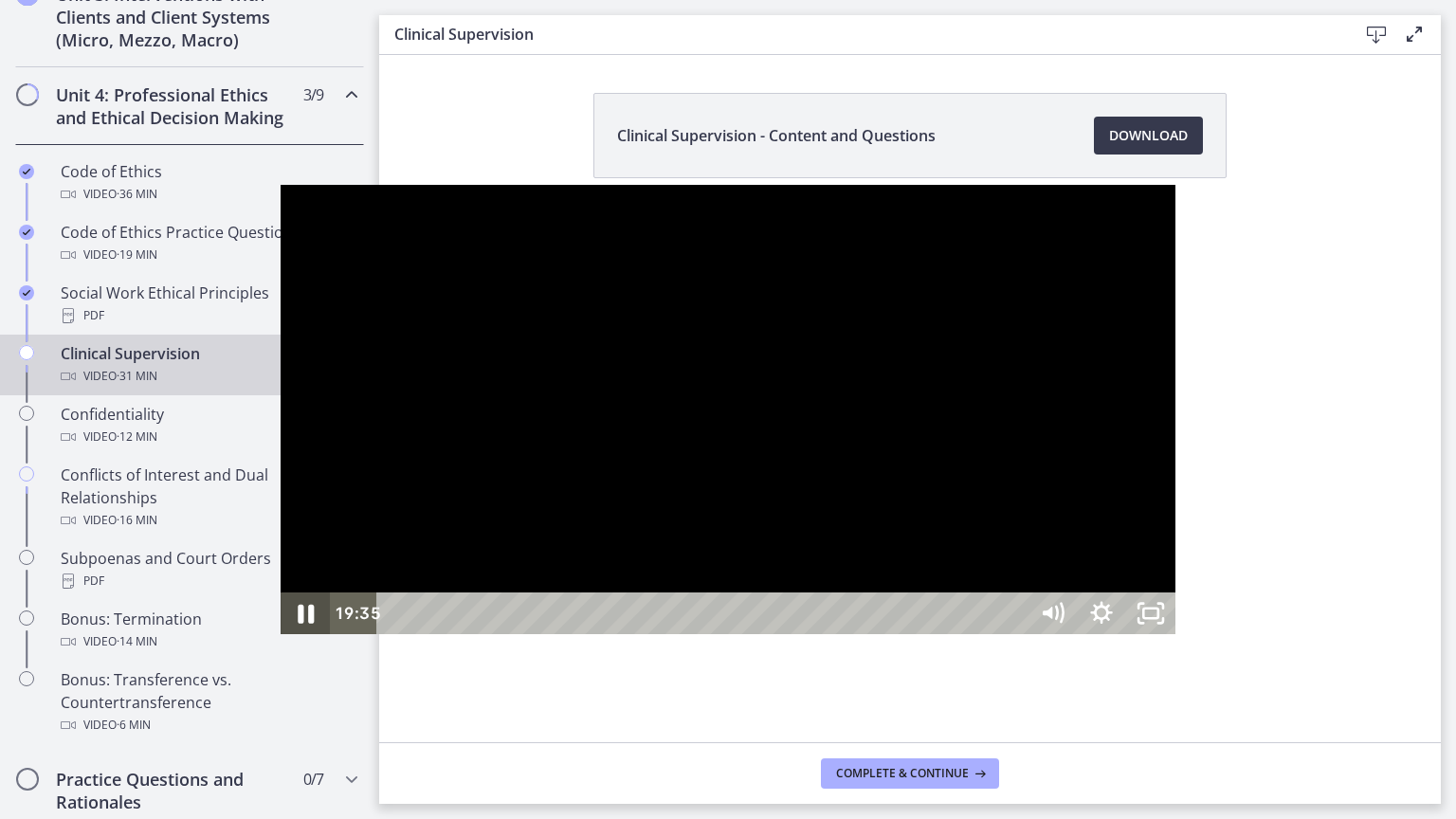 click 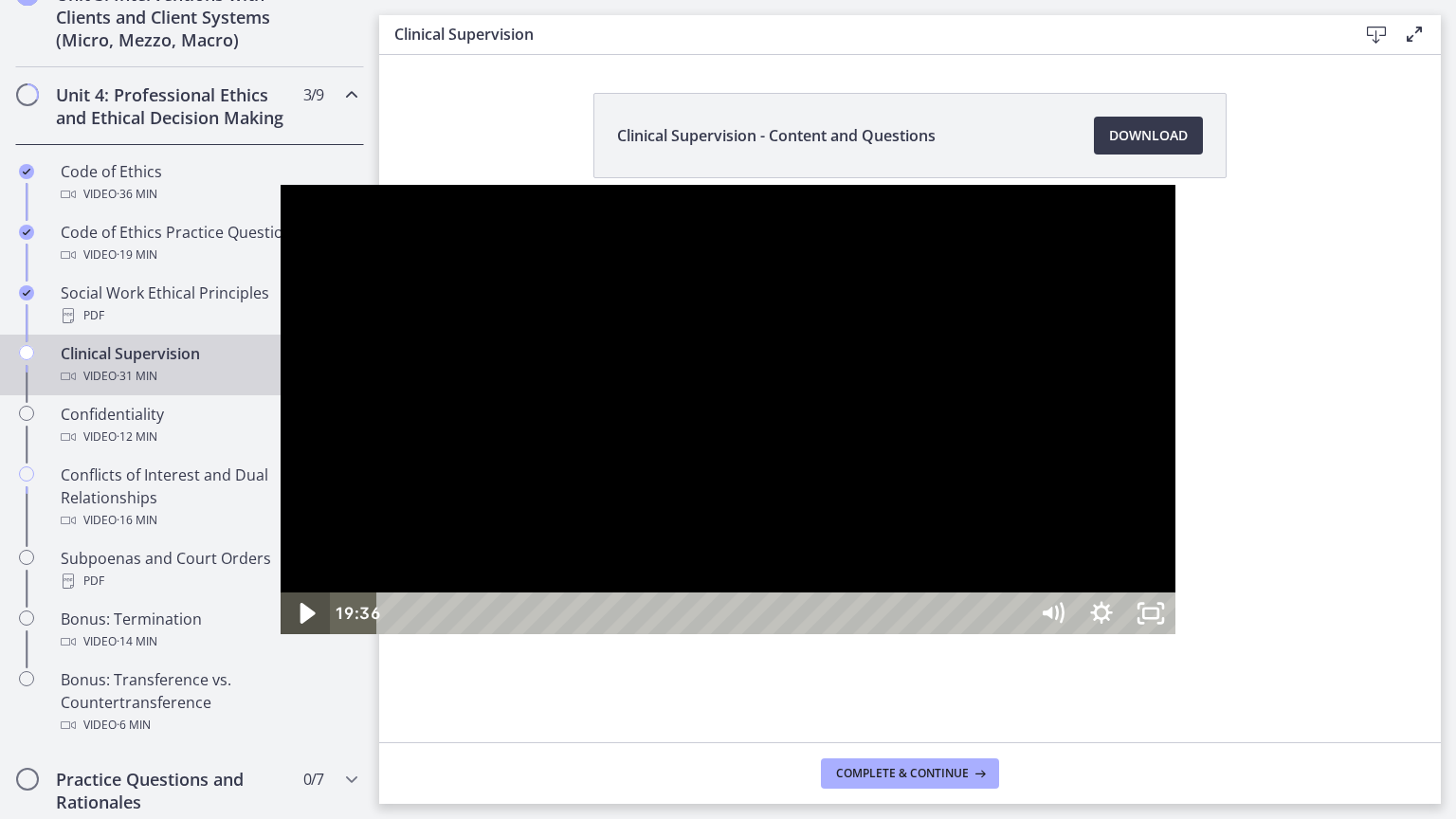 click 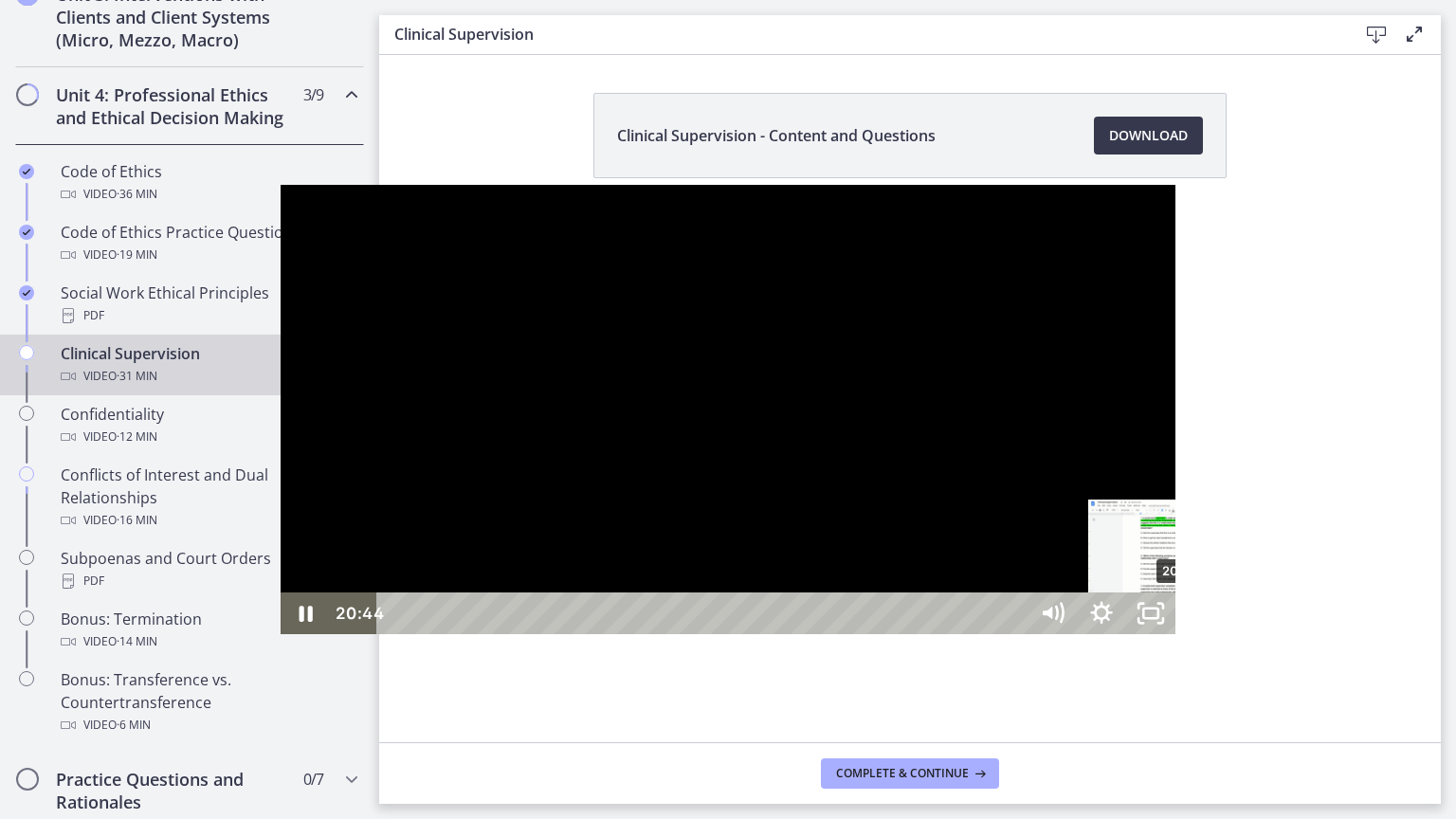 click on "20:44" at bounding box center [704, 613] 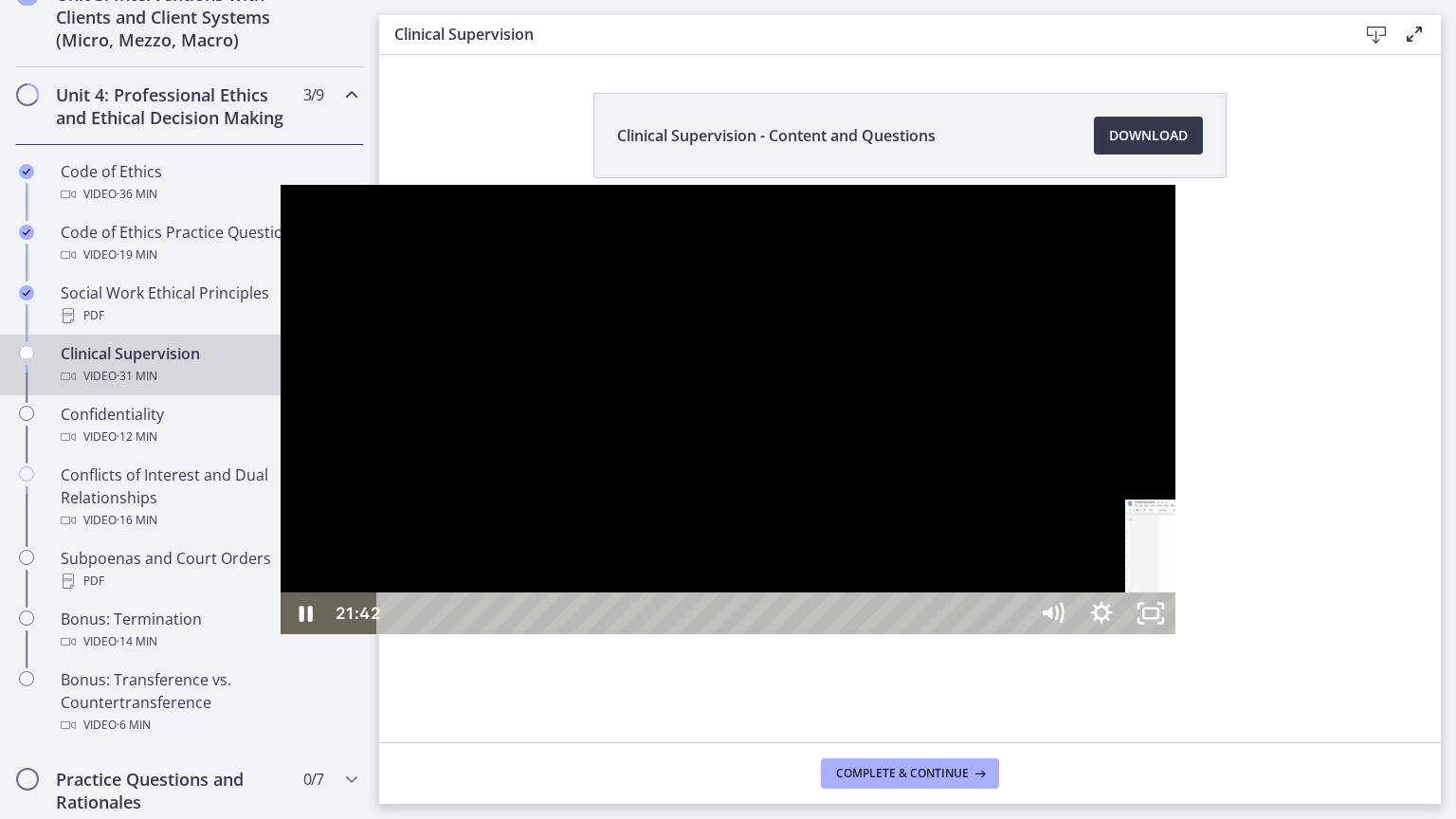 click on "21:42" at bounding box center [704, 613] 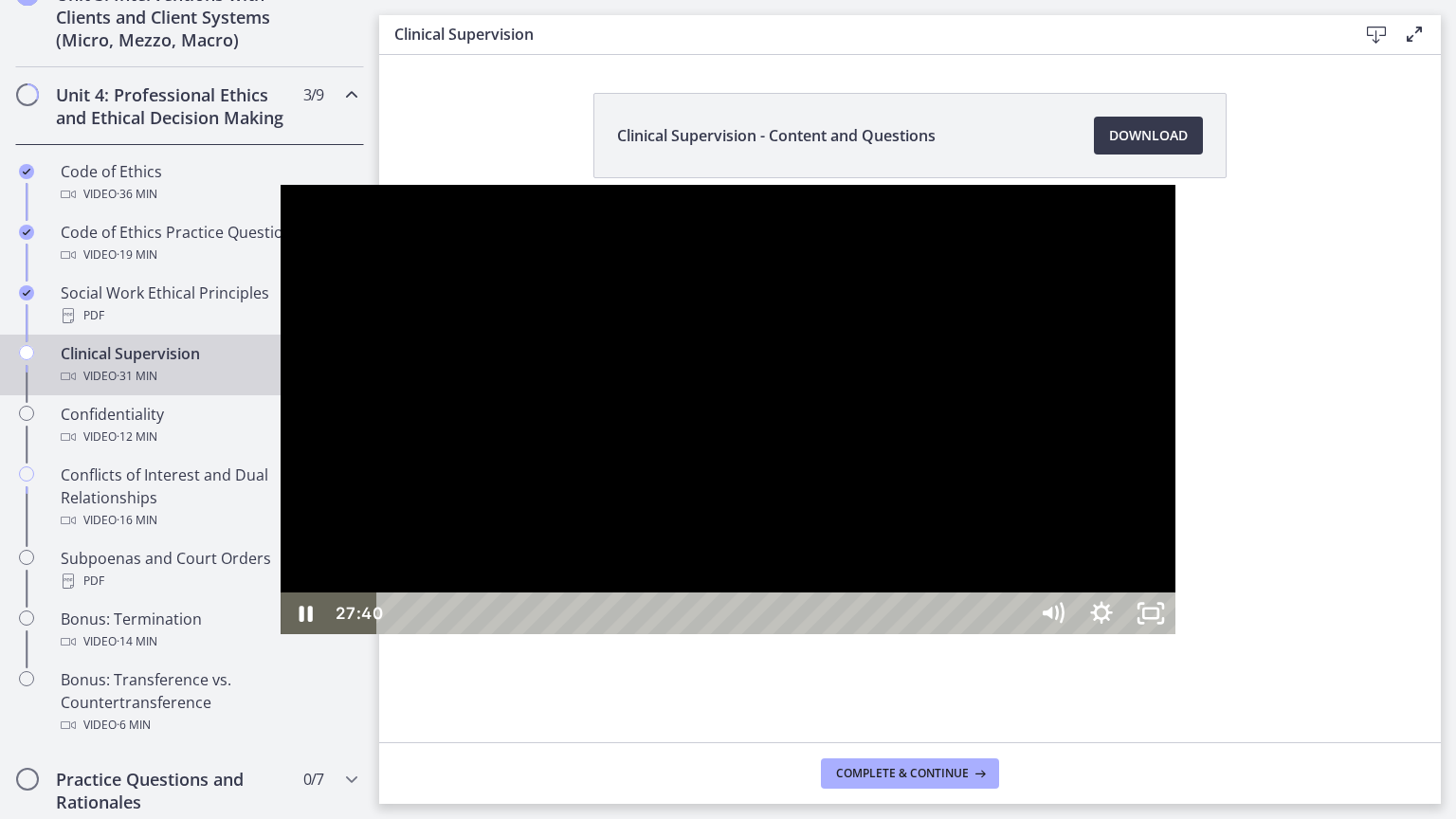 click on "27:40" at bounding box center (704, 613) 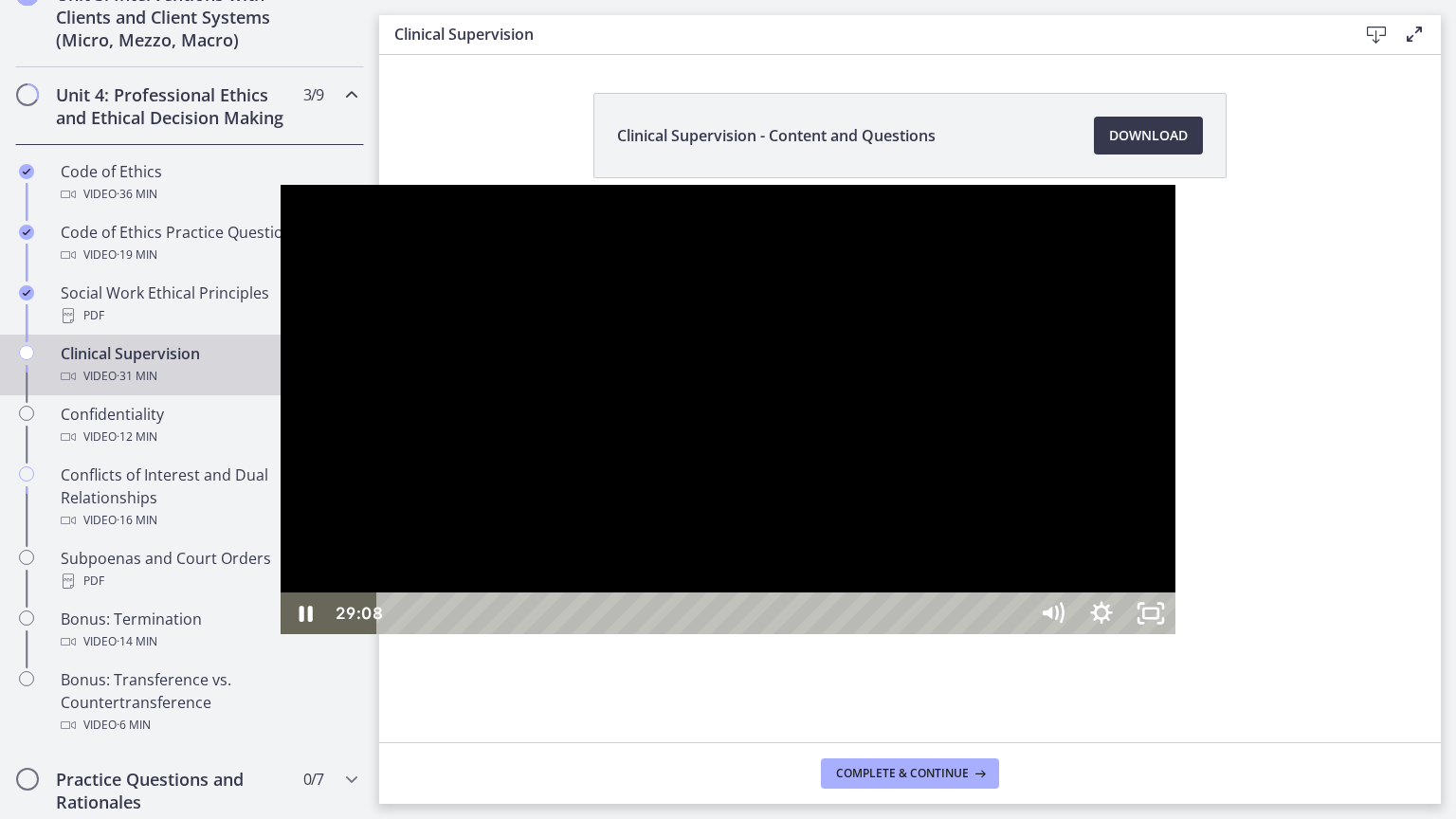 click on "29:08" at bounding box center (704, 613) 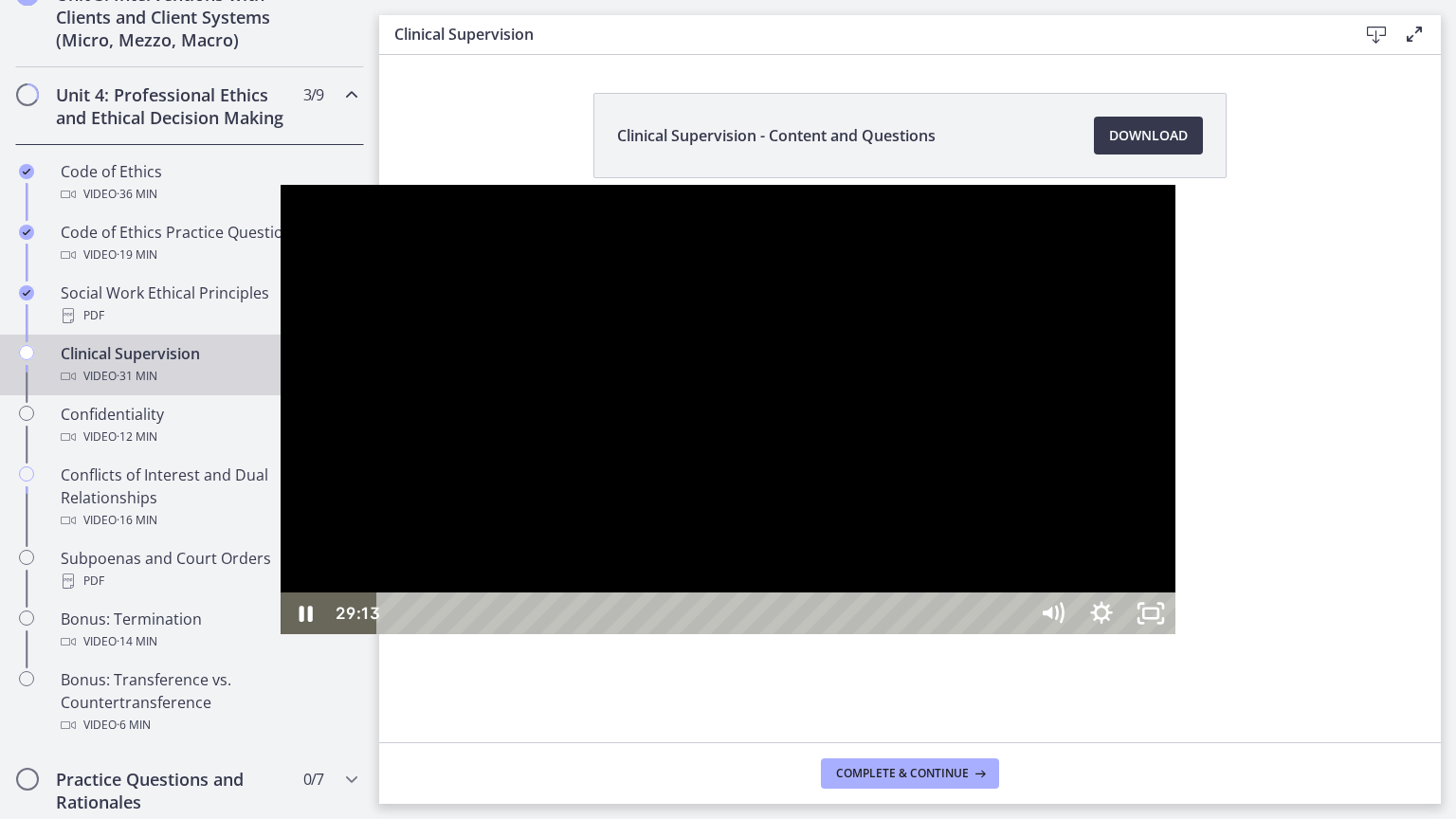 click on "29:35" at bounding box center [704, 613] 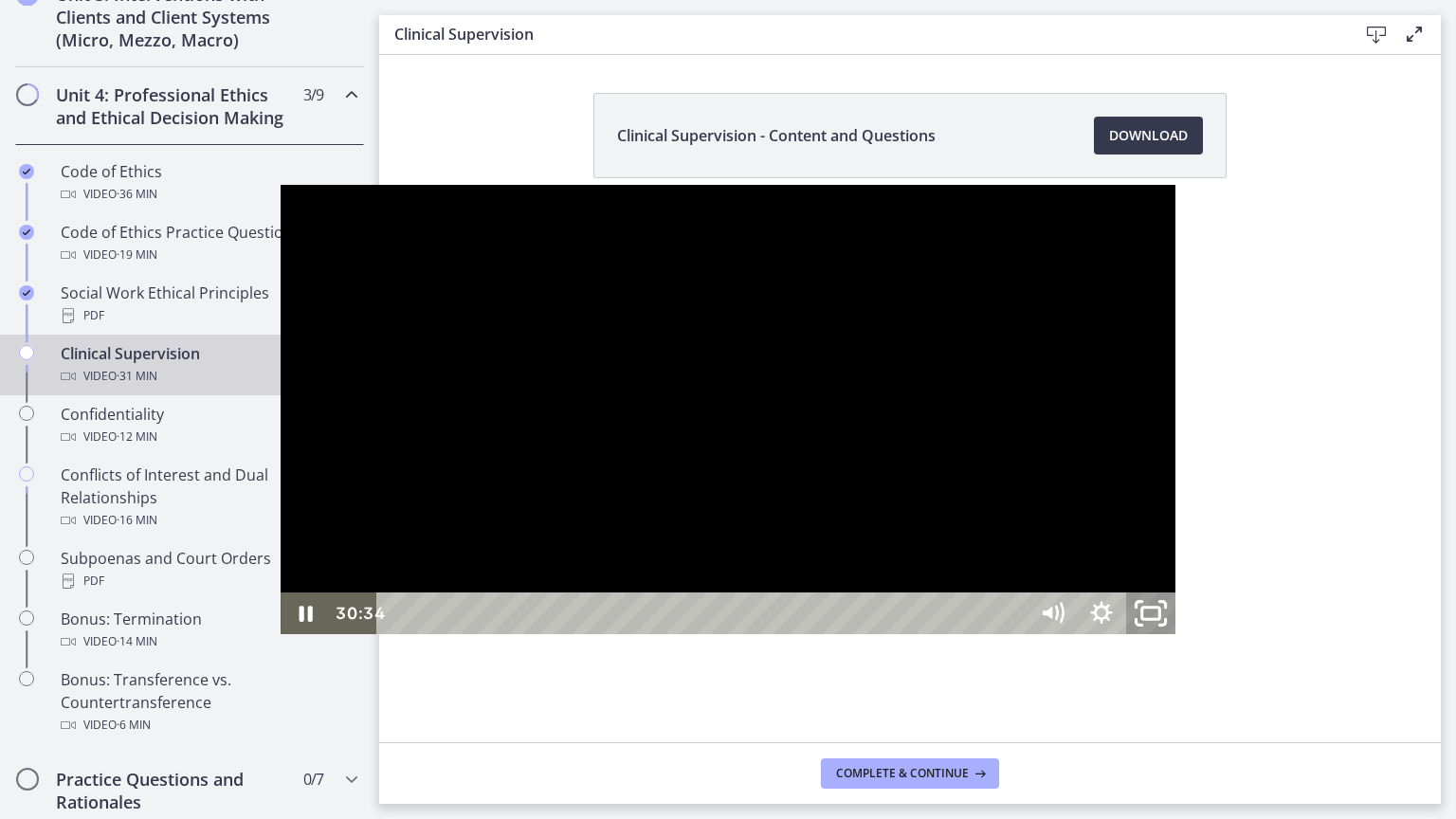 click 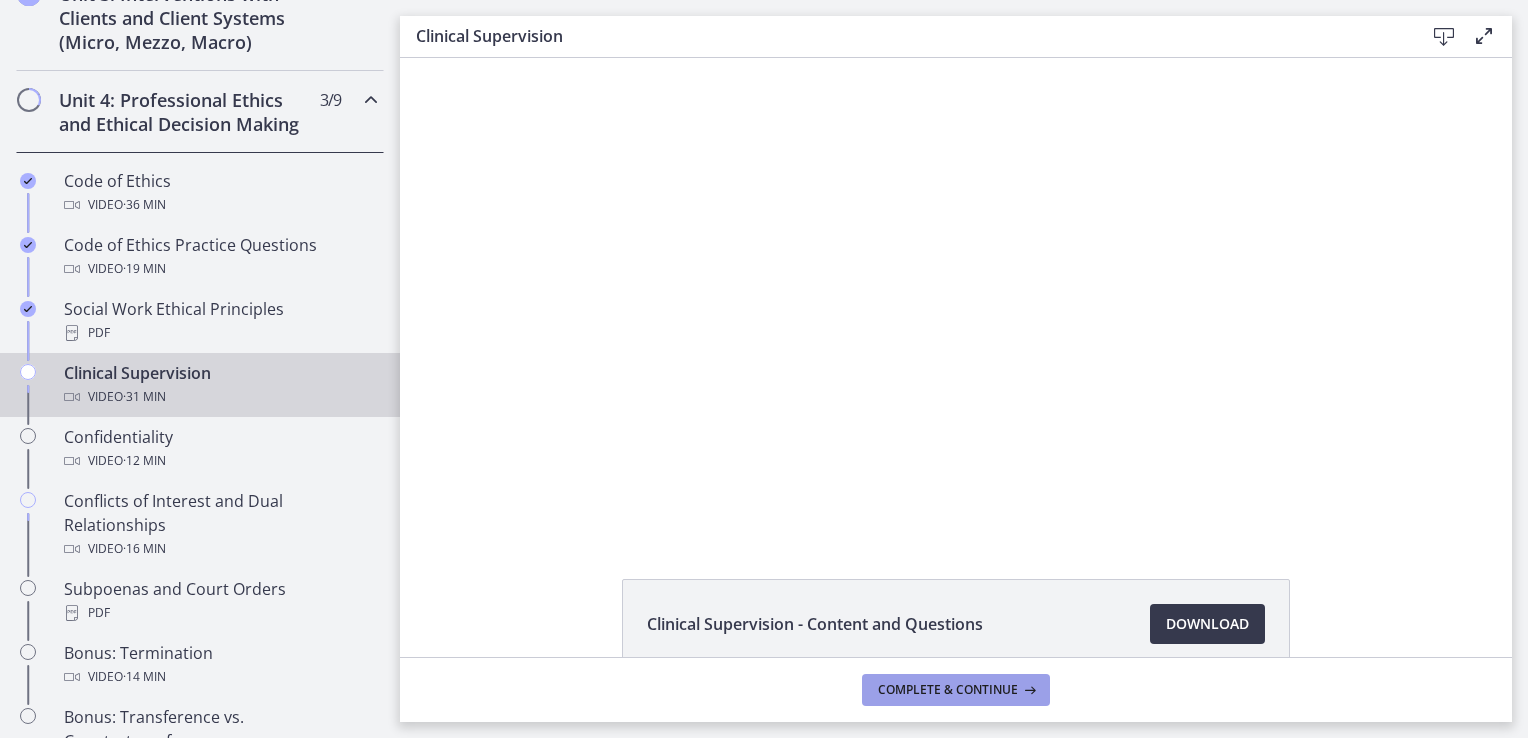 click on "Complete & continue" at bounding box center (948, 690) 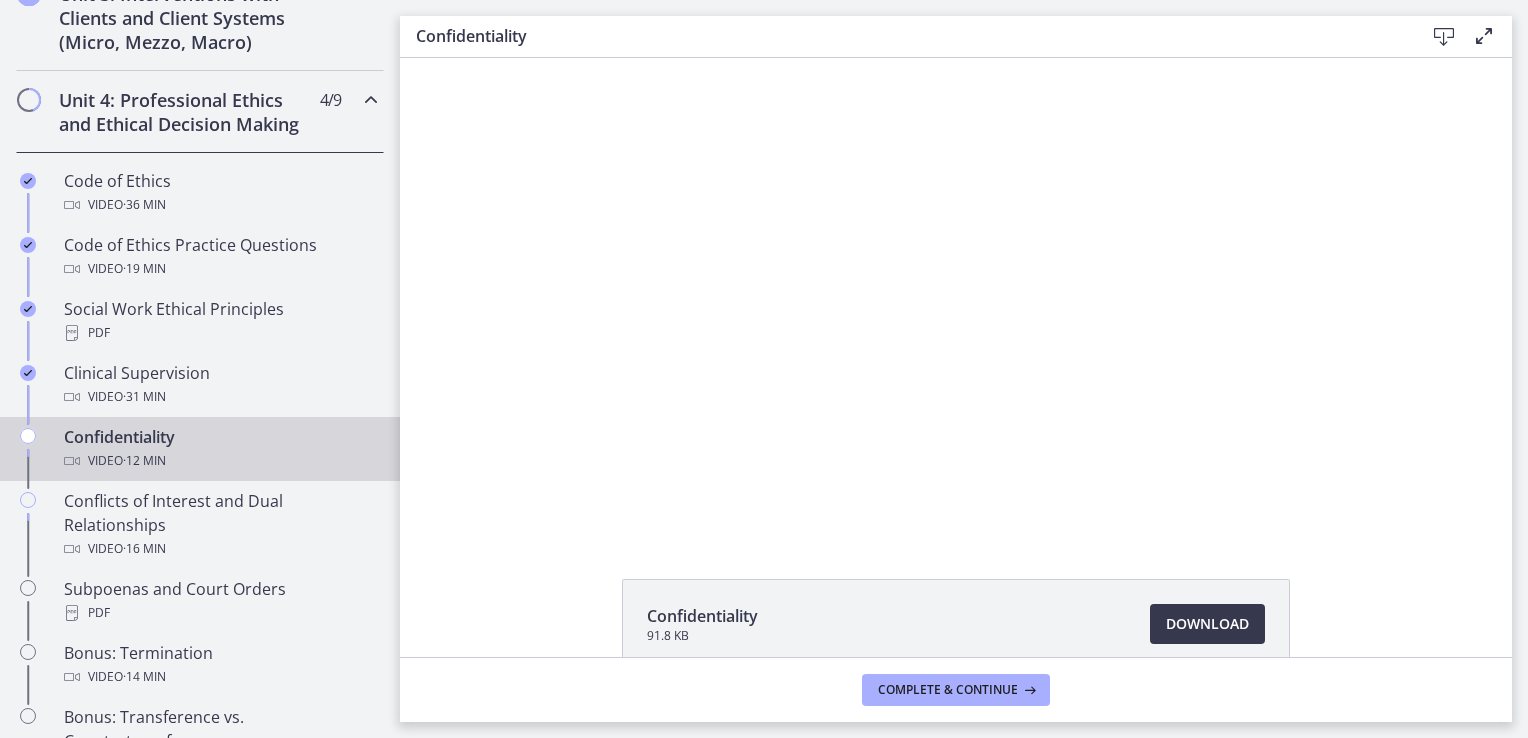 scroll, scrollTop: 0, scrollLeft: 0, axis: both 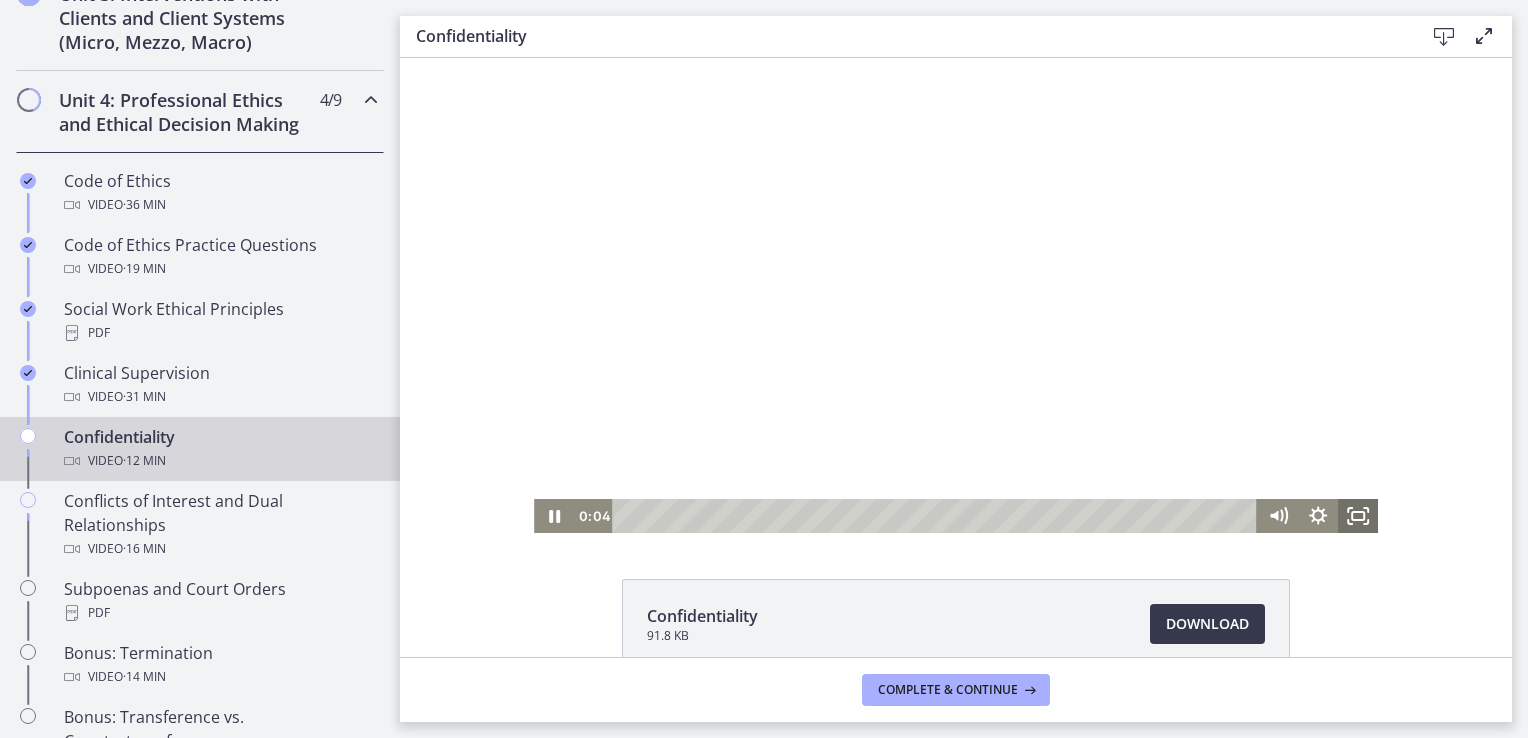click 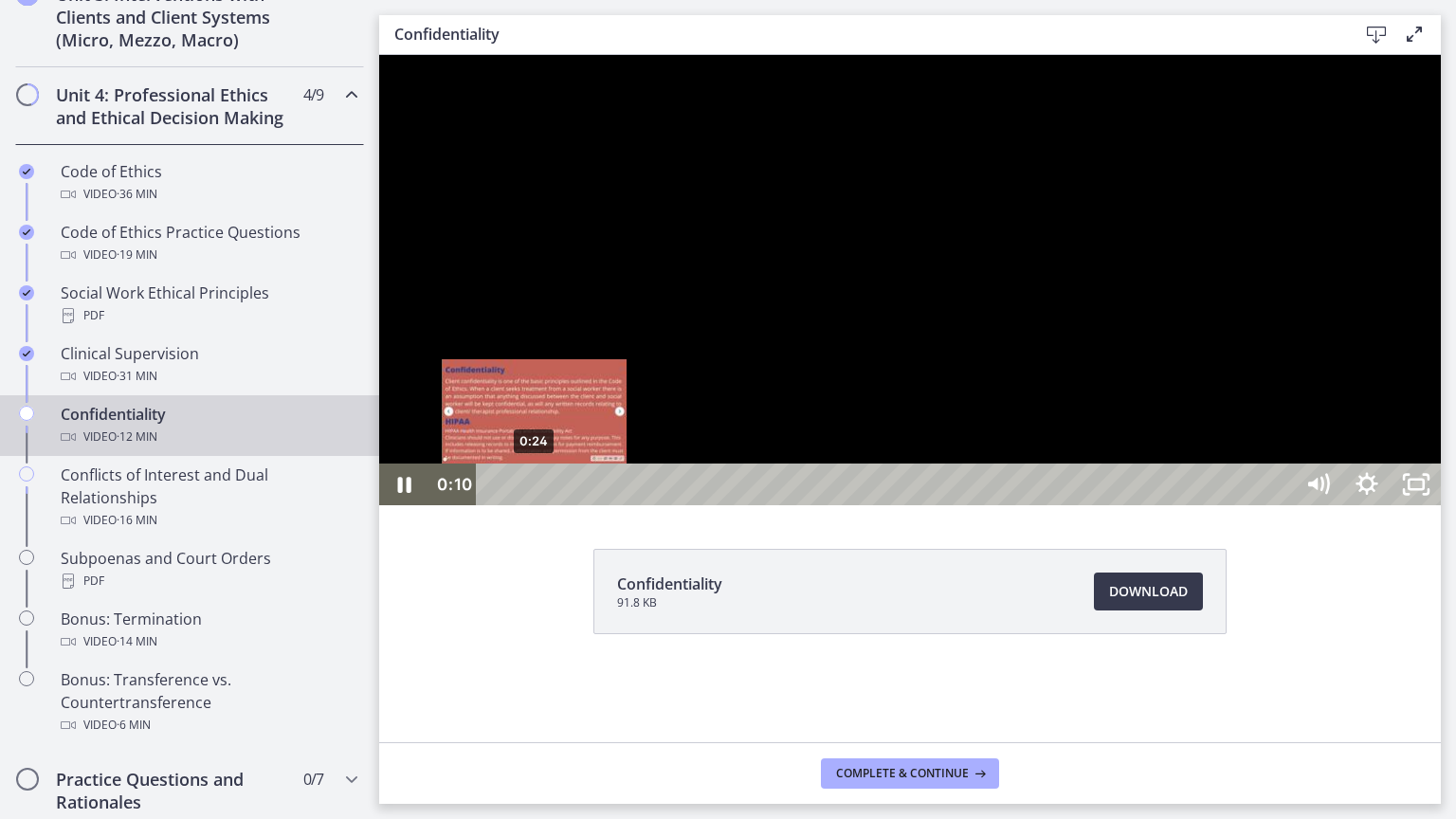 click on "0:24" at bounding box center [887, 484] 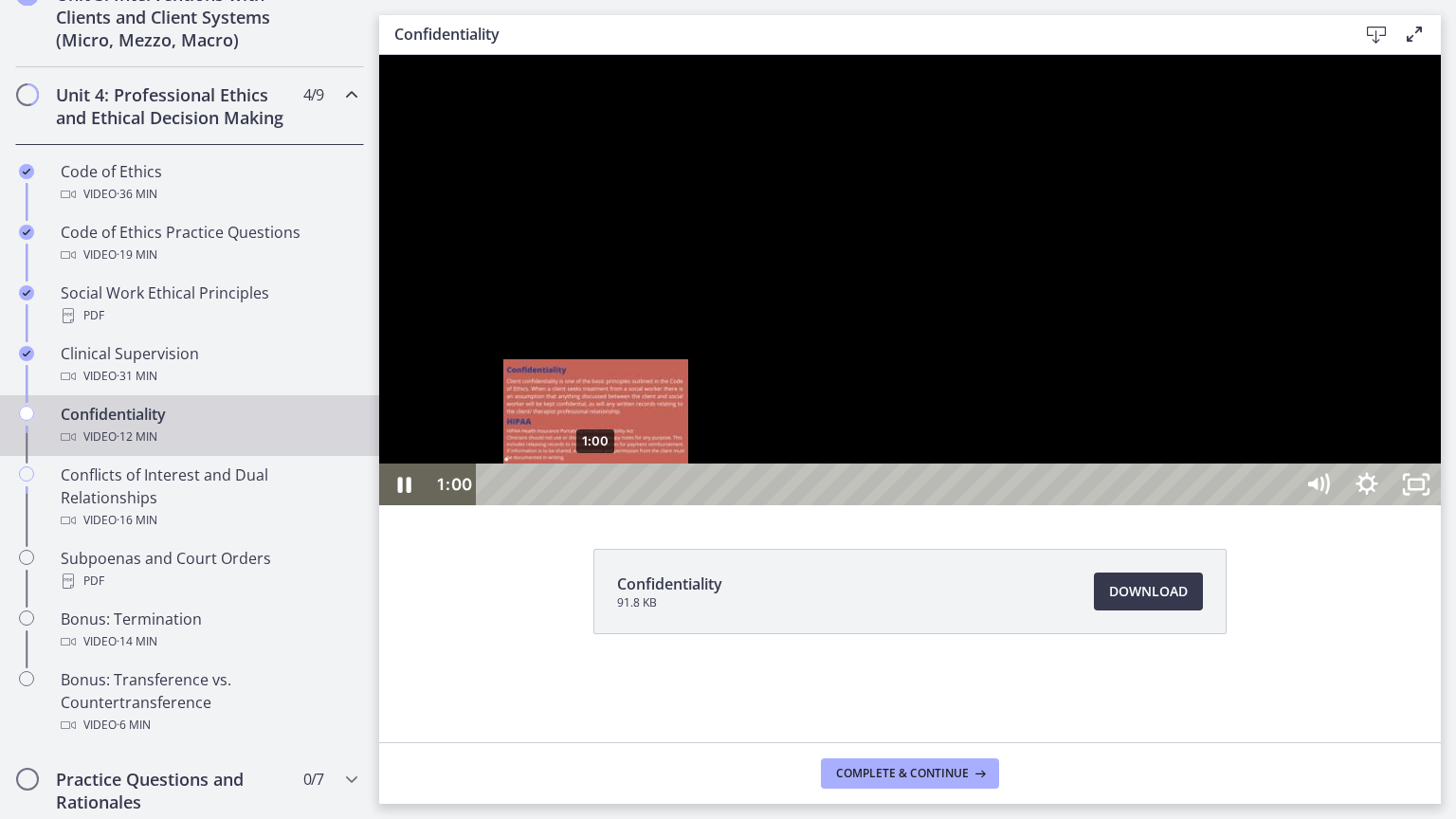 click on "1:00" at bounding box center [887, 484] 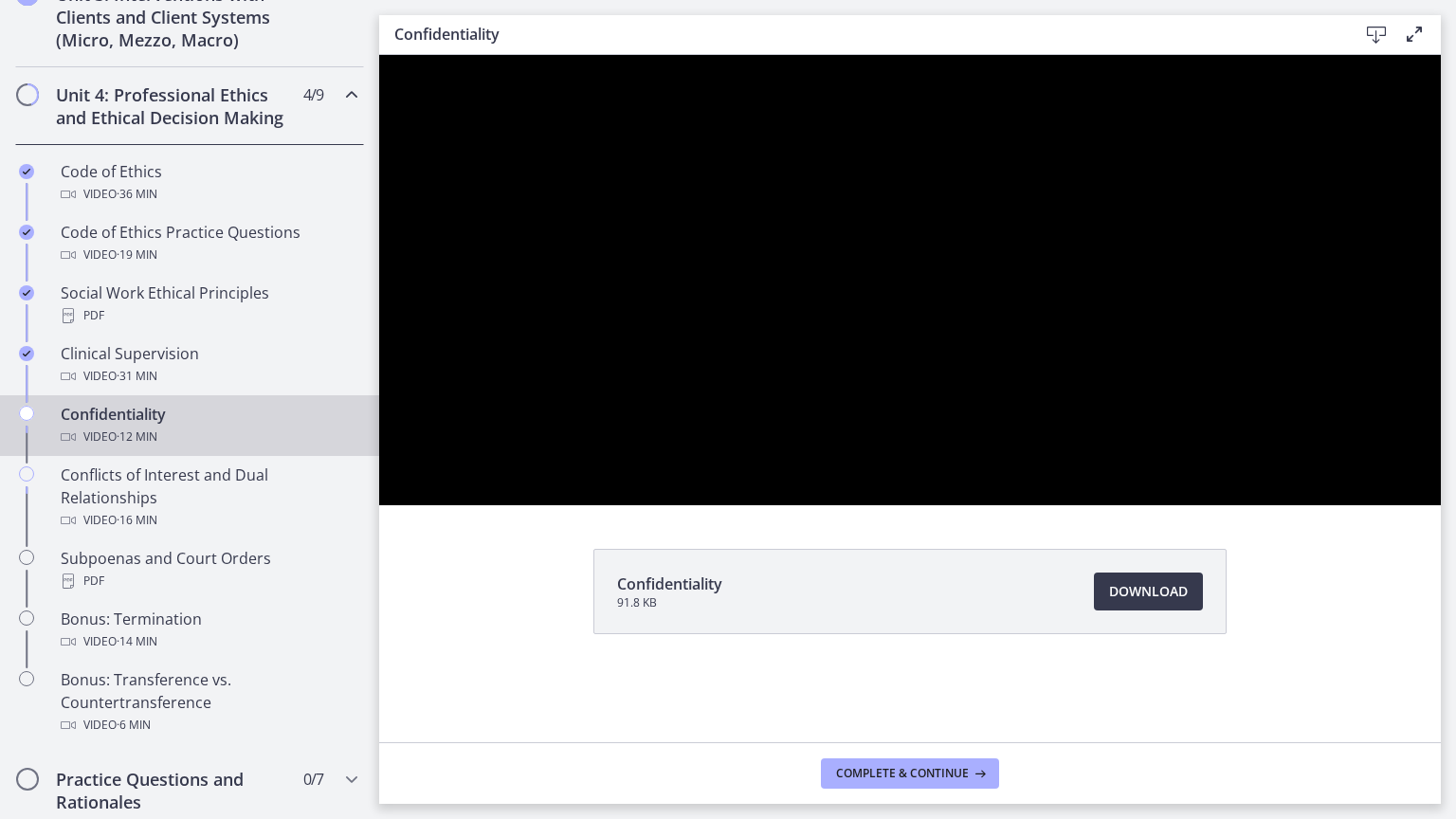 click at bounding box center [910, 280] 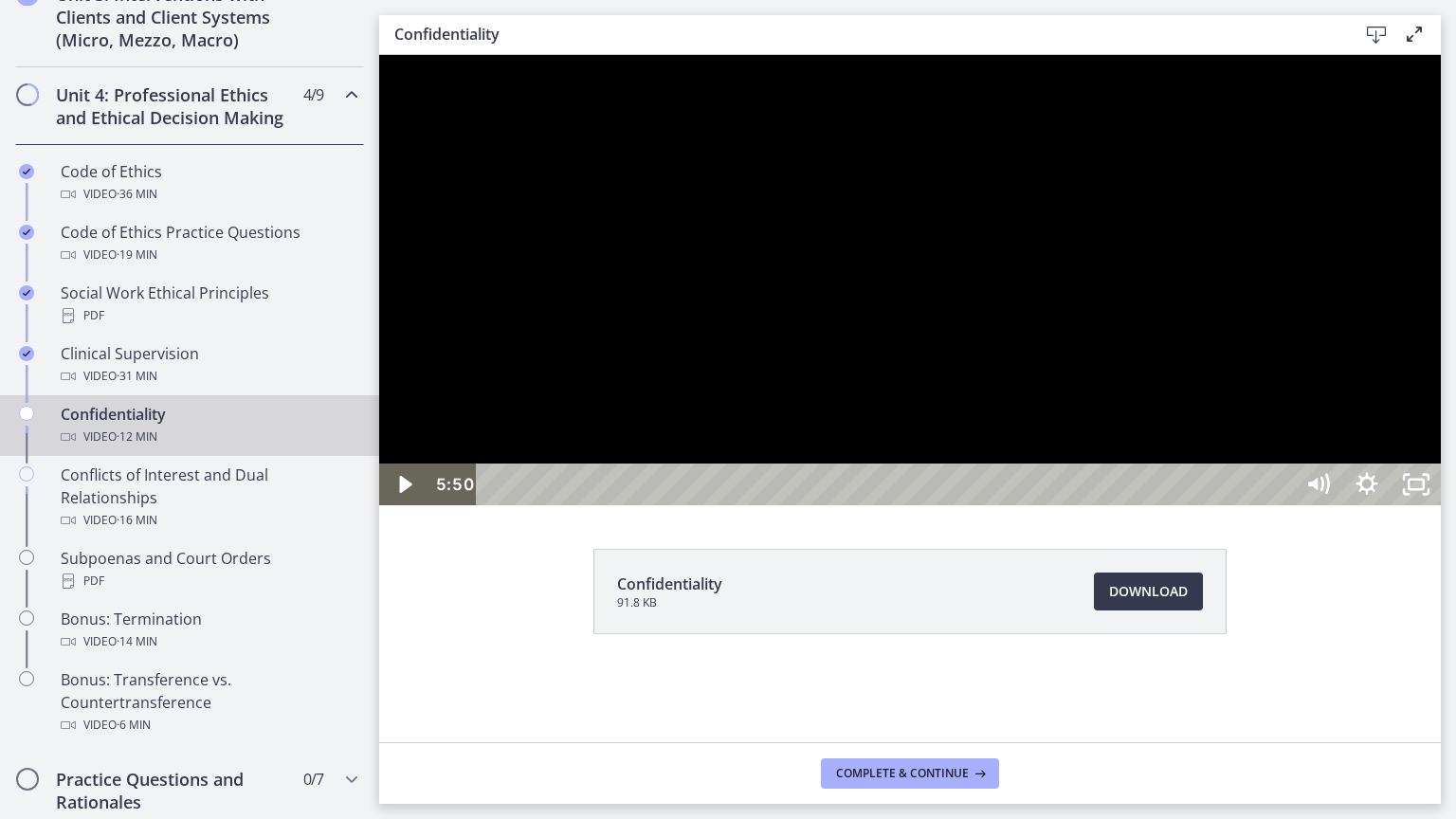 click at bounding box center [910, 280] 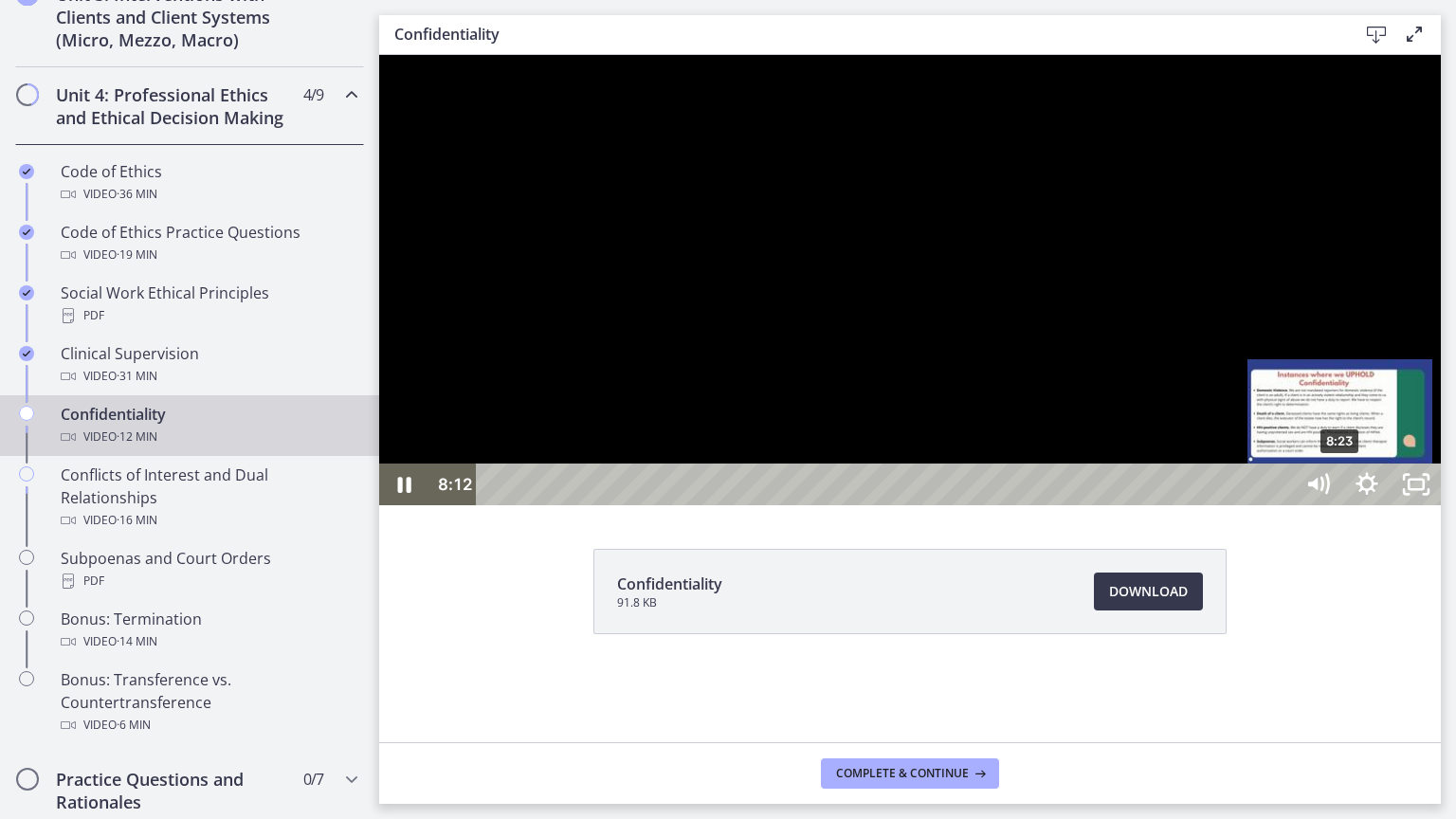 click on "Click for sound
@keyframes VOLUME_SMALL_WAVE_FLASH {
0% { opacity: 0; }
33% { opacity: 1; }
66% { opacity: 1; }
100% { opacity: 0; }
}
@keyframes VOLUME_LARGE_WAVE_FLASH {
0% { opacity: 0; }
33% { opacity: 1; }
66% { opacity: 1; }
100% { opacity: 0; }
}
.volume__small-wave {
animation: VOLUME_SMALL_WAVE_FLASH 2s infinite;
opacity: 0;
}
.volume__large-wave {
animation: VOLUME_LARGE_WAVE_FLASH 2s infinite .3s;
opacity: 0;
}
[TIME] [TIME]" at bounding box center [910, 280] 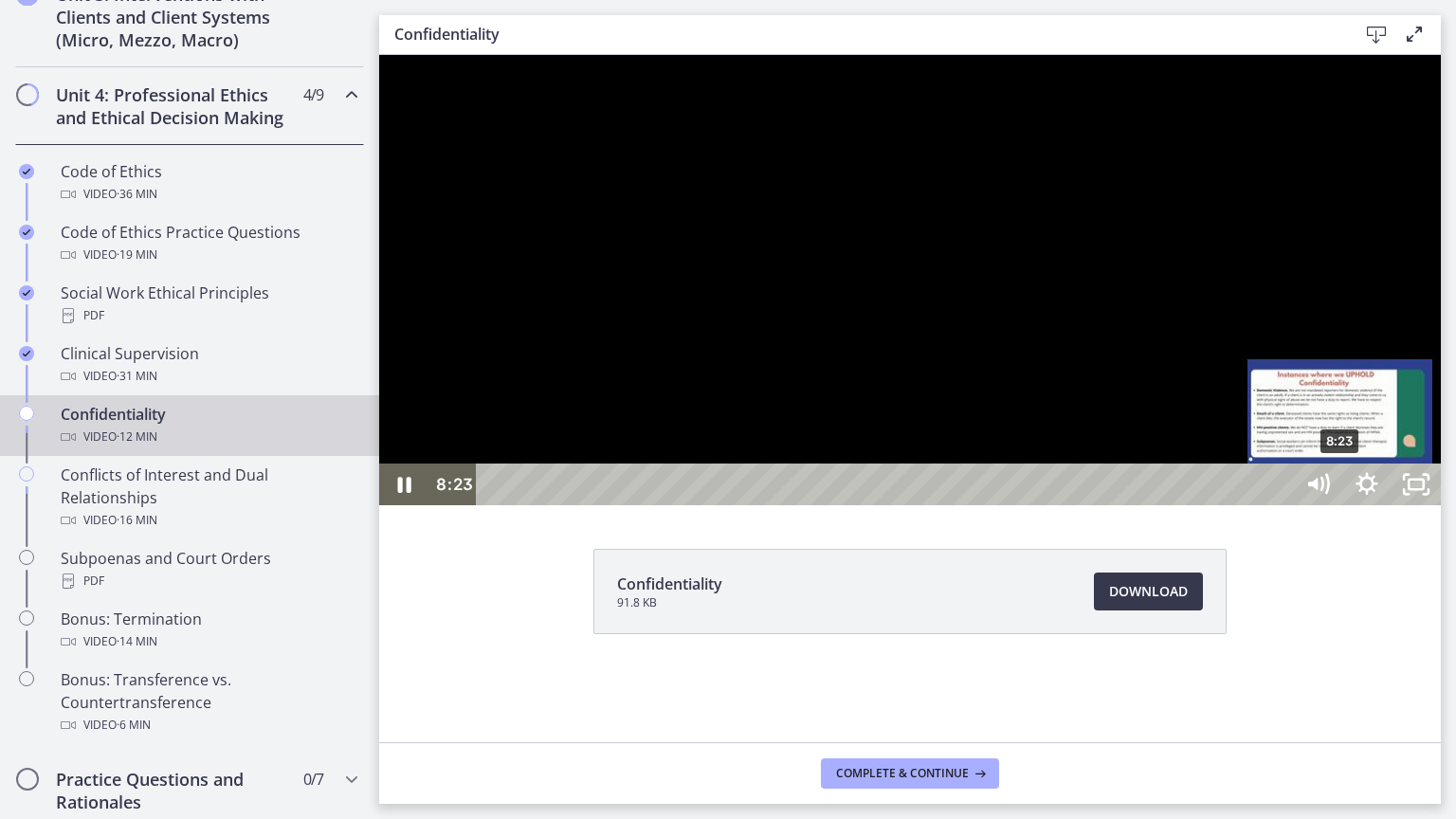 drag, startPoint x: 1300, startPoint y: 810, endPoint x: 1335, endPoint y: 831, distance: 40.81666 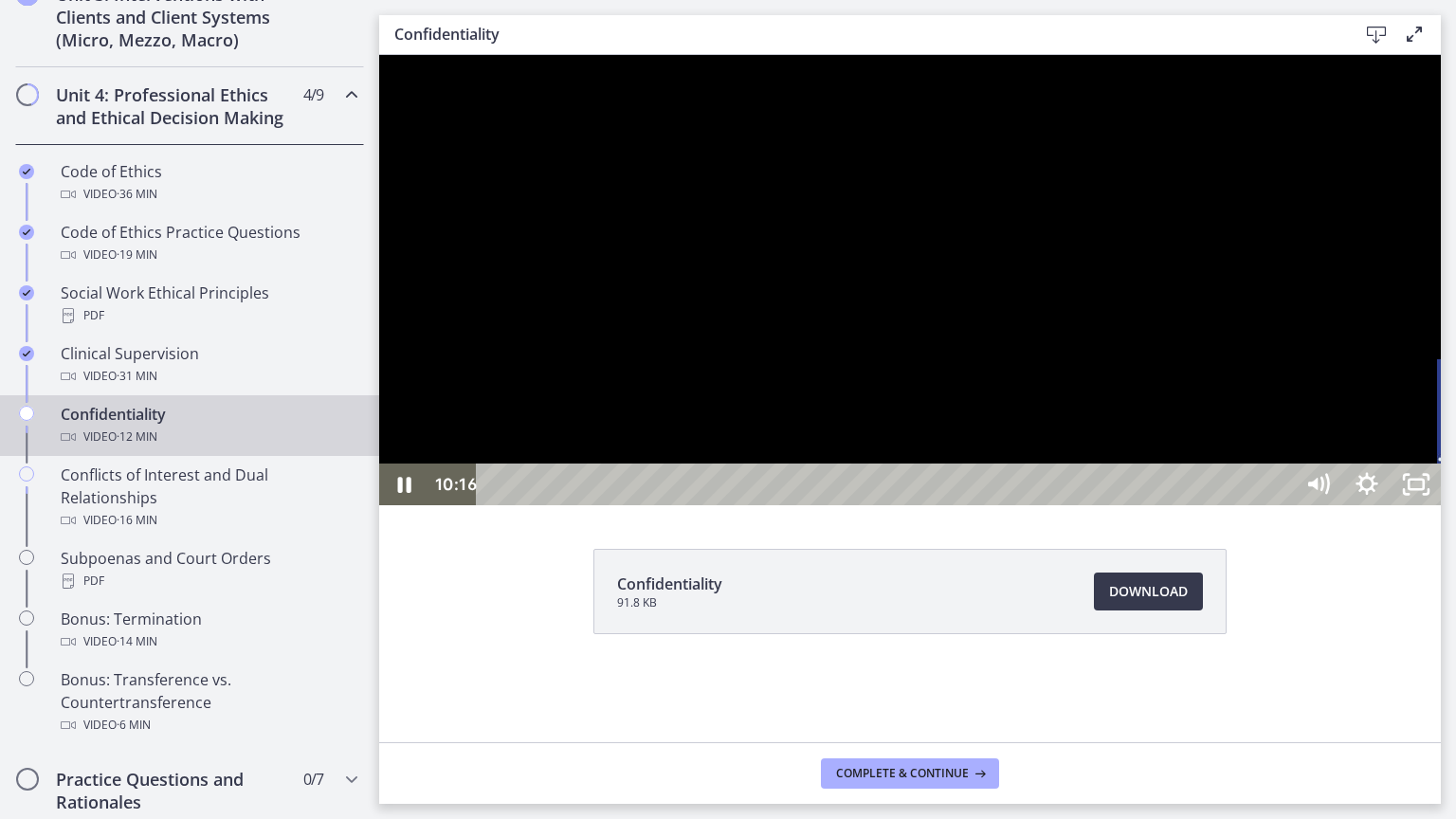click on "10:16" at bounding box center (887, 484) 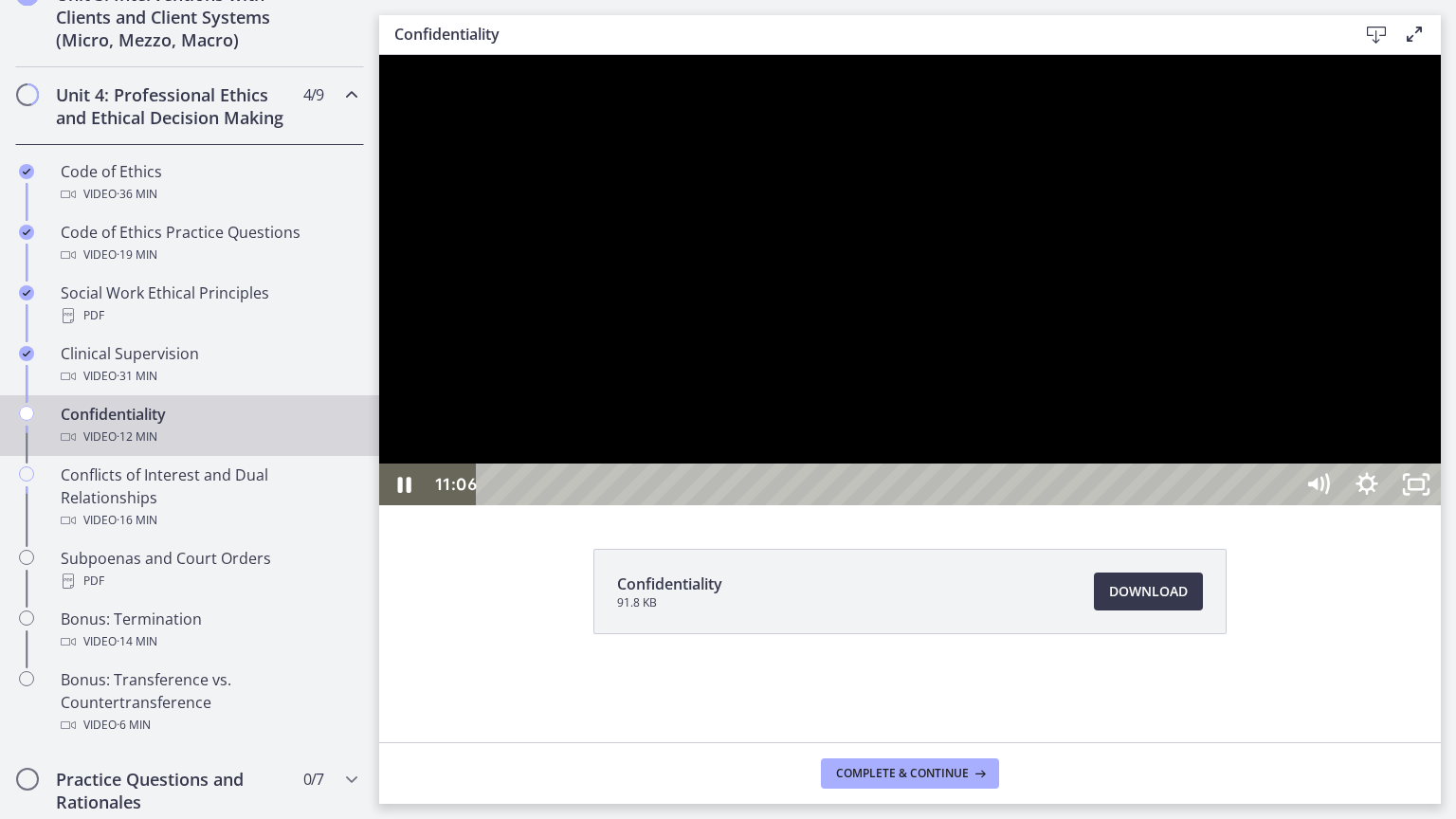 click on "11:06" at bounding box center [887, 484] 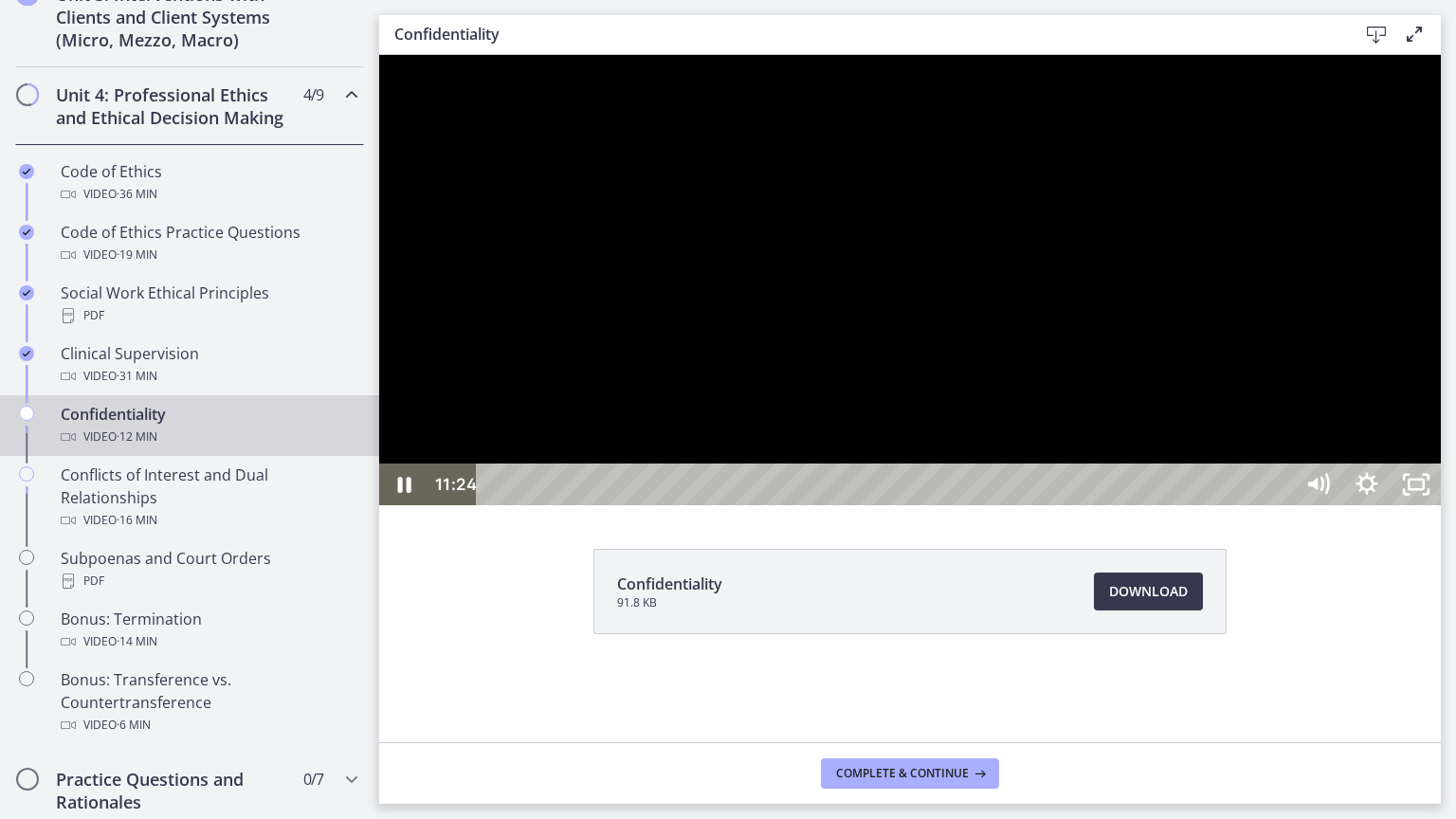click on "11:24" at bounding box center [887, 484] 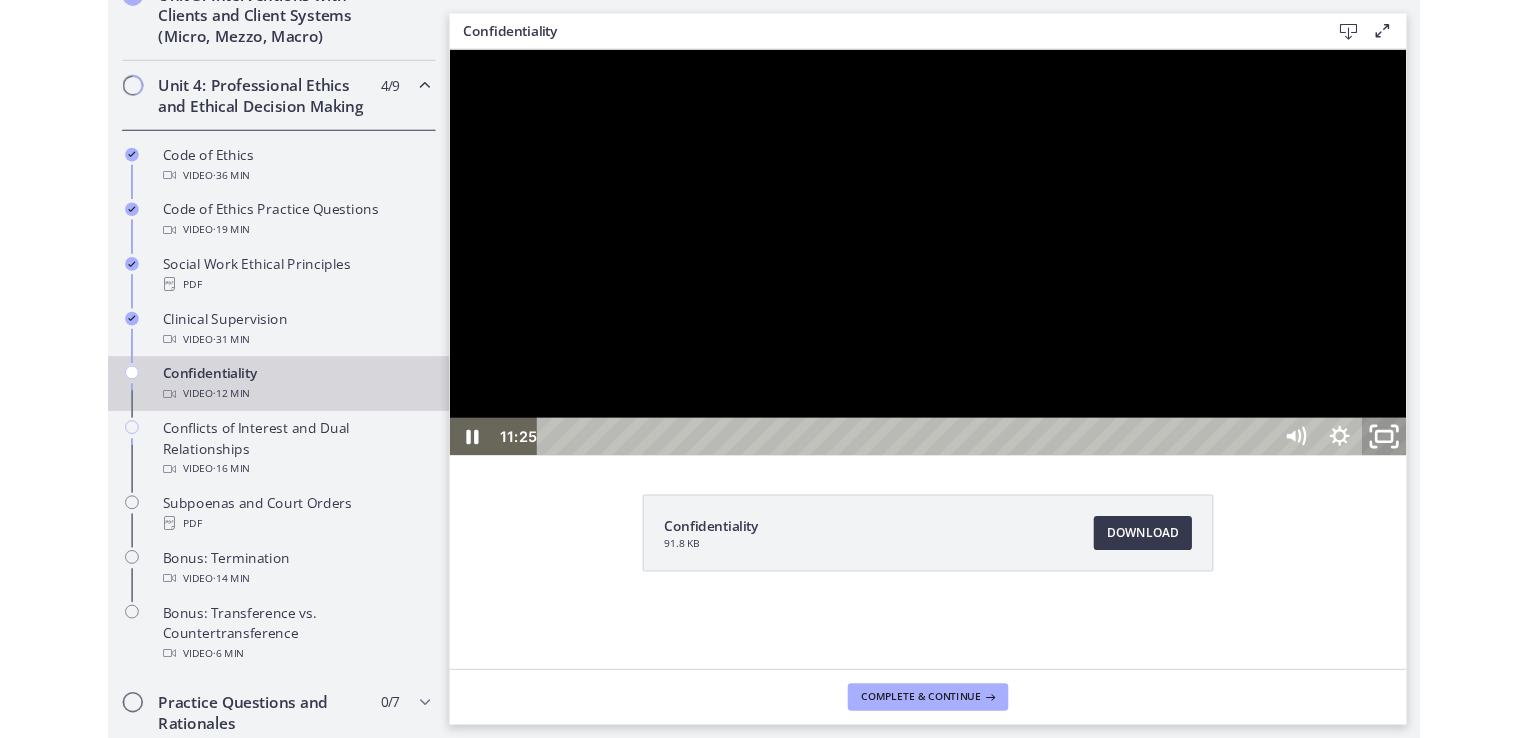 click 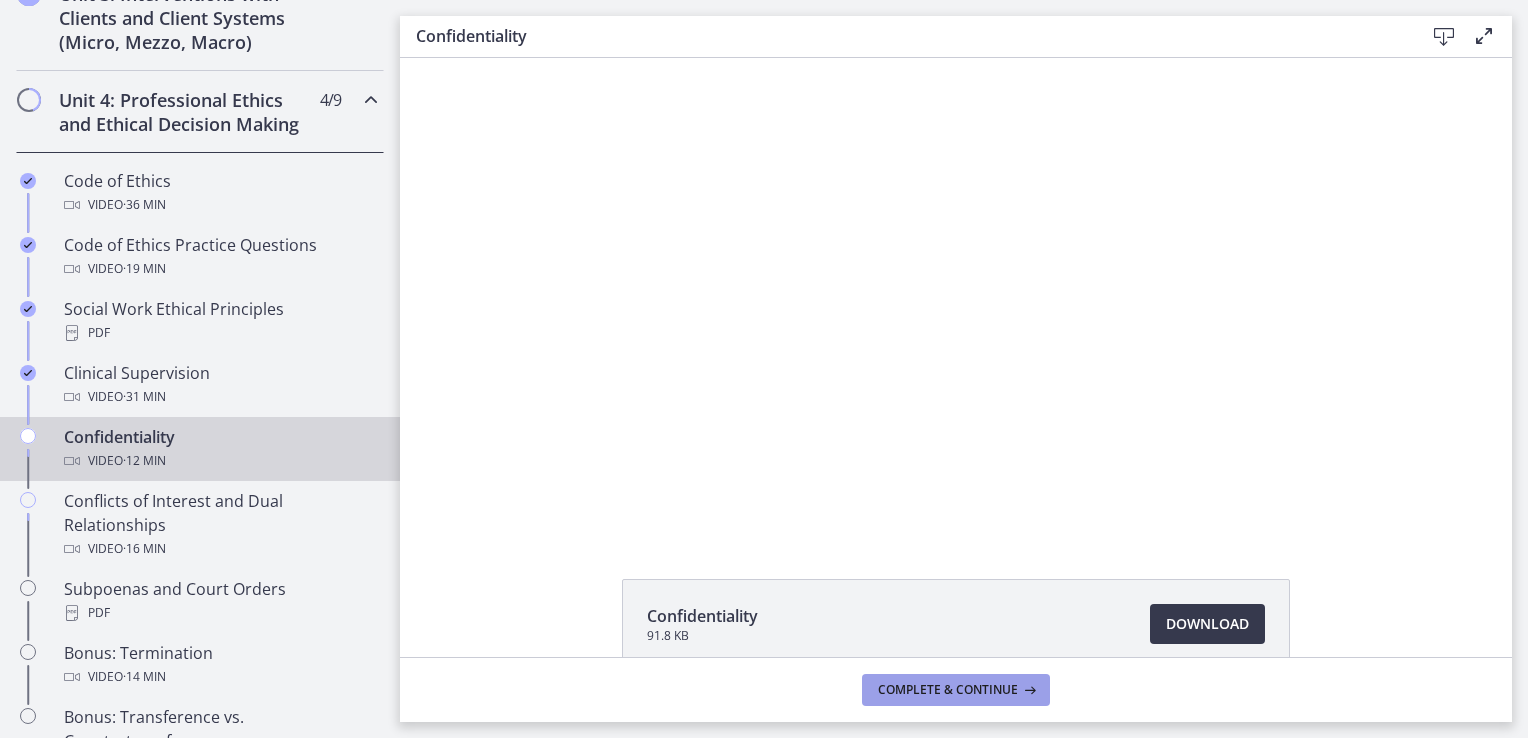 click on "Complete & continue" at bounding box center [948, 690] 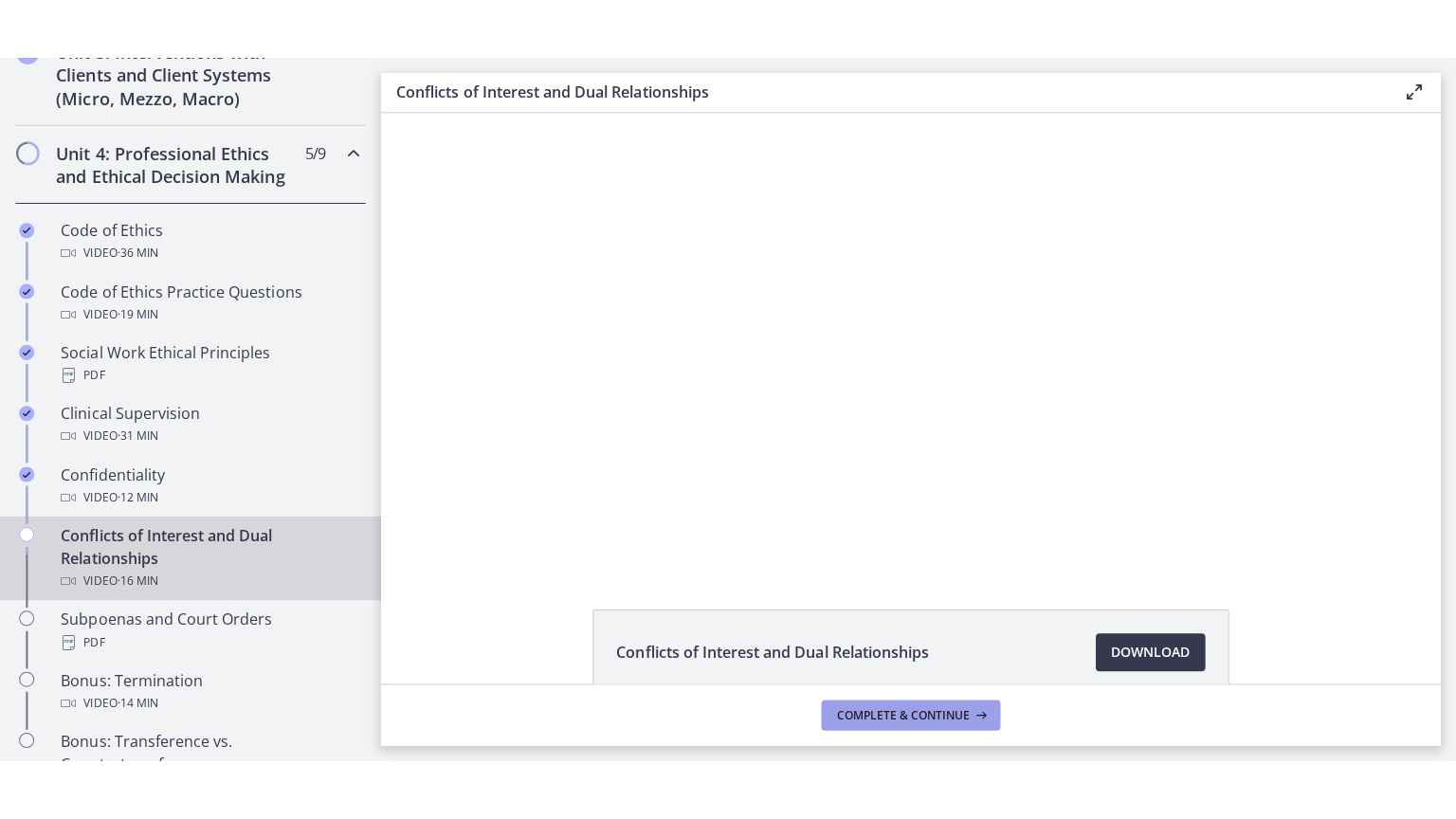 scroll, scrollTop: 0, scrollLeft: 0, axis: both 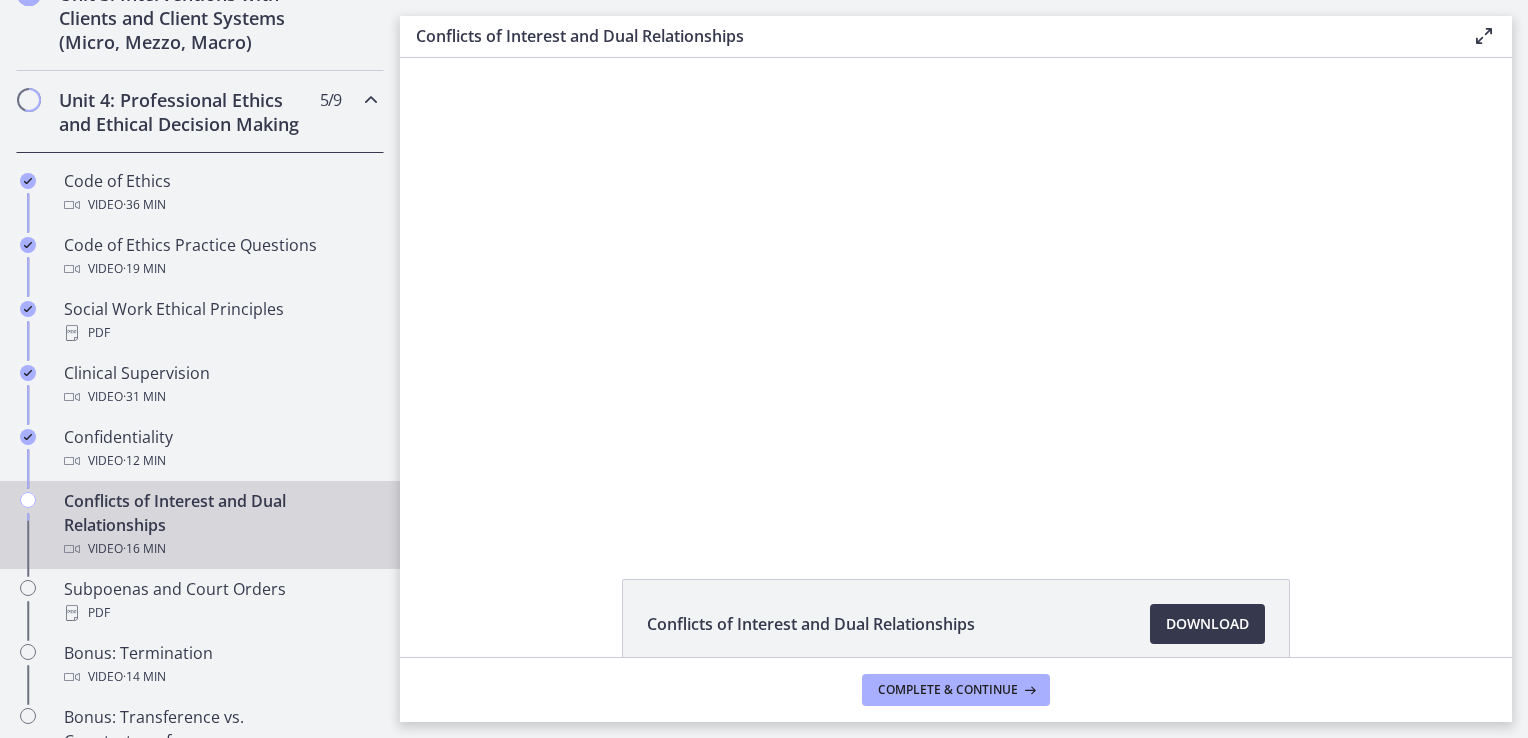 click on "Conflicts of Interest and Dual Relationships
Download
Opens in a new window" 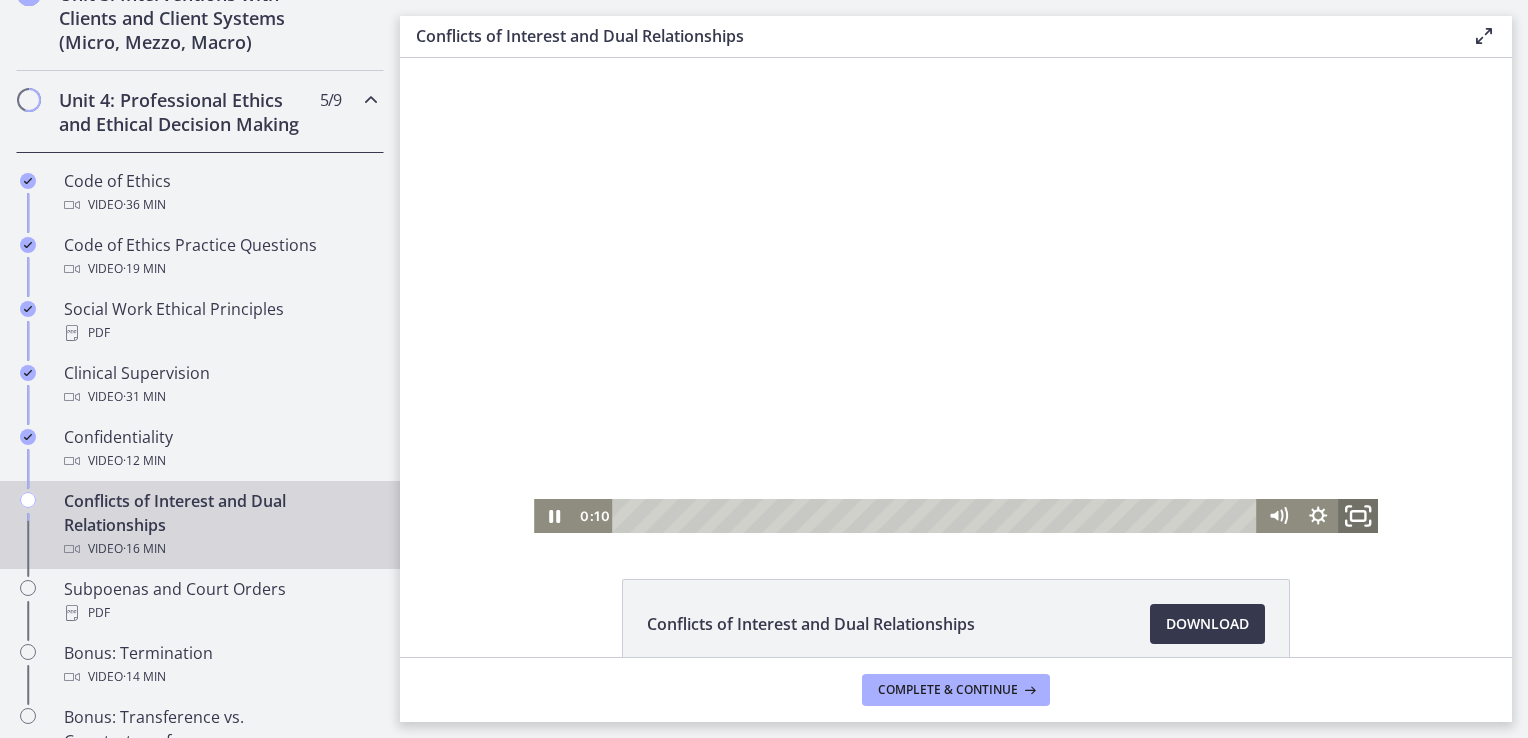 click 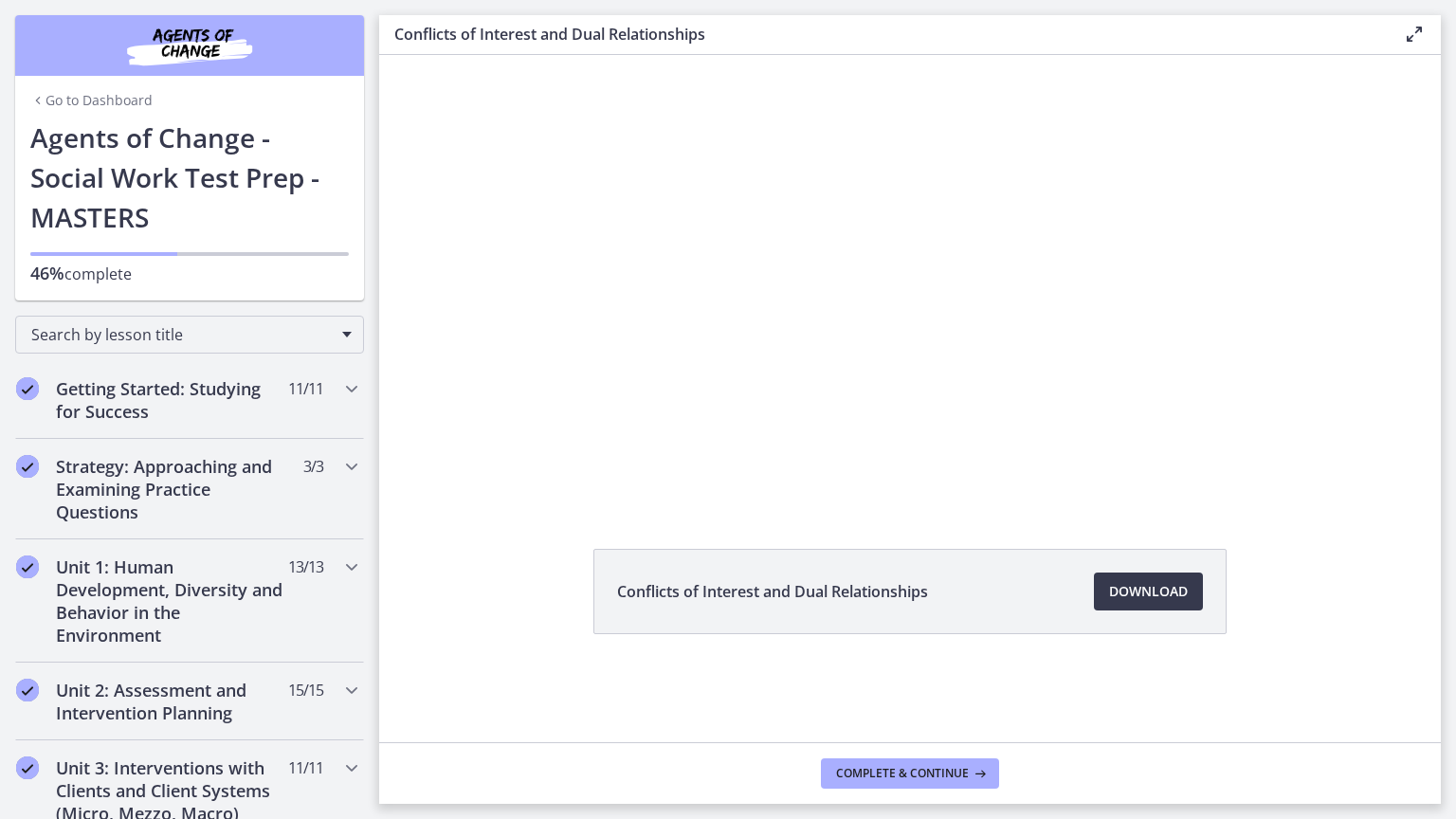scroll, scrollTop: 0, scrollLeft: 0, axis: both 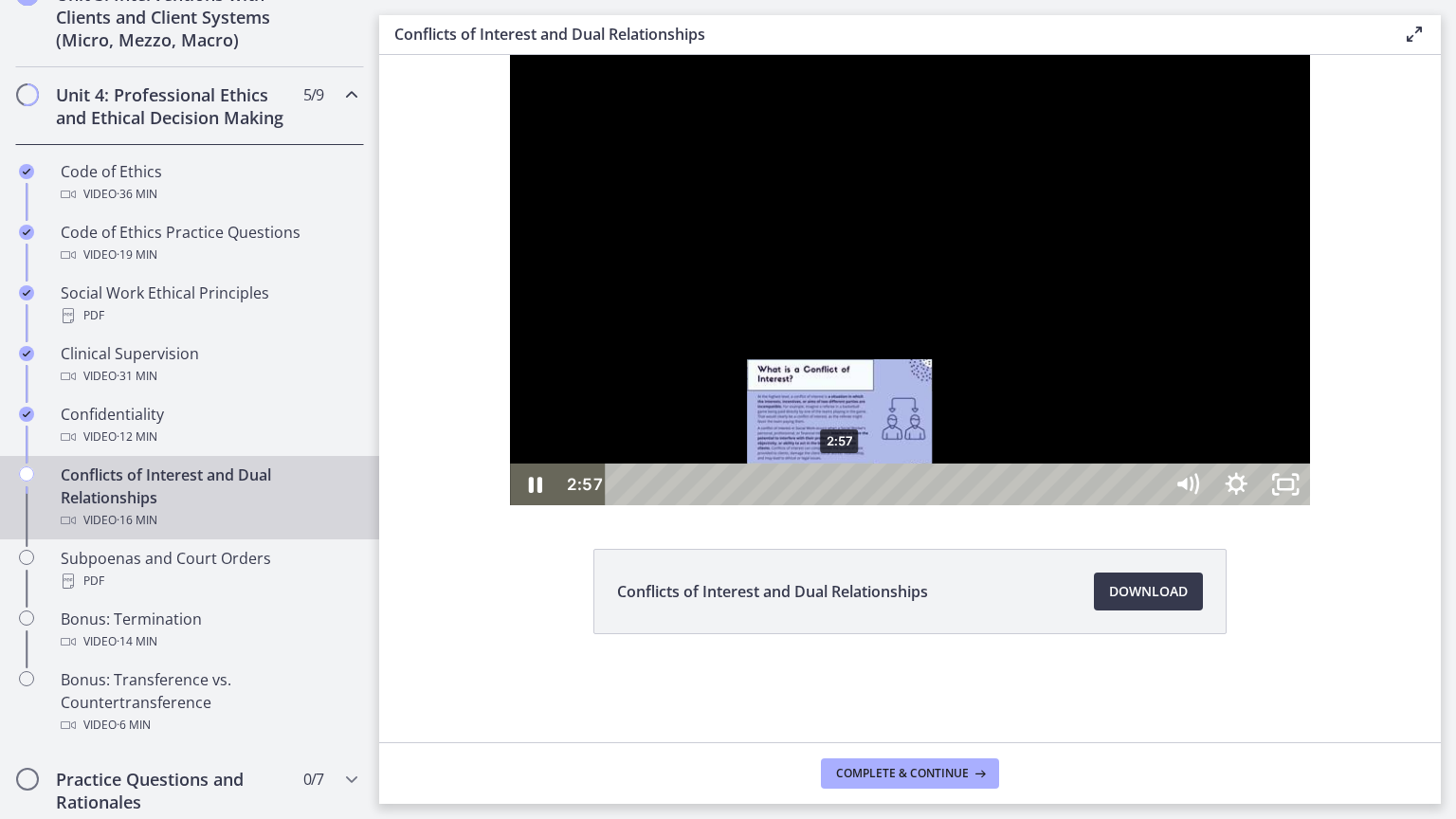 click on "2:57" at bounding box center [886, 484] 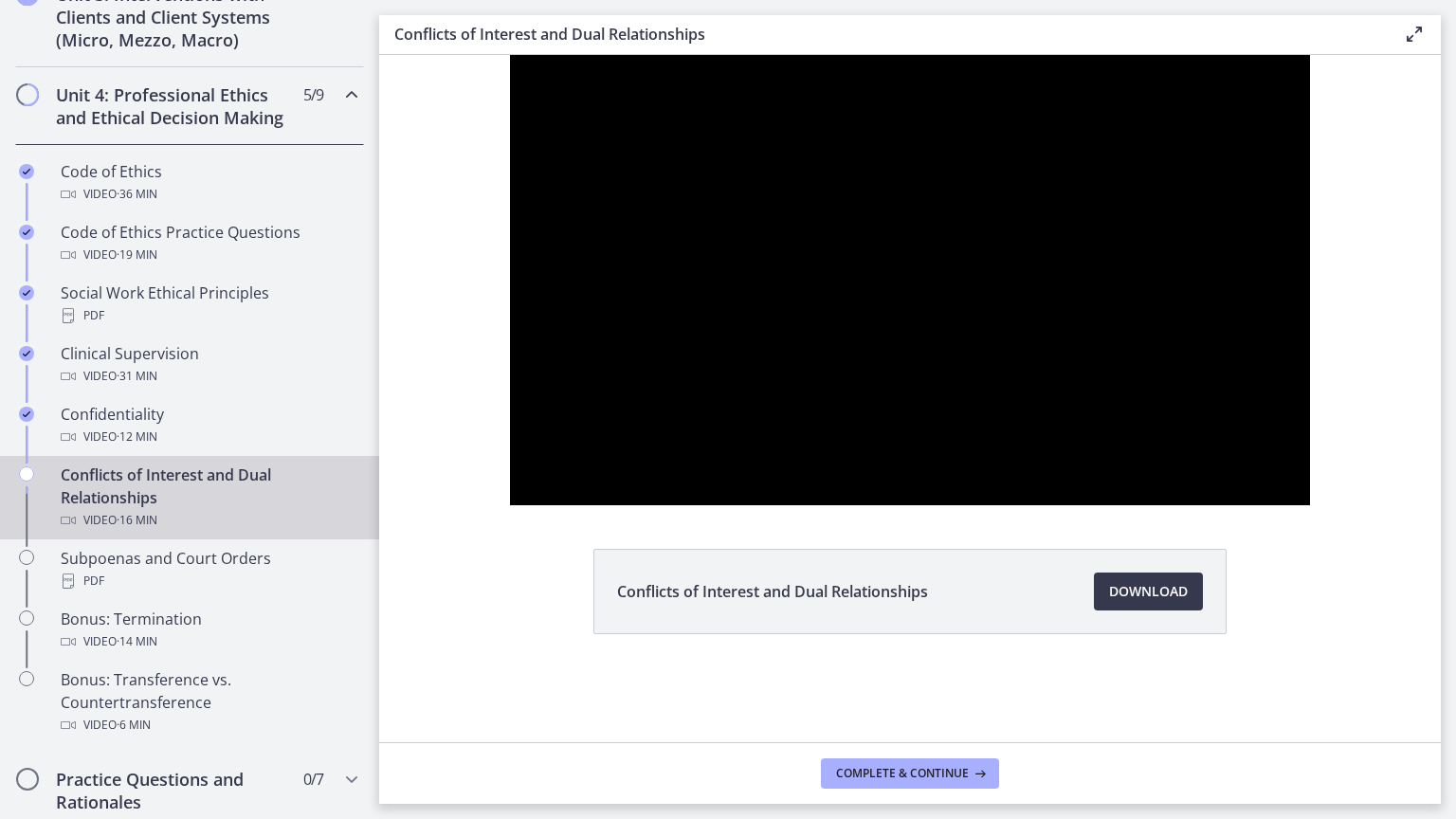 click at bounding box center [910, 280] 